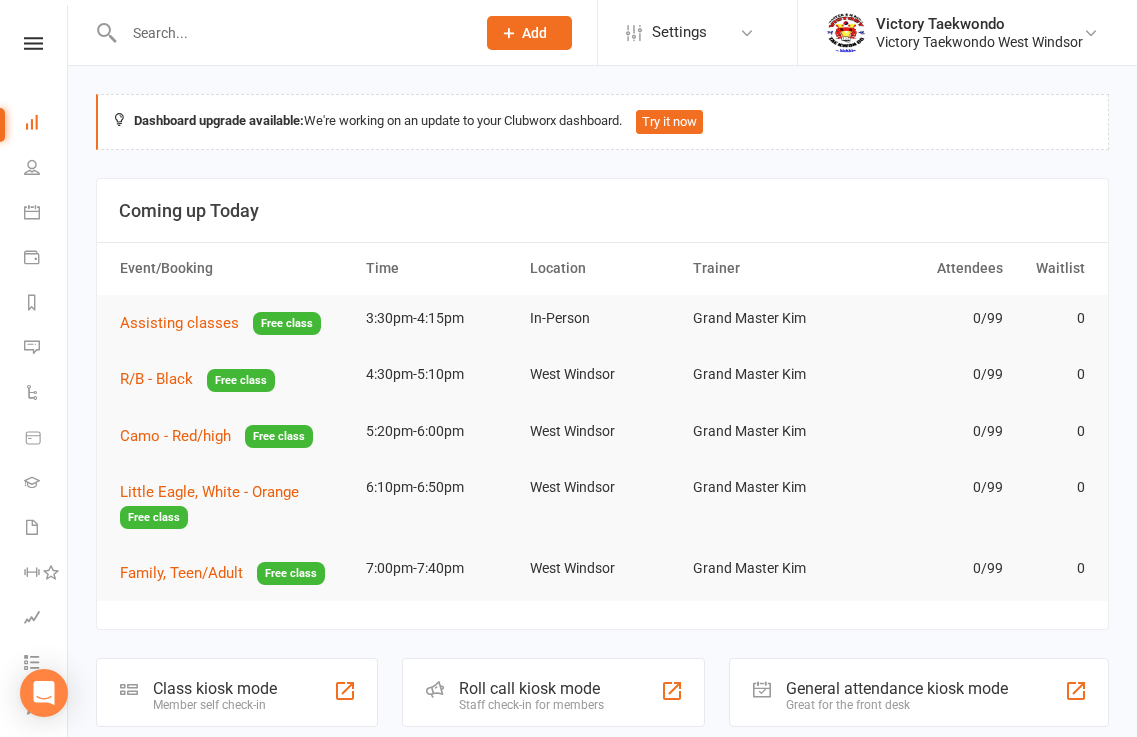 scroll, scrollTop: 0, scrollLeft: 0, axis: both 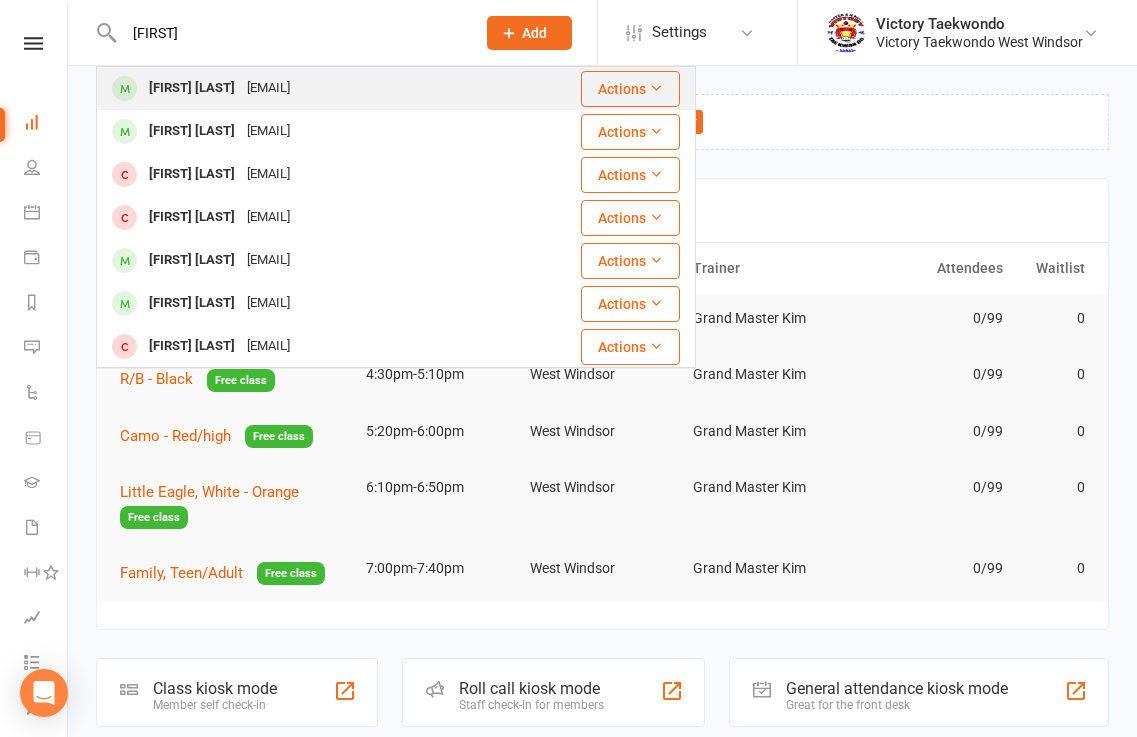 type on "aditi" 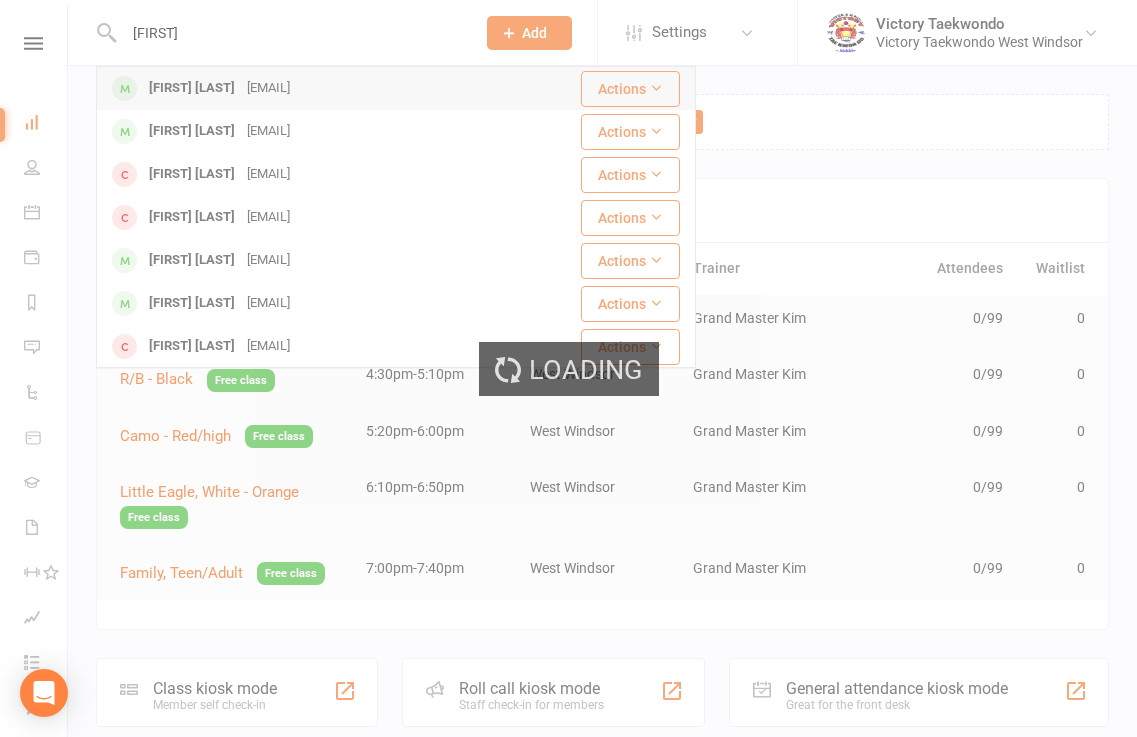 type 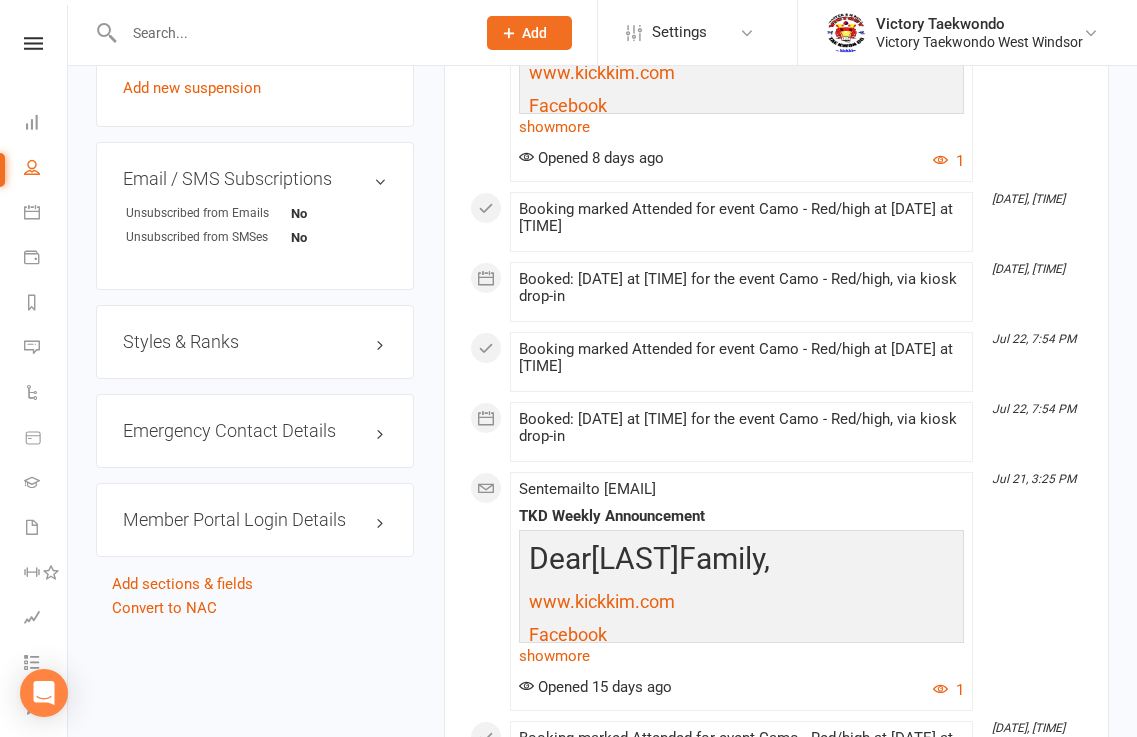 scroll, scrollTop: 1400, scrollLeft: 0, axis: vertical 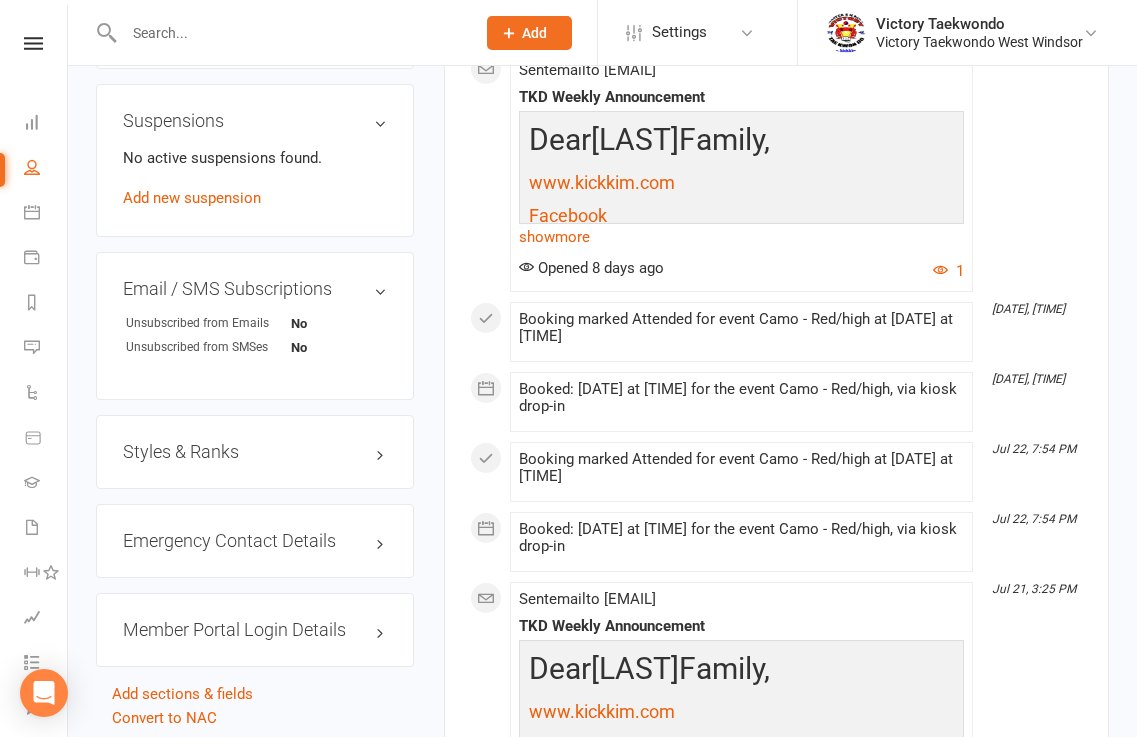 click on "Styles & Ranks" at bounding box center (255, 452) 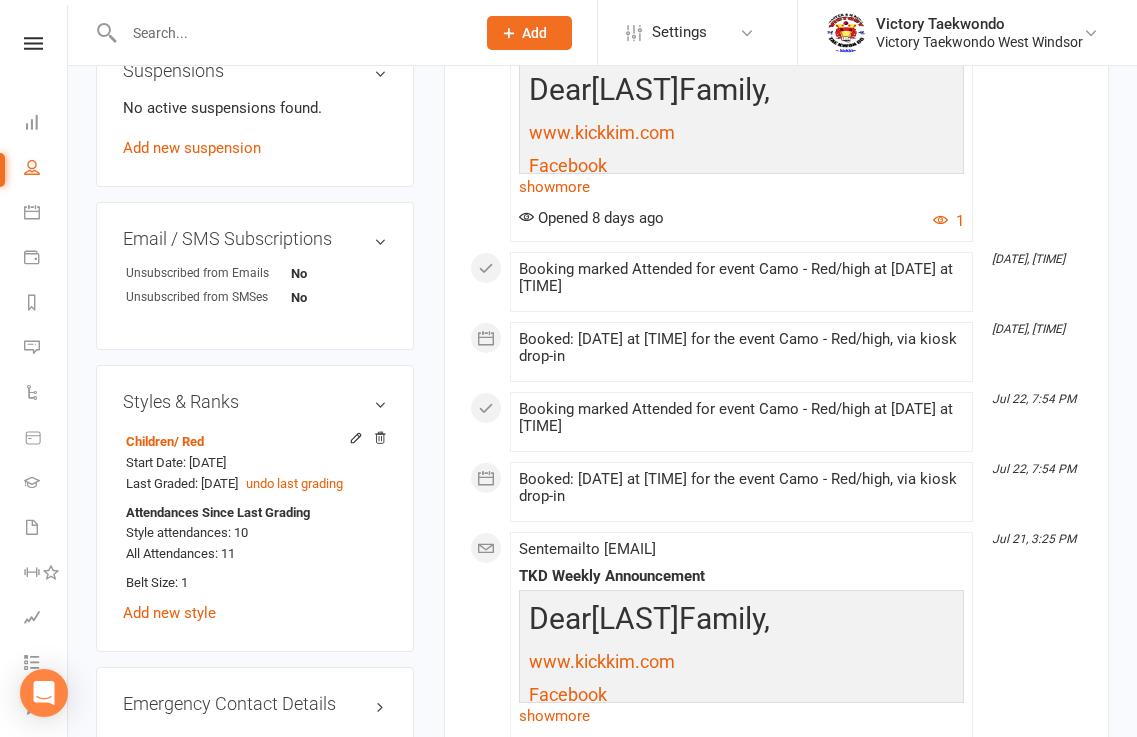 scroll, scrollTop: 1500, scrollLeft: 0, axis: vertical 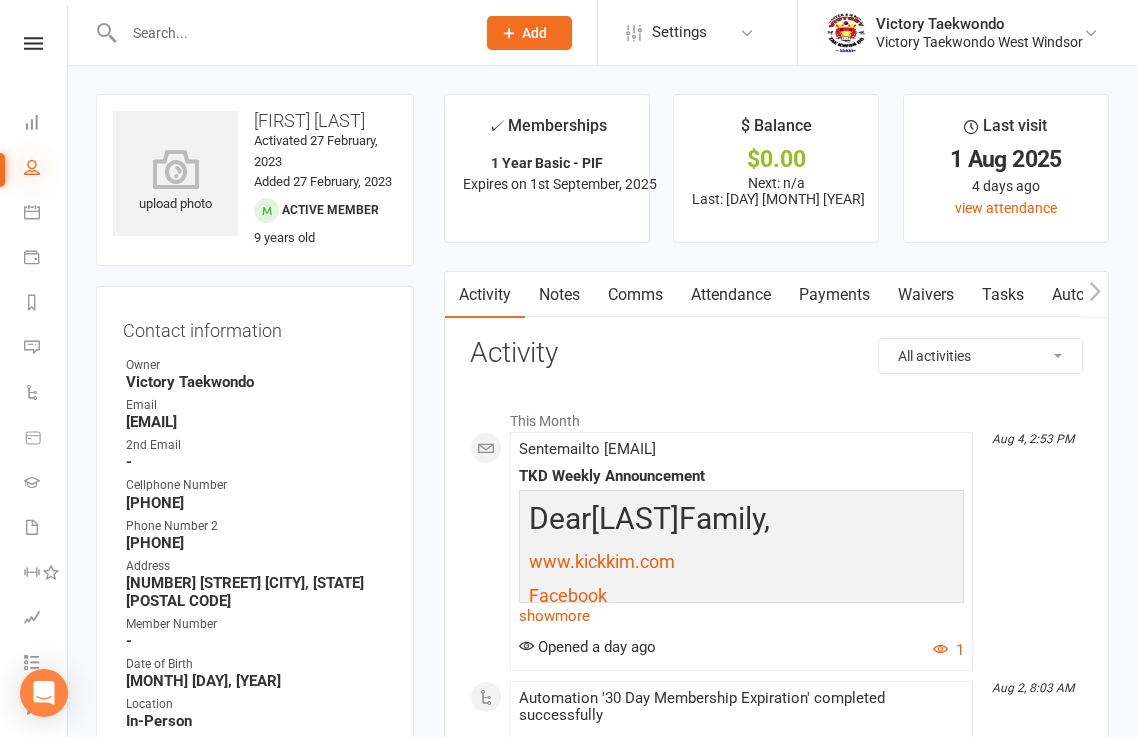 click at bounding box center [32, 167] 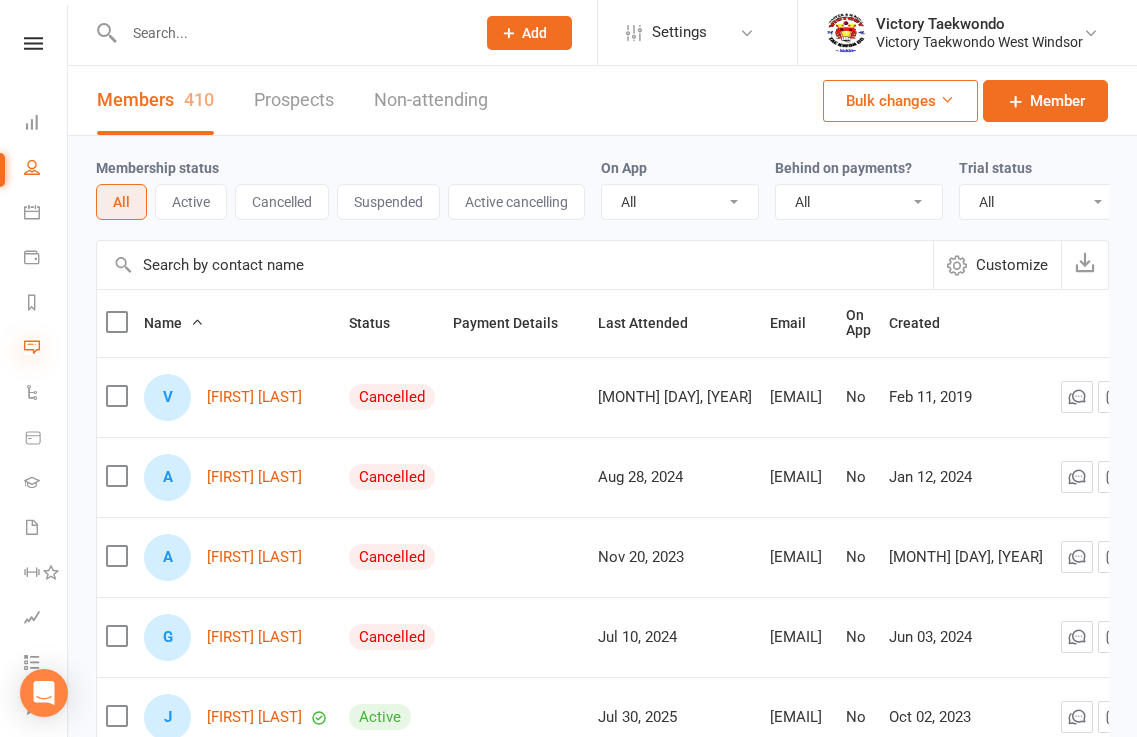 click at bounding box center [32, 347] 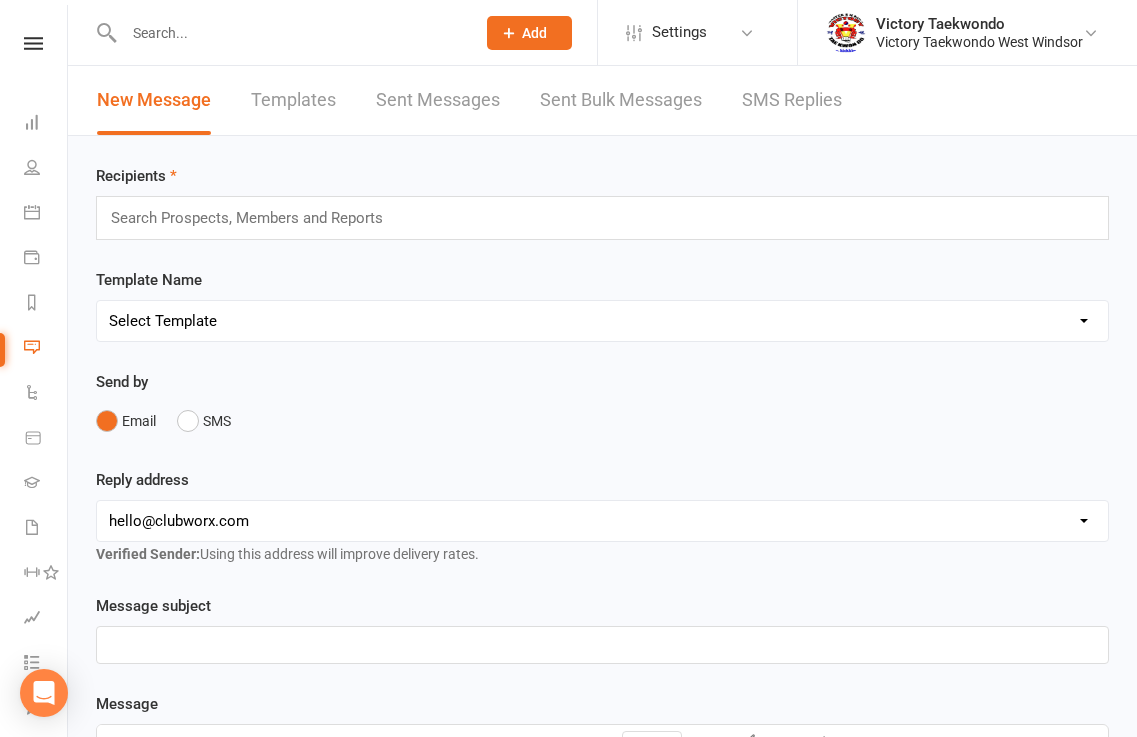 click on "Templates" at bounding box center [293, 100] 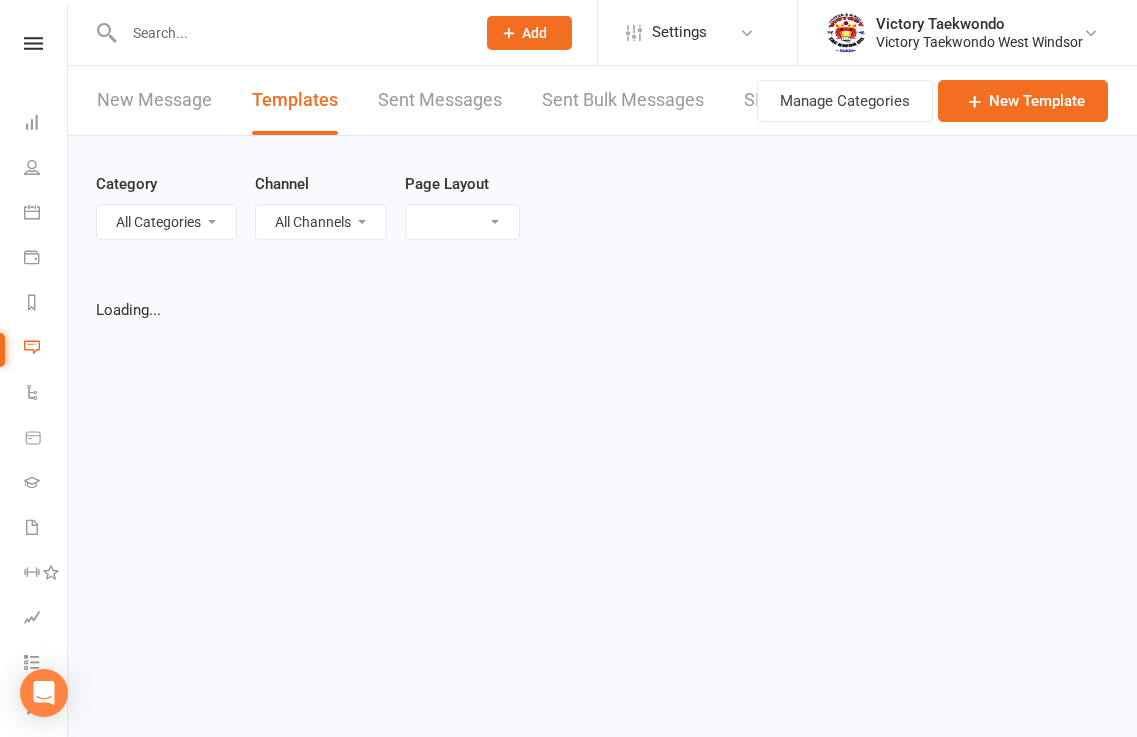 select on "grid" 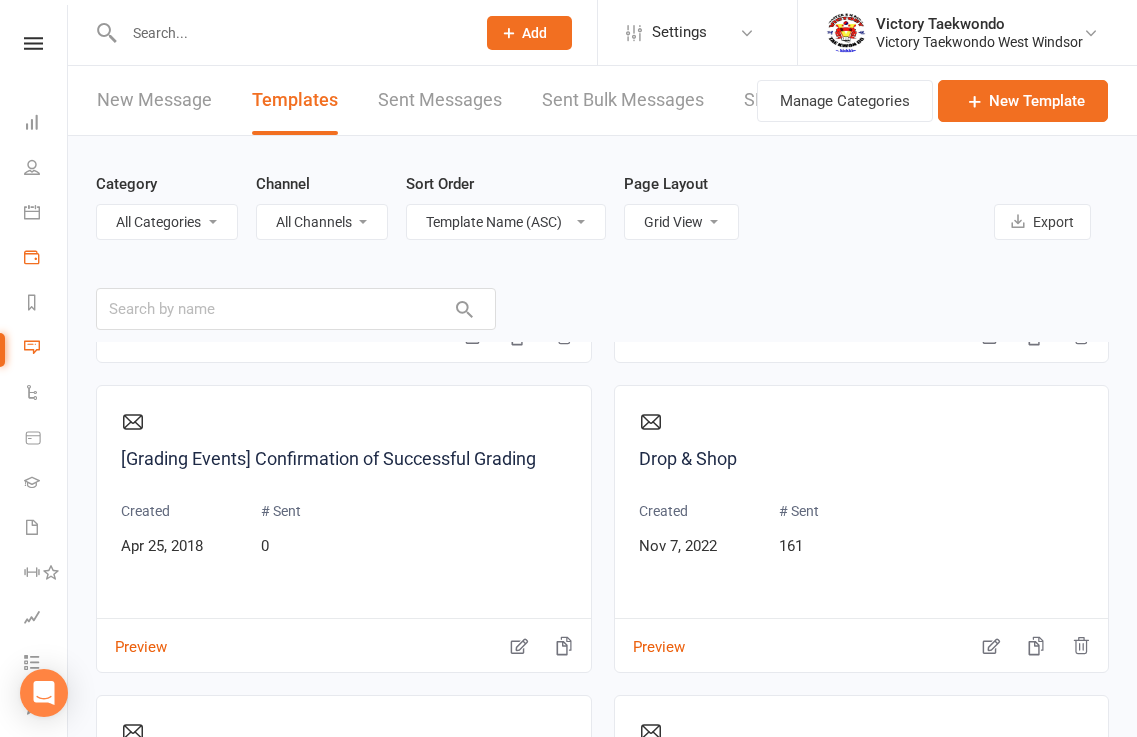 scroll, scrollTop: 200, scrollLeft: 0, axis: vertical 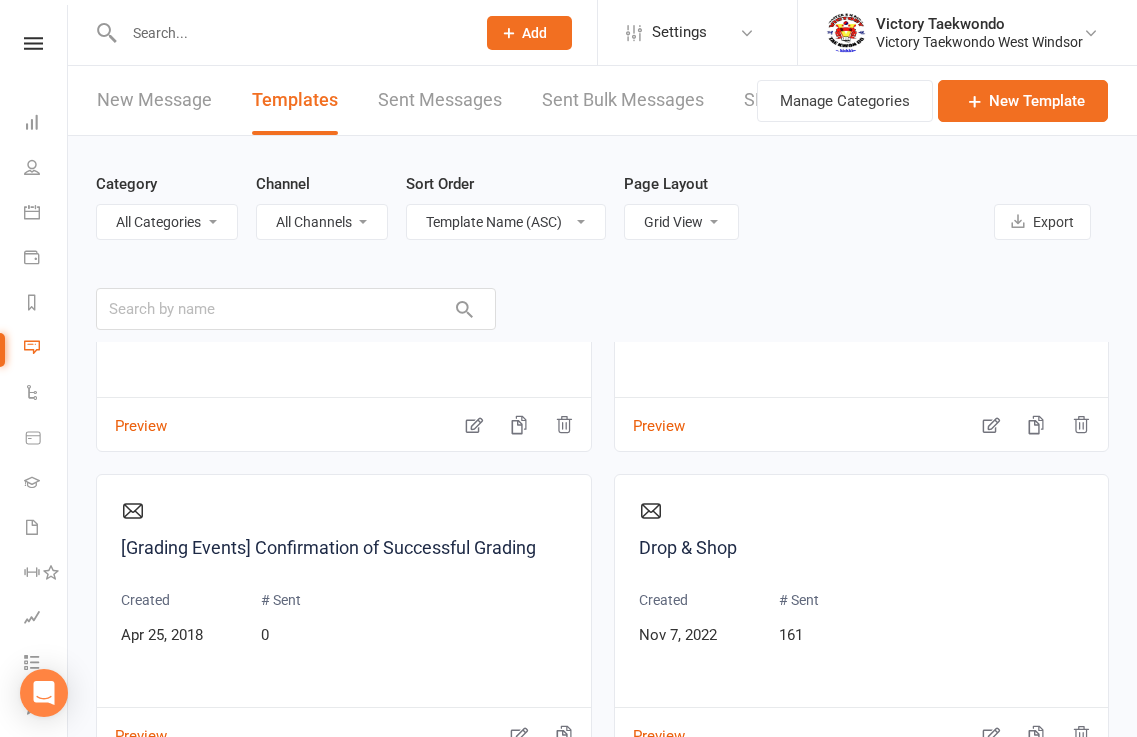 click on "Dashboard" at bounding box center (33, 124) 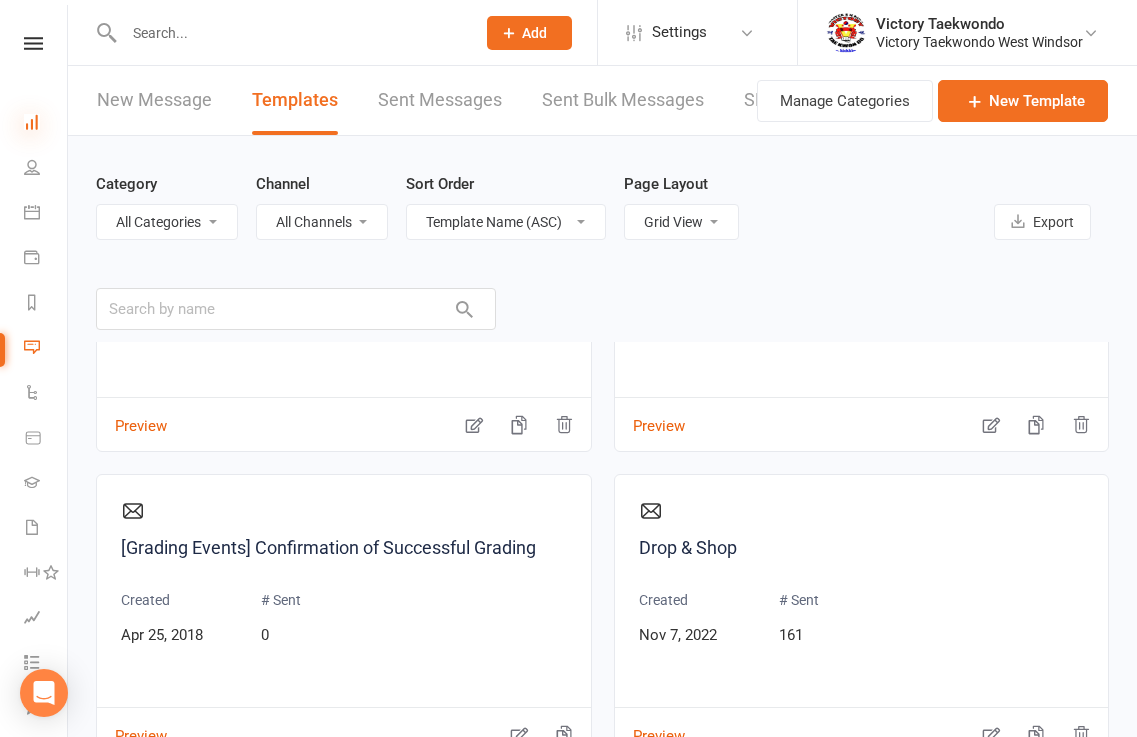 click at bounding box center [32, 122] 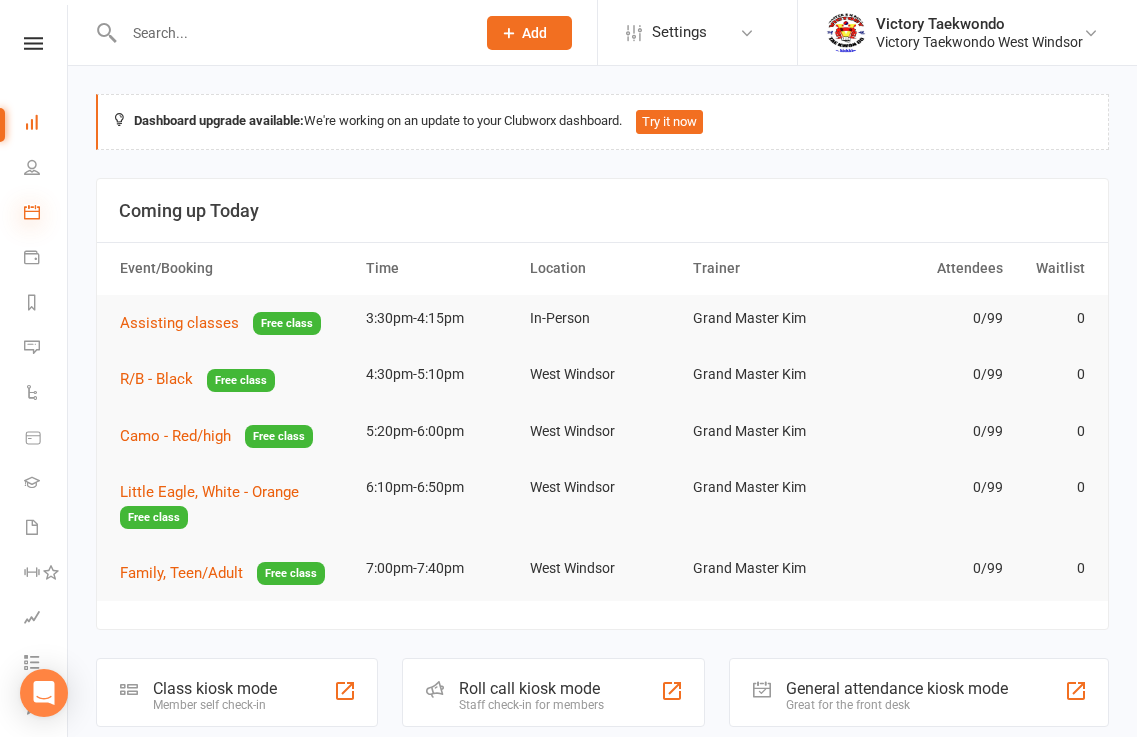 click at bounding box center (32, 212) 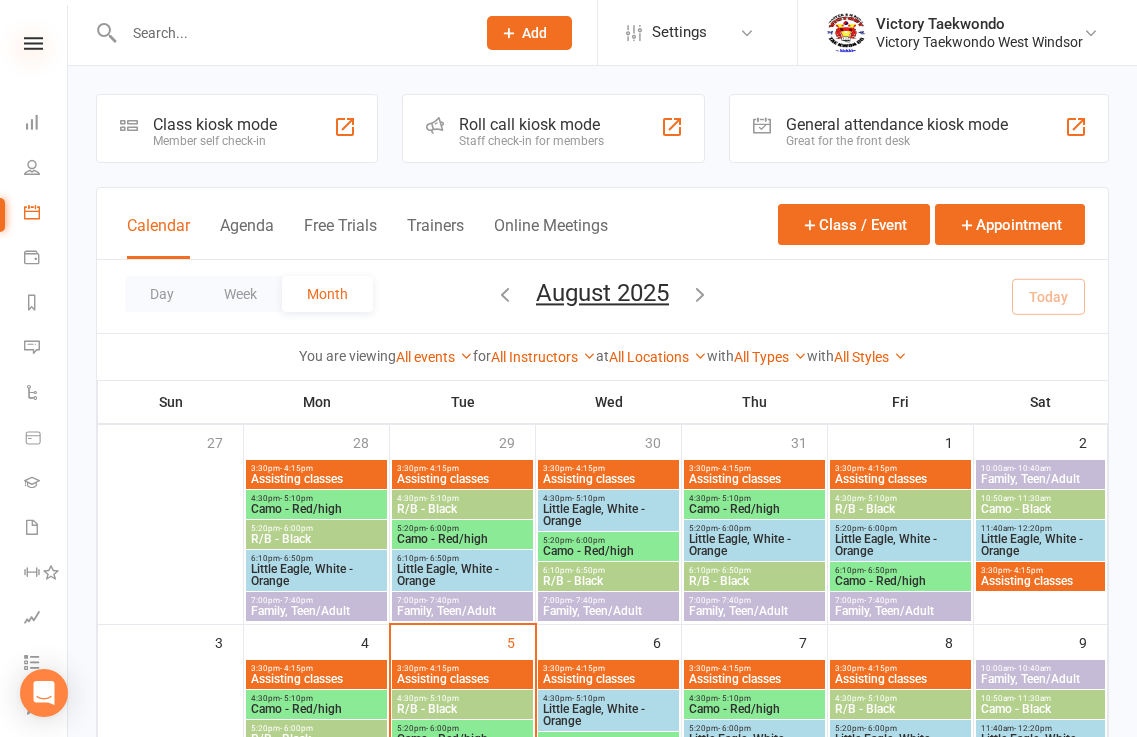 click at bounding box center (33, 43) 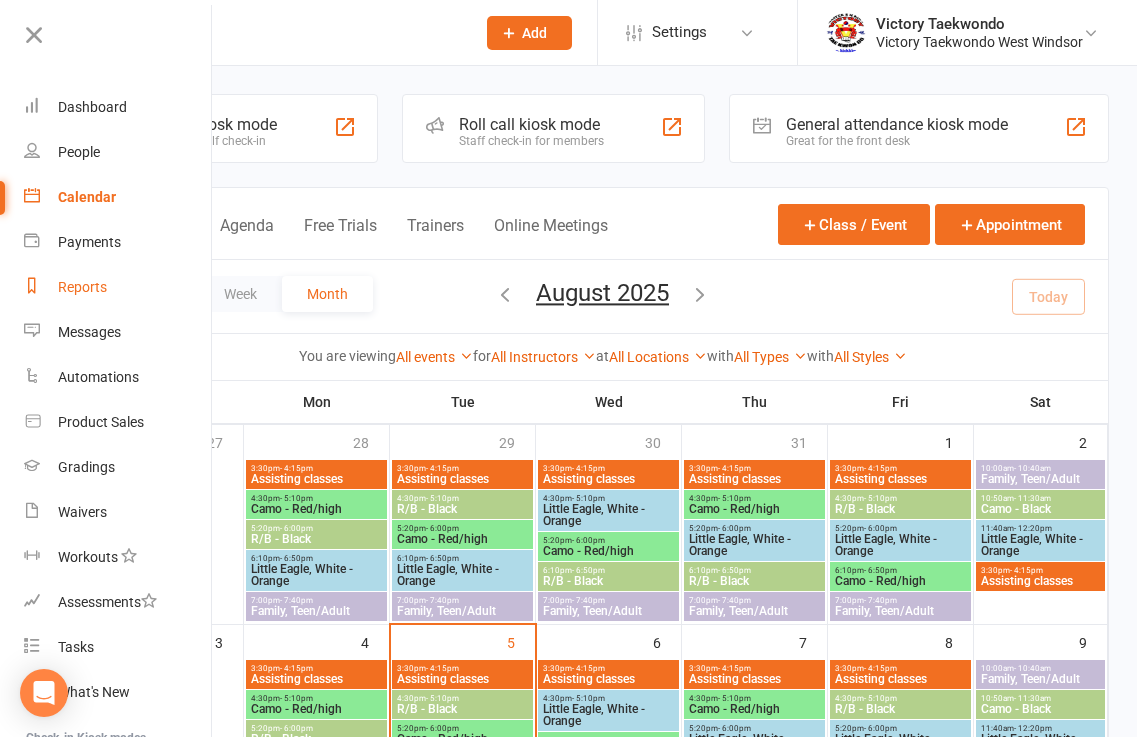 click on "Reports" at bounding box center (82, 287) 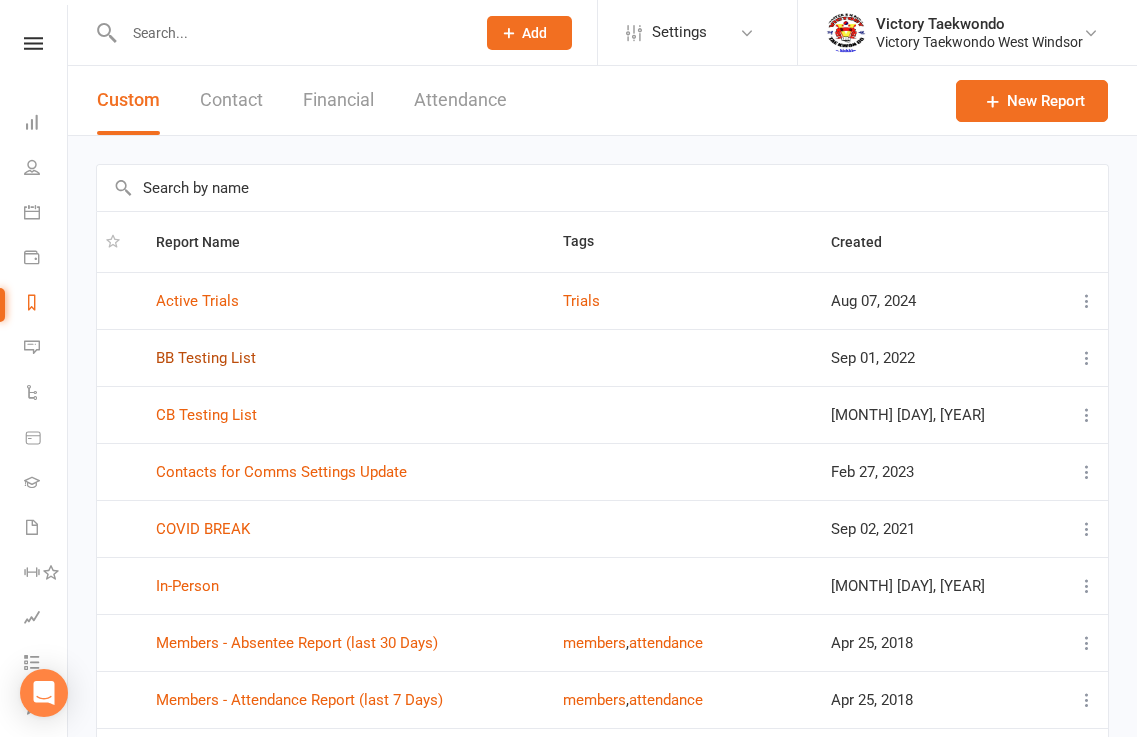 click on "BB Testing List" at bounding box center (206, 358) 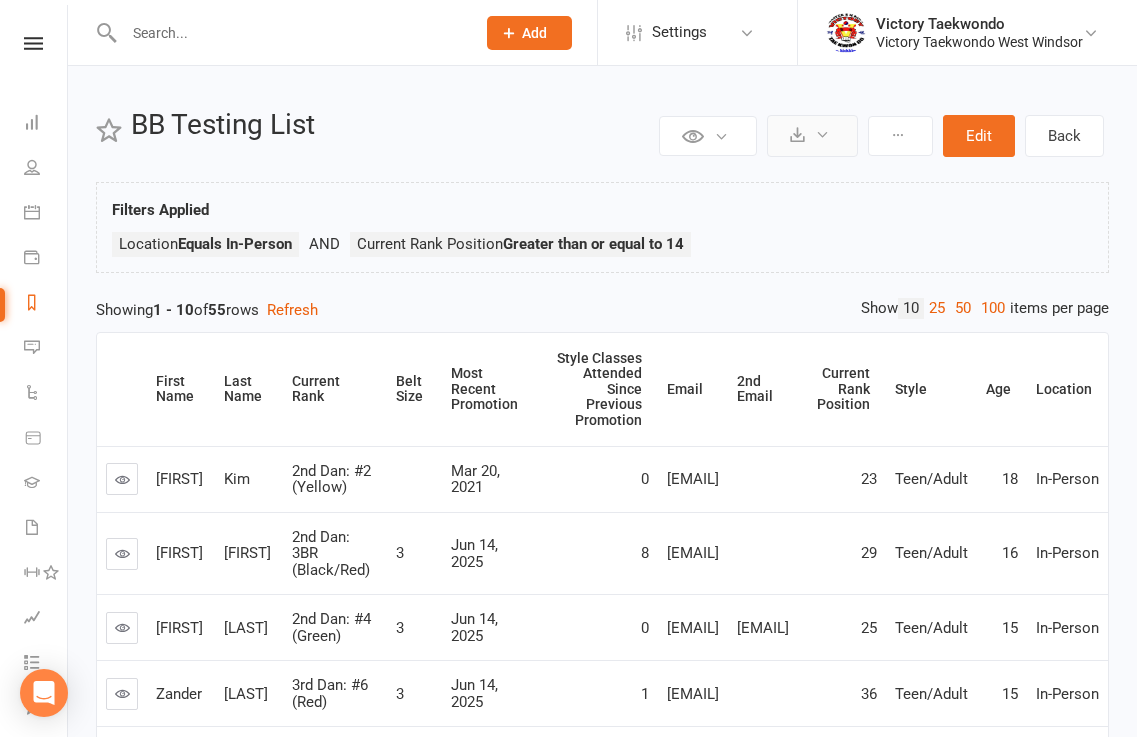 click at bounding box center (822, 134) 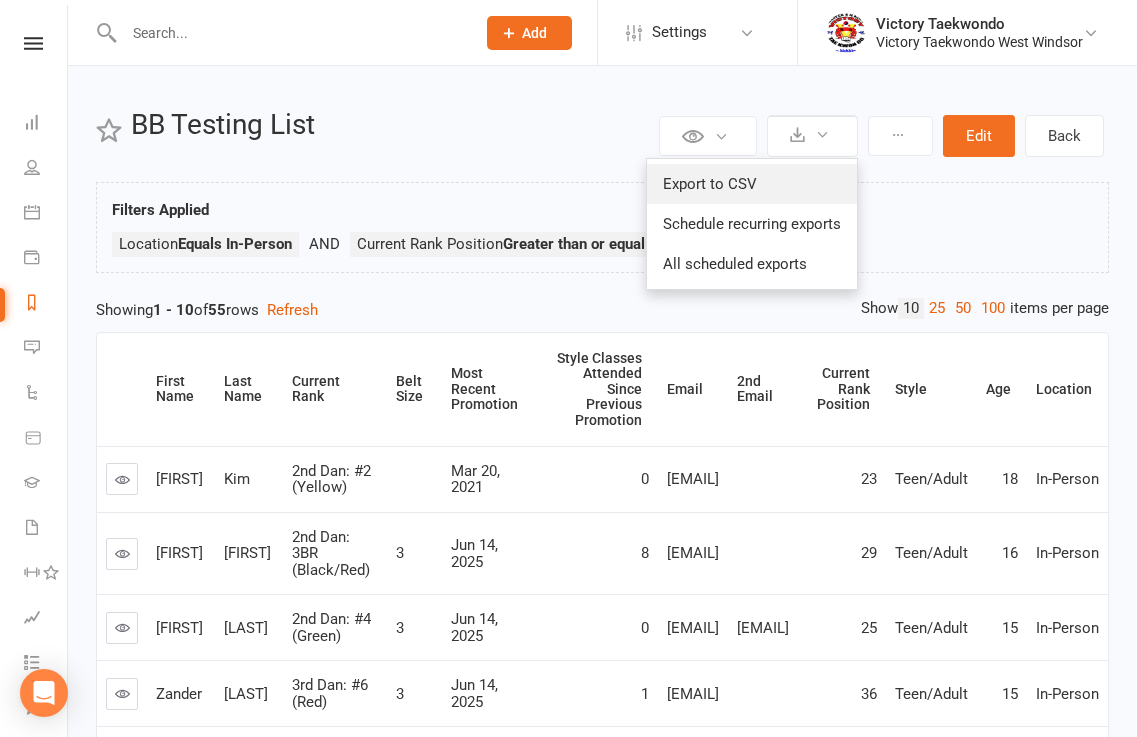 click on "Export to CSV" at bounding box center [752, 184] 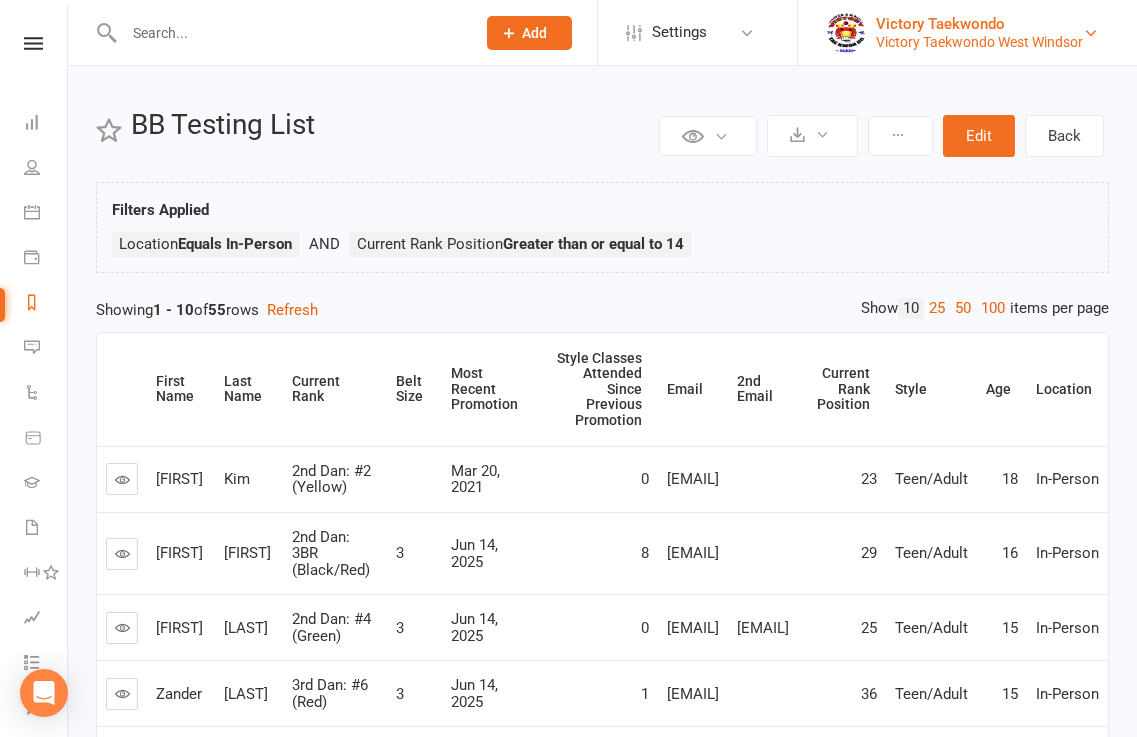 click on "Victory Taekwondo" at bounding box center [979, 24] 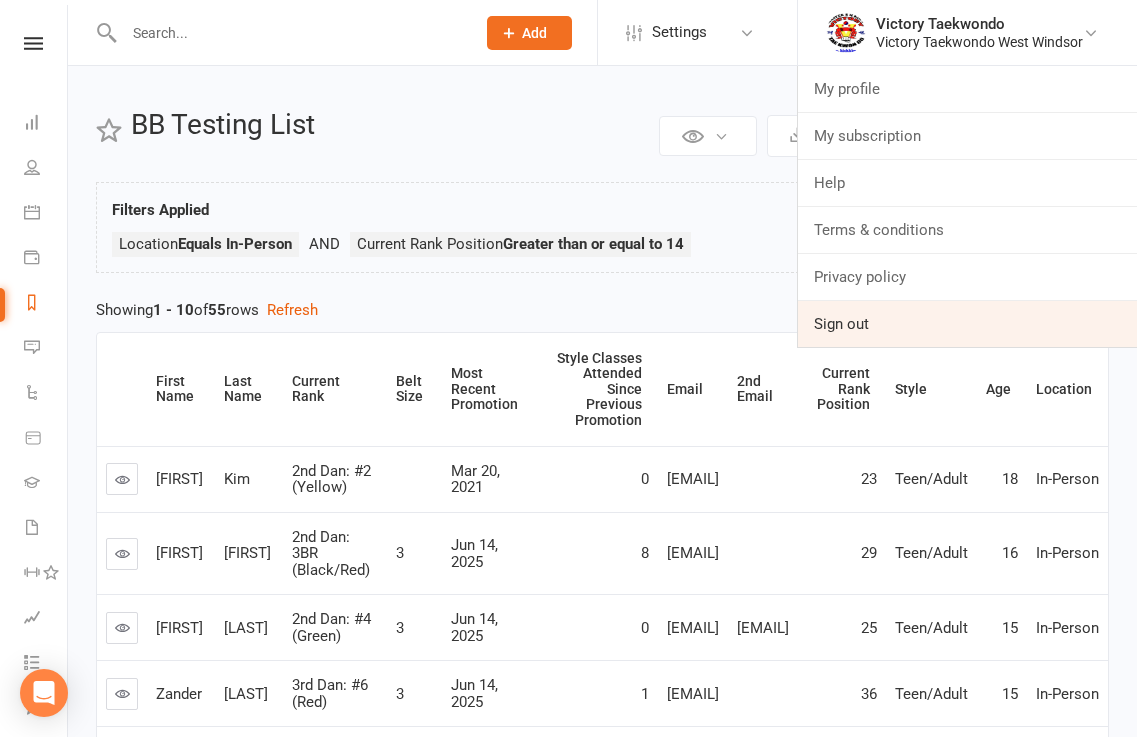 click on "Sign out" at bounding box center (967, 324) 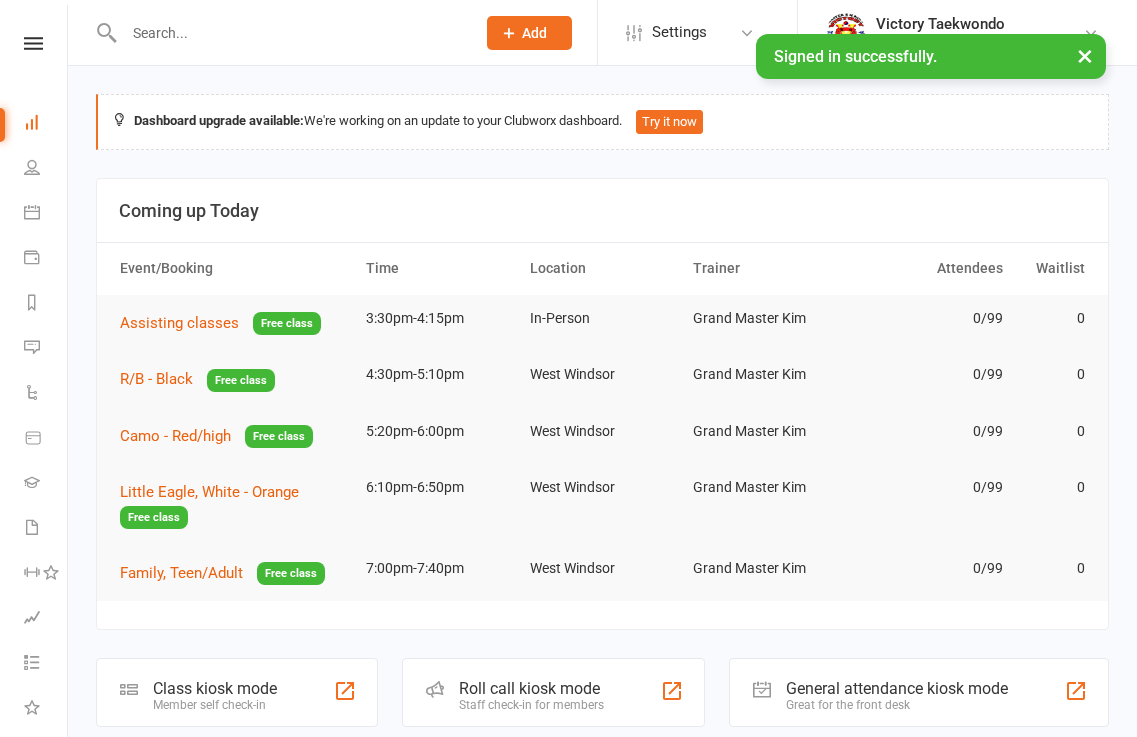 scroll, scrollTop: 0, scrollLeft: 0, axis: both 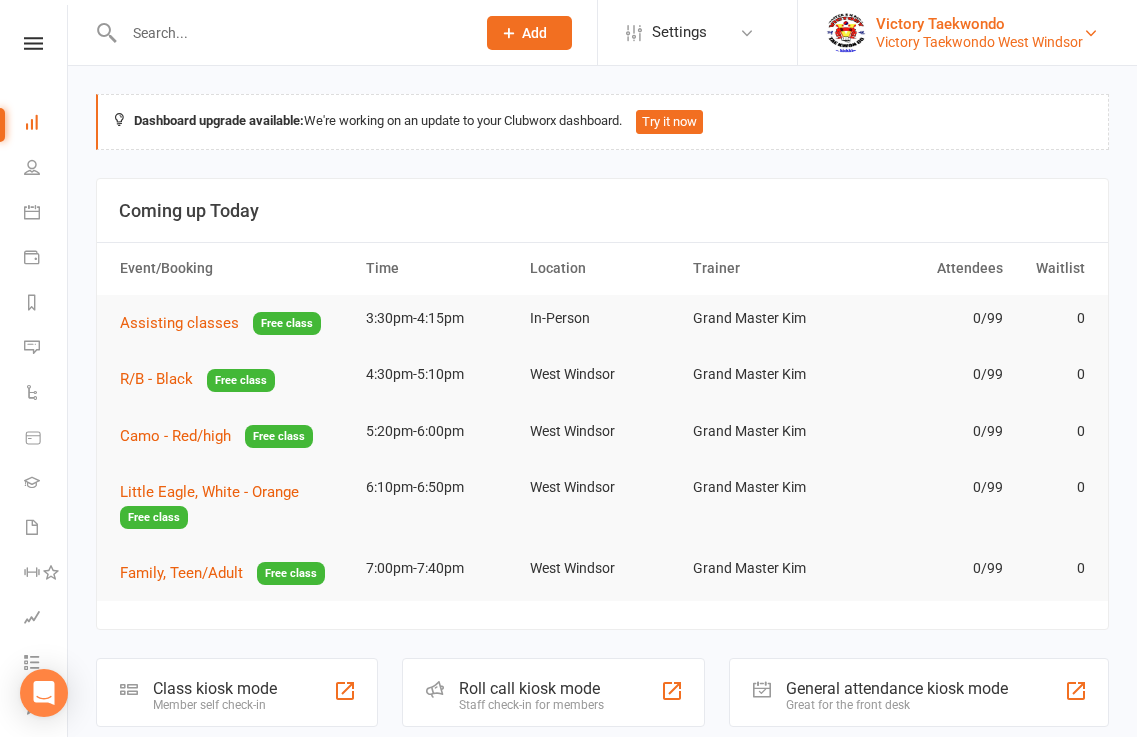 click on "Victory Taekwondo" at bounding box center (979, 24) 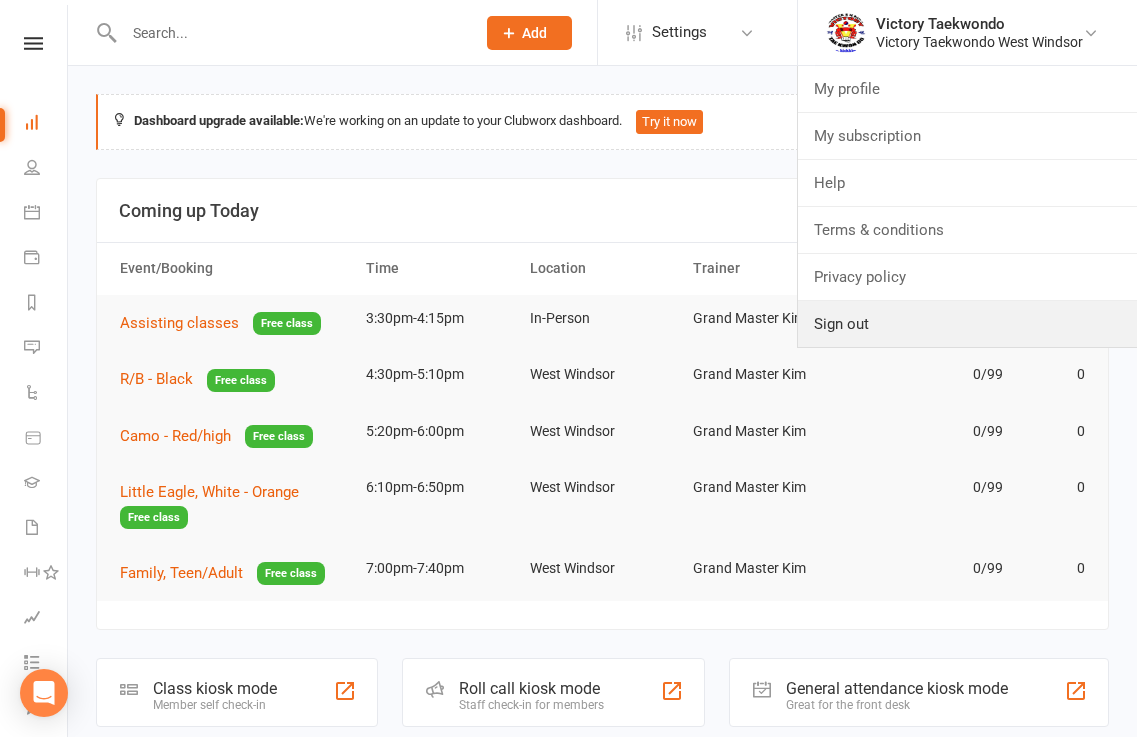 click on "Sign out" at bounding box center (967, 324) 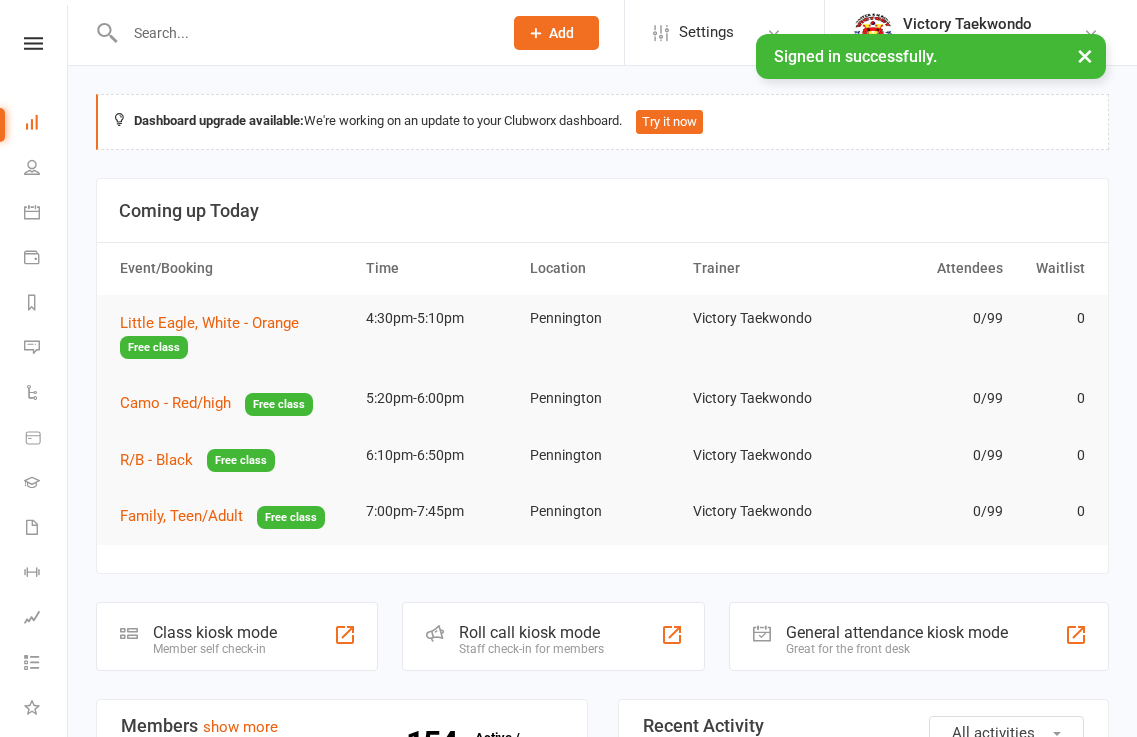 scroll, scrollTop: 0, scrollLeft: 0, axis: both 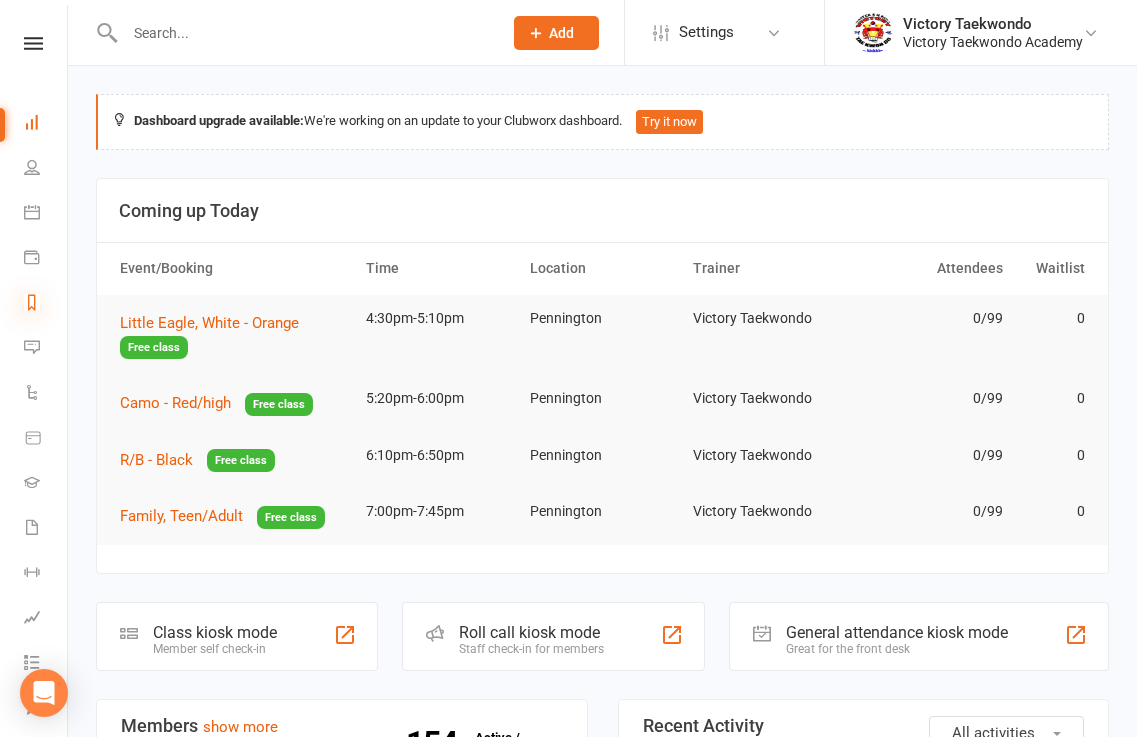 click at bounding box center [32, 302] 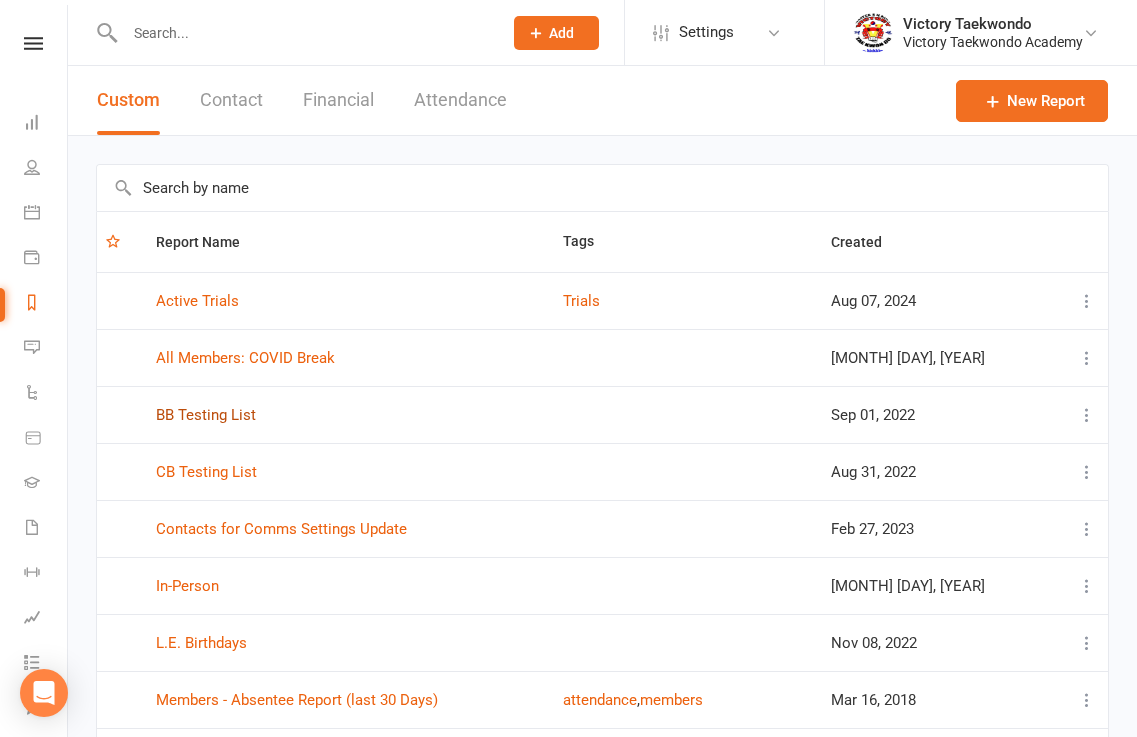 click on "BB Testing List" at bounding box center [206, 415] 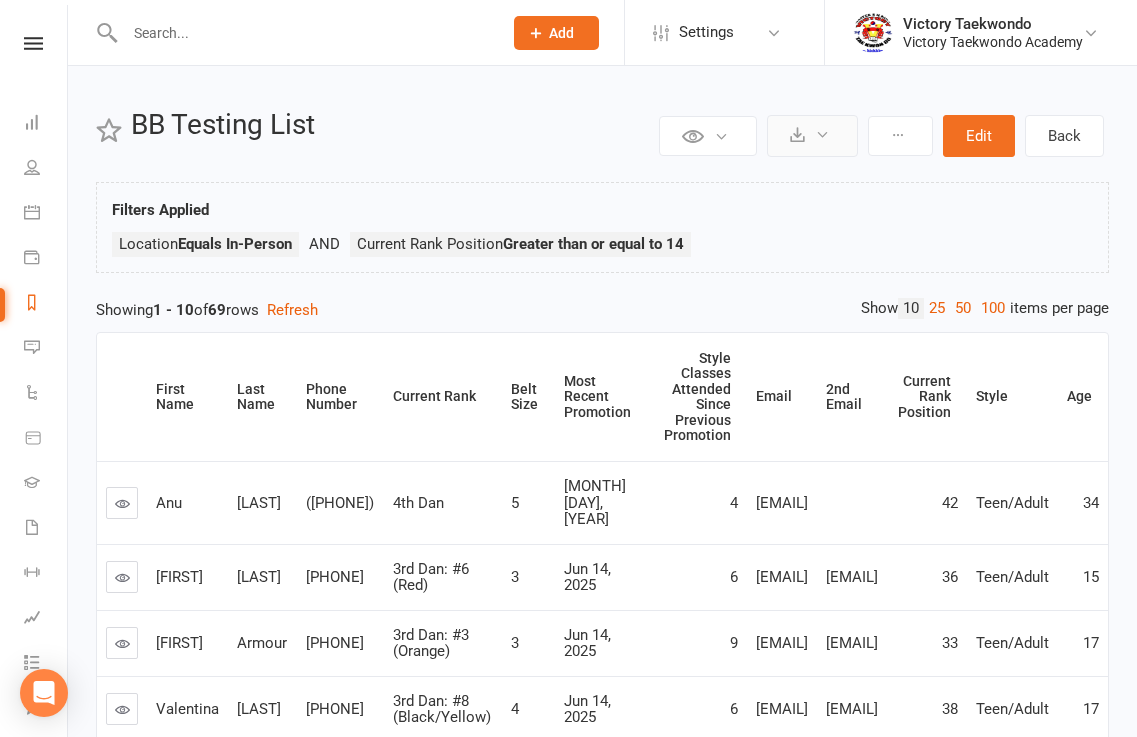 click at bounding box center [812, 136] 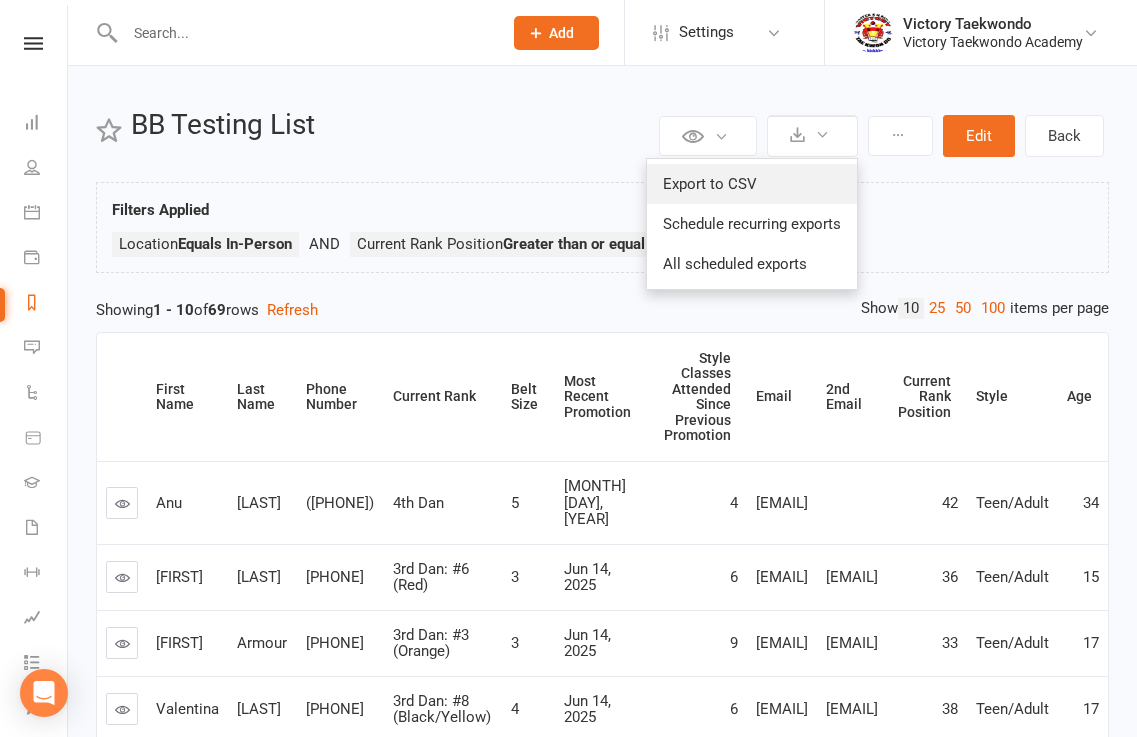click on "Export to CSV" at bounding box center [752, 184] 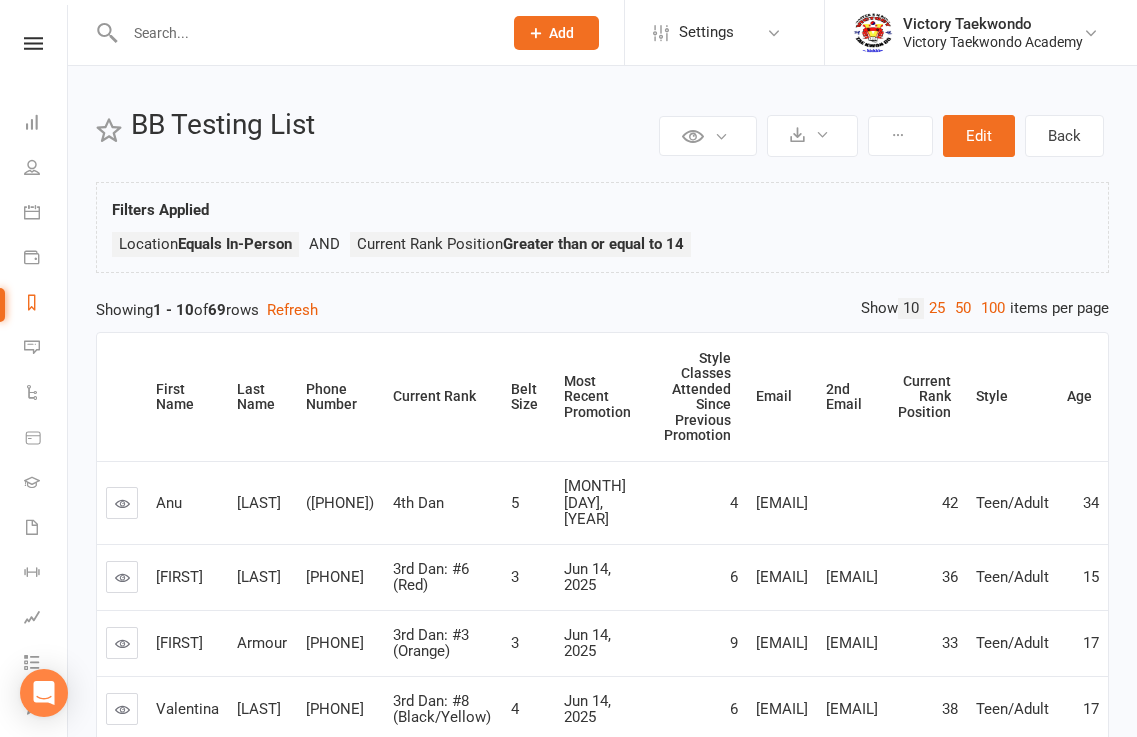 click at bounding box center (304, 33) 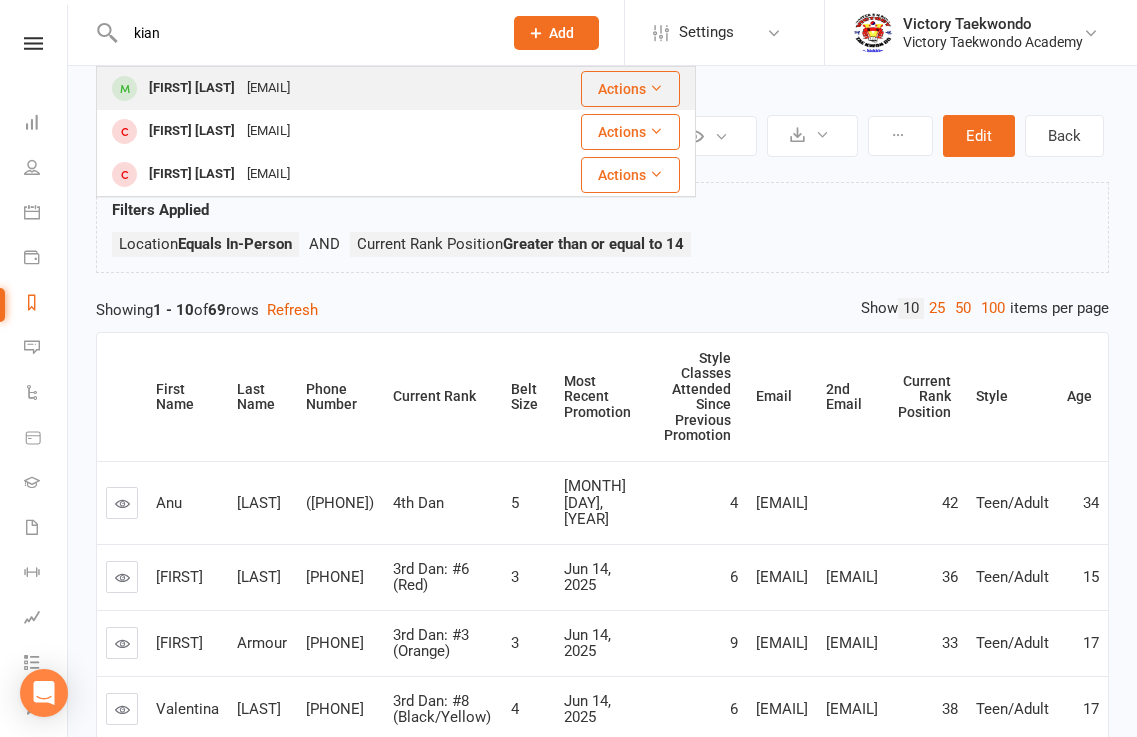 type on "kian" 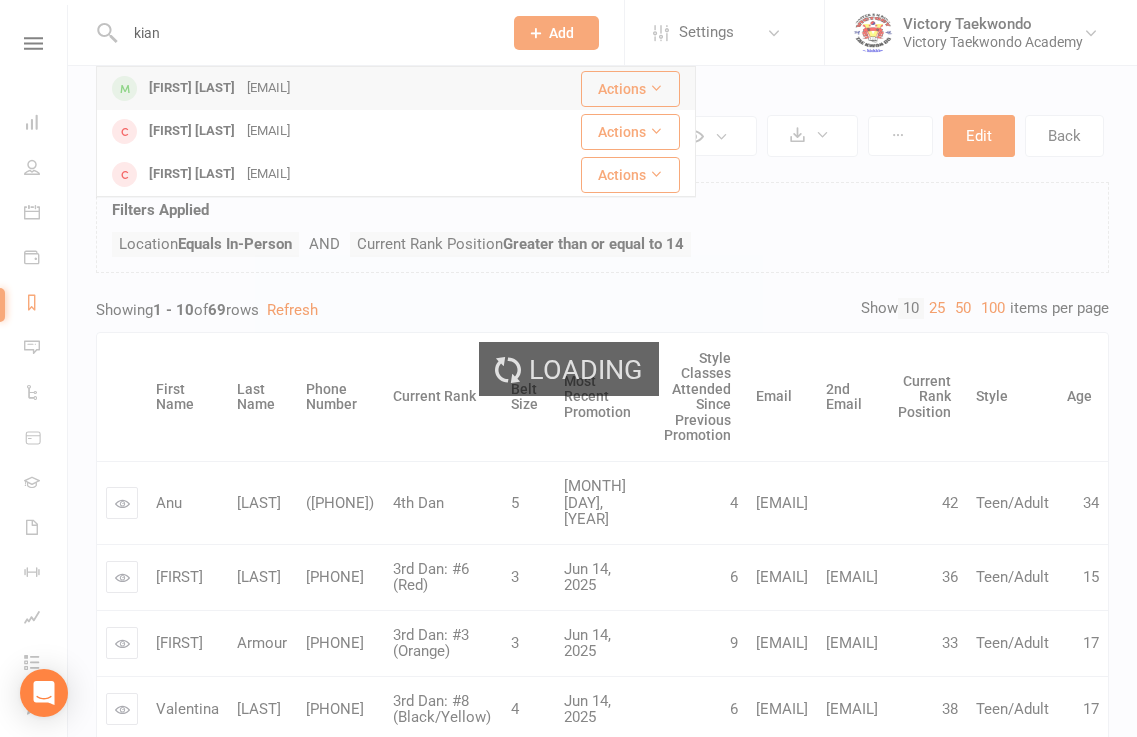 type 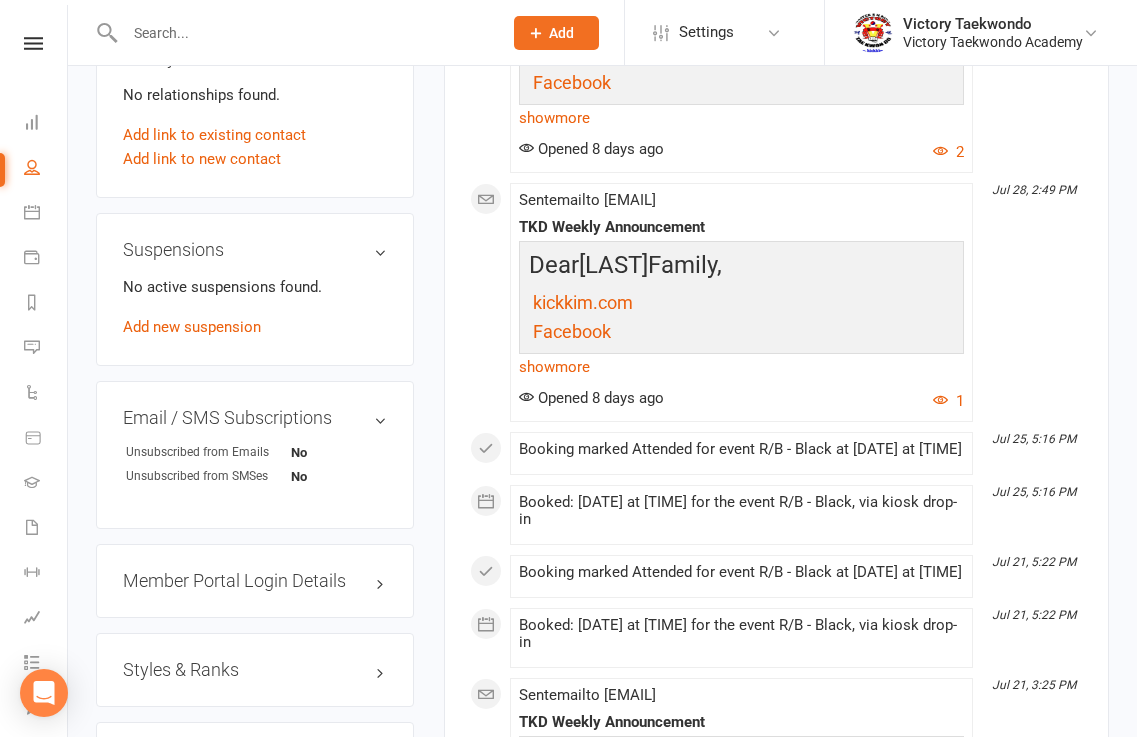 scroll, scrollTop: 1500, scrollLeft: 0, axis: vertical 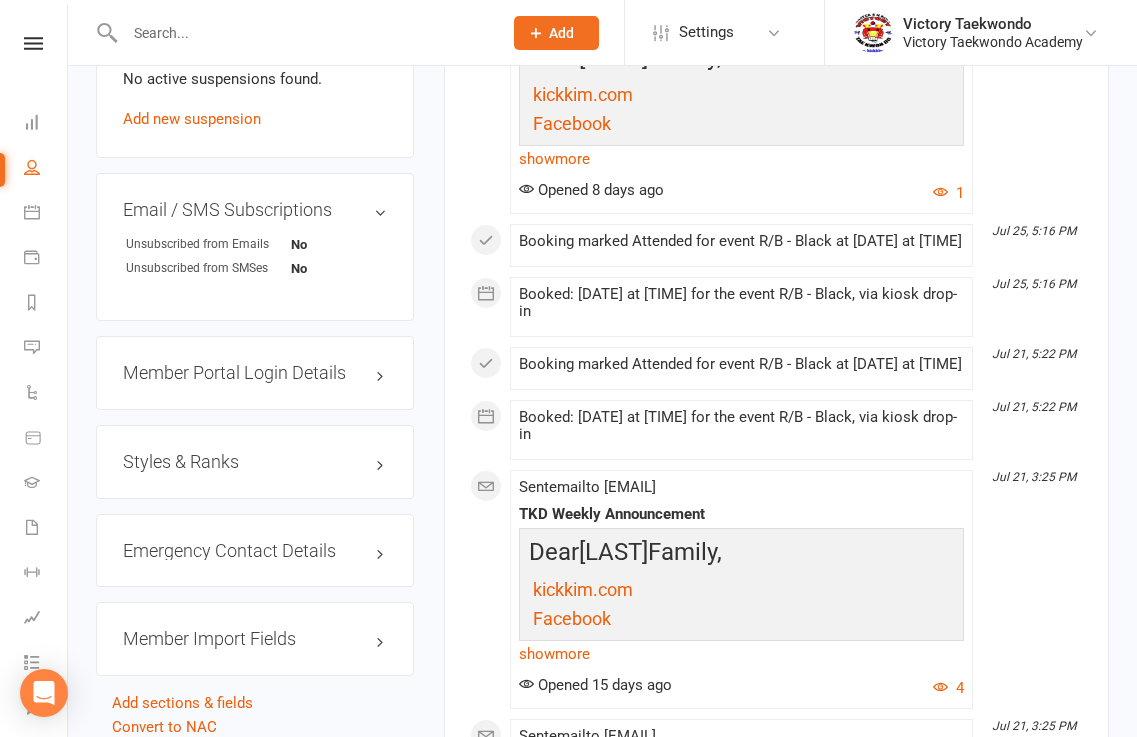 click on "Styles & Ranks" at bounding box center (255, 462) 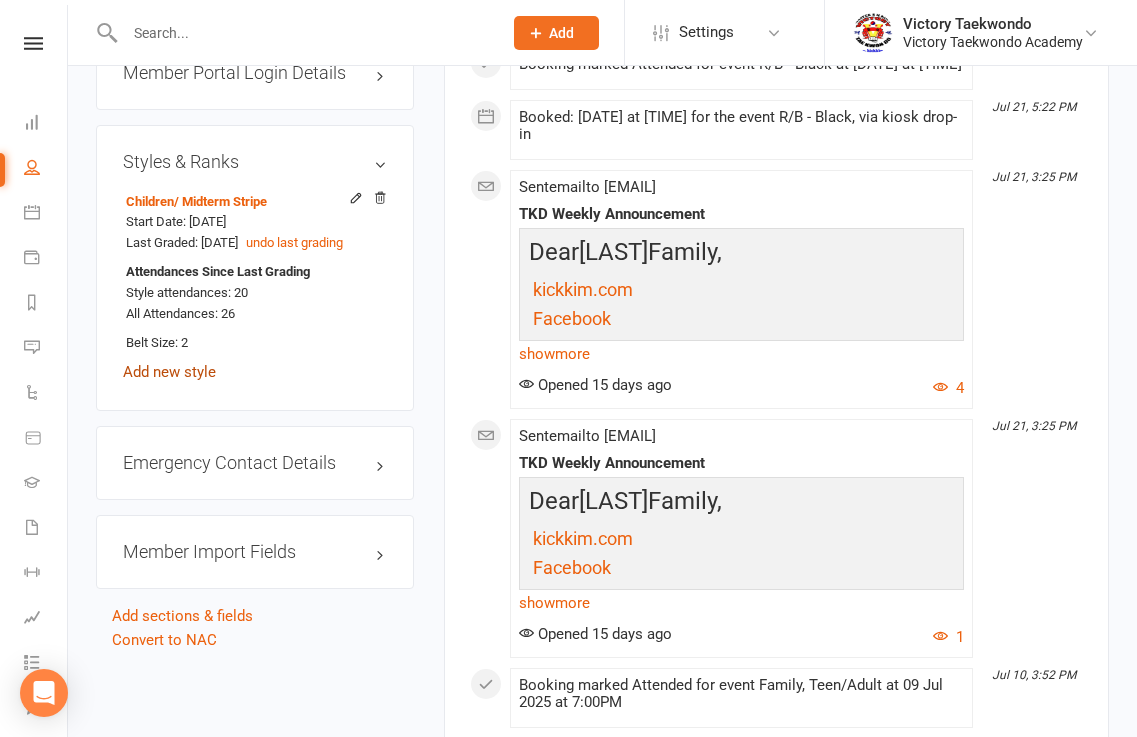 click on "Add new style" at bounding box center [169, 372] 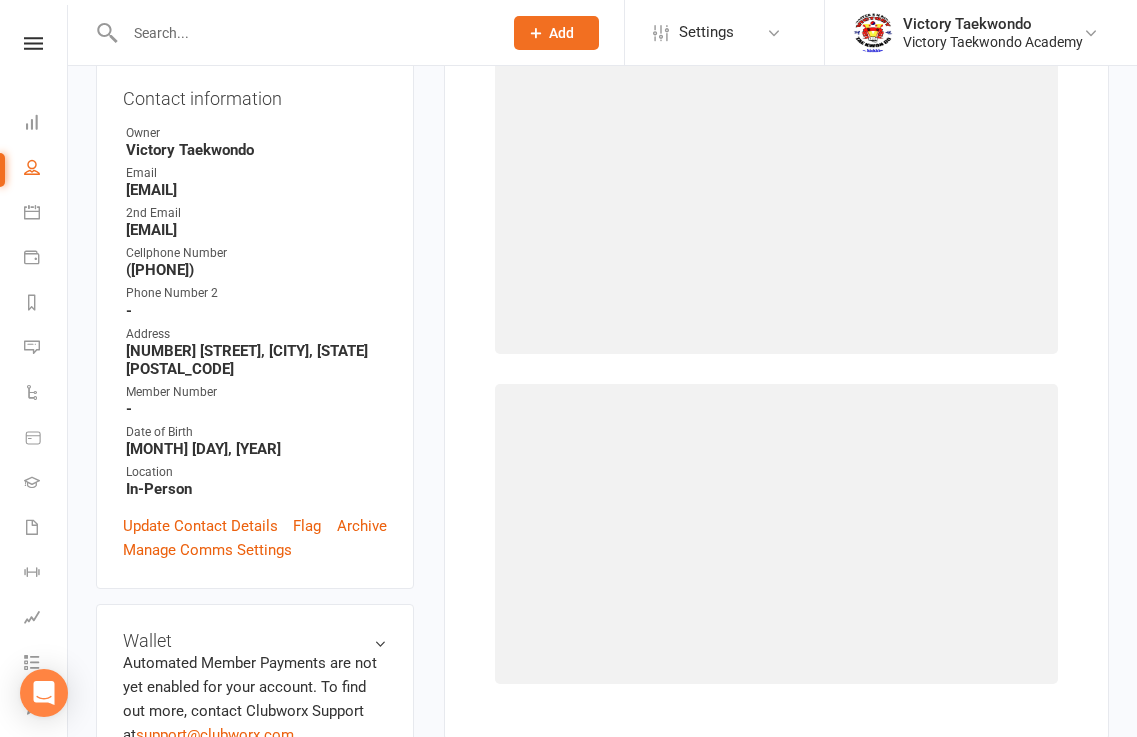 scroll, scrollTop: 171, scrollLeft: 0, axis: vertical 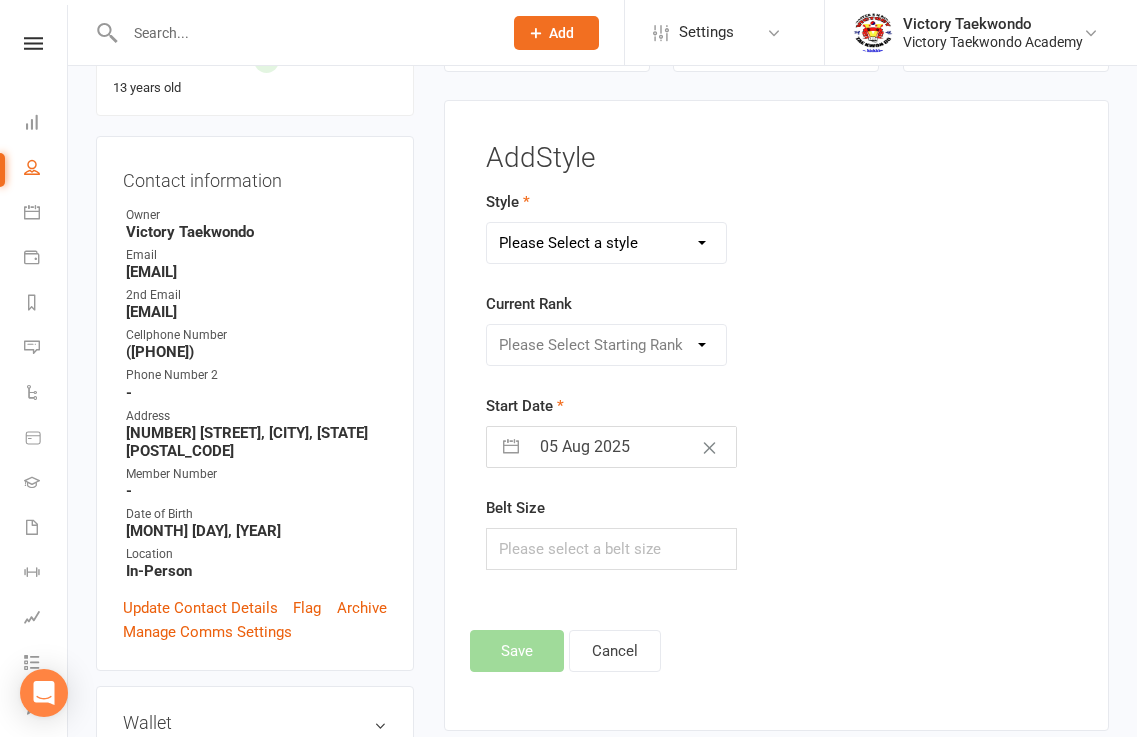click on "Please Select a style Children Little Eagle Teen/Adult" at bounding box center (607, 243) 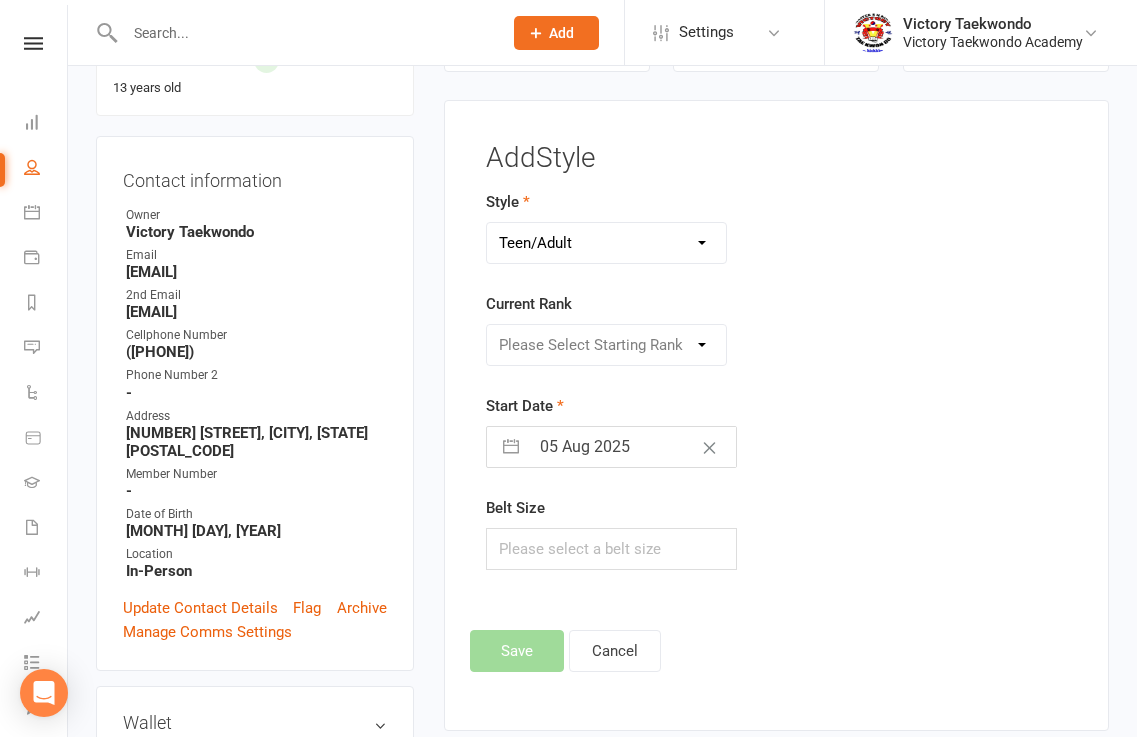 click on "Please Select a style Children Little Eagle Teen/Adult" at bounding box center [607, 243] 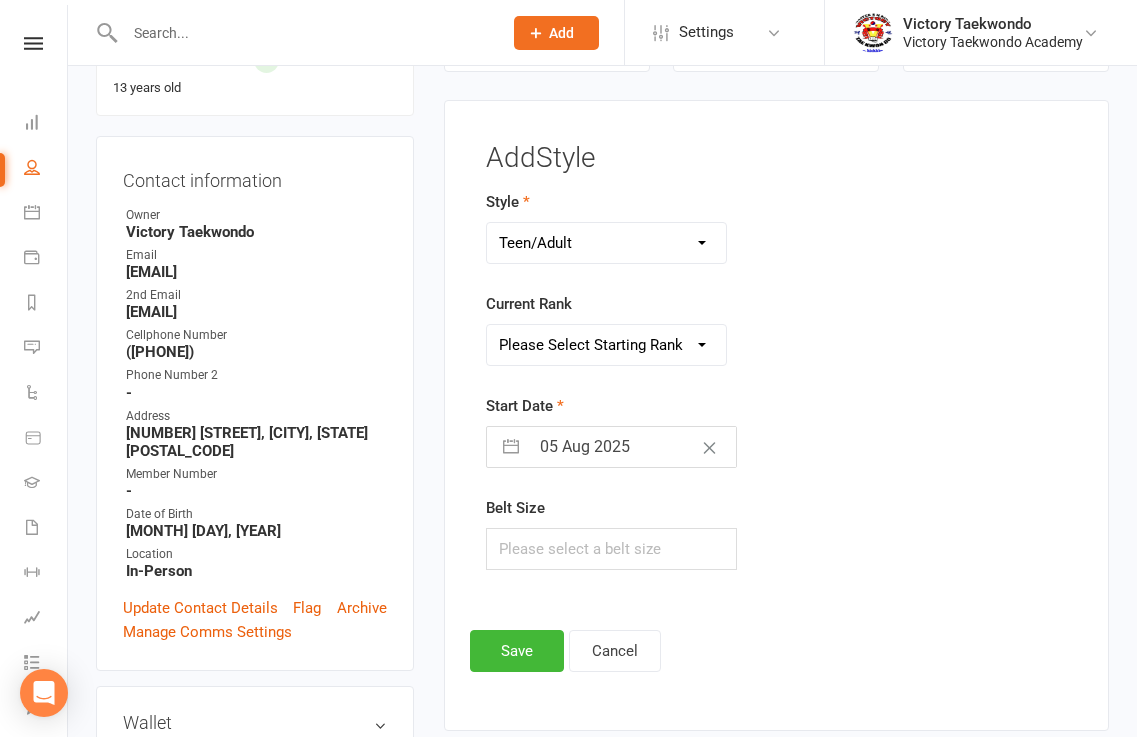 click on "Please Select Starting Rank White Yellow Orange Camo Green Purple Blue Blue High Brown Brown High Red Red High Red/Black Midterm Stripe 1st Dan 1st Dan: #1 (Yellow) 1st Dan: #2 (Green) 1st Dan: #3 (Blue) 1st Dan: #4 (Red) 1st Dan: 2BR (Black) 2nd Dan 2nd Dan: #1 (White) 2nd Dan: #2 (Yellow) 2nd Dan: #3 (Orange) 2nd Dan: #4 (Green) 2nd Dan: #5 (Blue) 2nd Dan: #6 (Red) 2nd Dan: #7 (Black) 2nd Dan: 3BR (Black/Red) 3rd Dan 3rd Dan: #1 (White) 3rd Dan: #2 (Yellow) 3rd Dan: #3 (Orange) 3rd Dan: #4 (Green) 3rd Dan: #5 (Blue) 3rd Dan: #6 (Red) 3rd Dan: #7 (Black) 3rd Dan: #8 (Black/Yellow) 3rd Dan: #9 (Black/Green) 3rd Dan: 4BR (Black/Blue) 3rd Dan: #10 (Black/Red) 4th Dan" at bounding box center (607, 345) 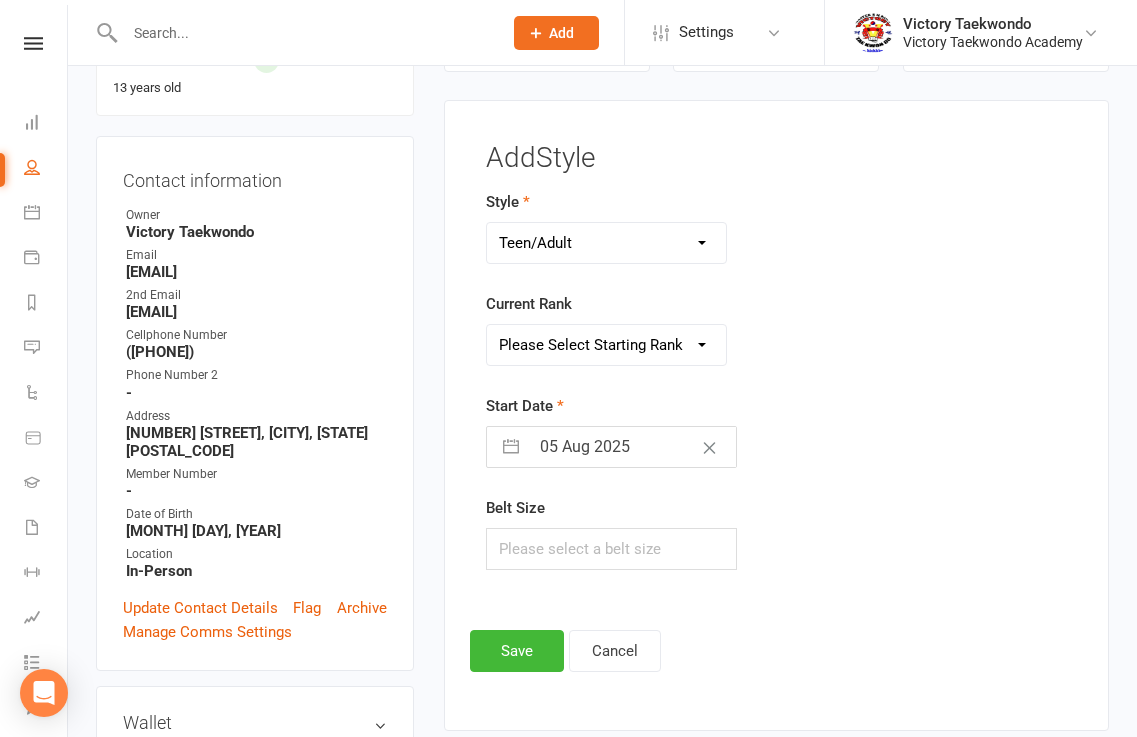 select on "6847" 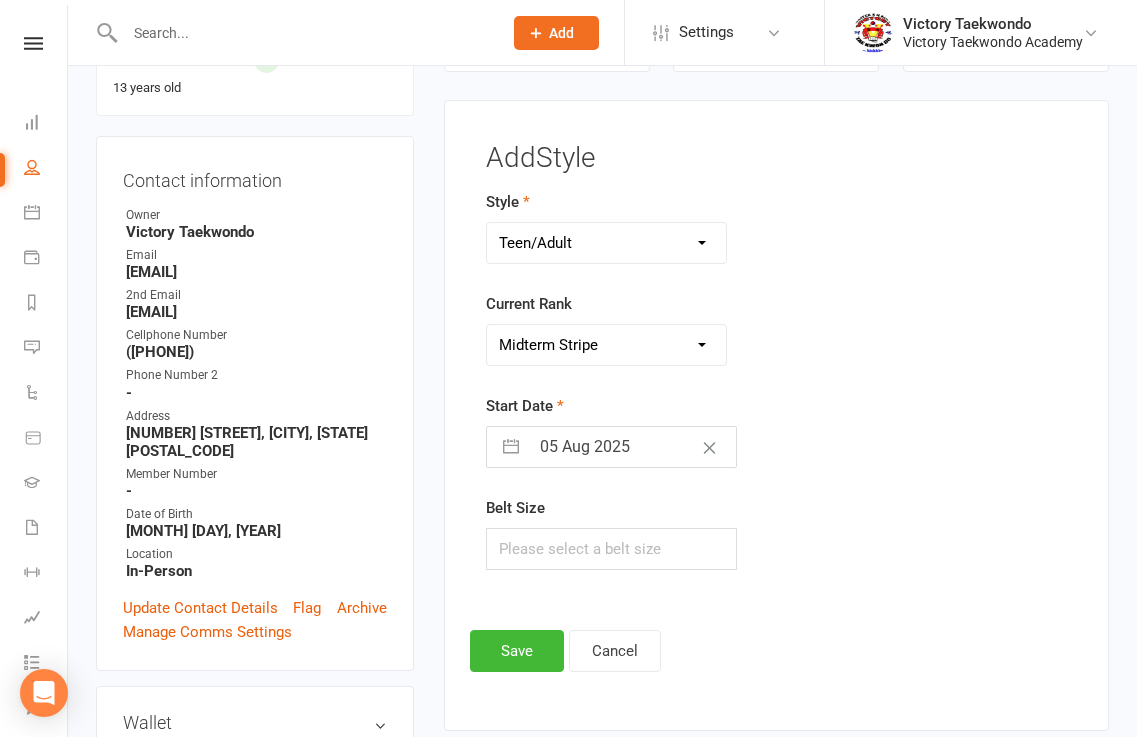 click on "Please Select Starting Rank White Yellow Orange Camo Green Purple Blue Blue High Brown Brown High Red Red High Red/Black Midterm Stripe 1st Dan 1st Dan: #1 (Yellow) 1st Dan: #2 (Green) 1st Dan: #3 (Blue) 1st Dan: #4 (Red) 1st Dan: 2BR (Black) 2nd Dan 2nd Dan: #1 (White) 2nd Dan: #2 (Yellow) 2nd Dan: #3 (Orange) 2nd Dan: #4 (Green) 2nd Dan: #5 (Blue) 2nd Dan: #6 (Red) 2nd Dan: #7 (Black) 2nd Dan: 3BR (Black/Red) 3rd Dan 3rd Dan: #1 (White) 3rd Dan: #2 (Yellow) 3rd Dan: #3 (Orange) 3rd Dan: #4 (Green) 3rd Dan: #5 (Blue) 3rd Dan: #6 (Red) 3rd Dan: #7 (Black) 3rd Dan: #8 (Black/Yellow) 3rd Dan: #9 (Black/Green) 3rd Dan: 4BR (Black/Blue) 3rd Dan: #10 (Black/Red) 4th Dan" at bounding box center (607, 345) 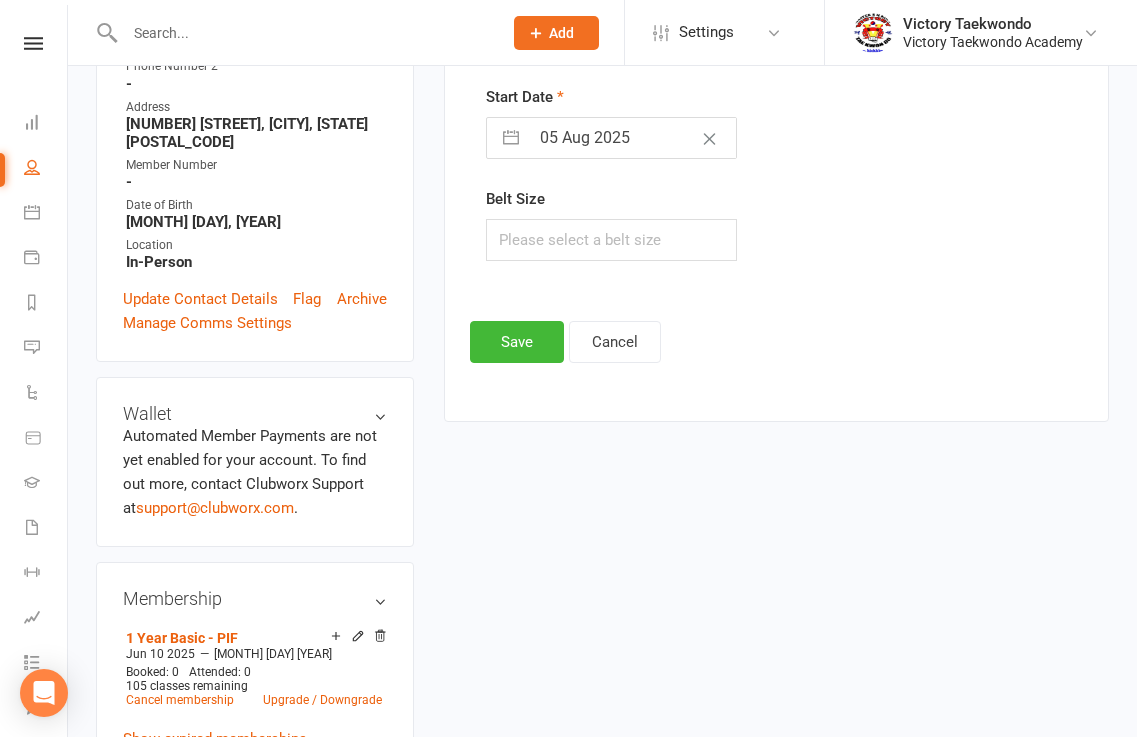 scroll, scrollTop: 71, scrollLeft: 0, axis: vertical 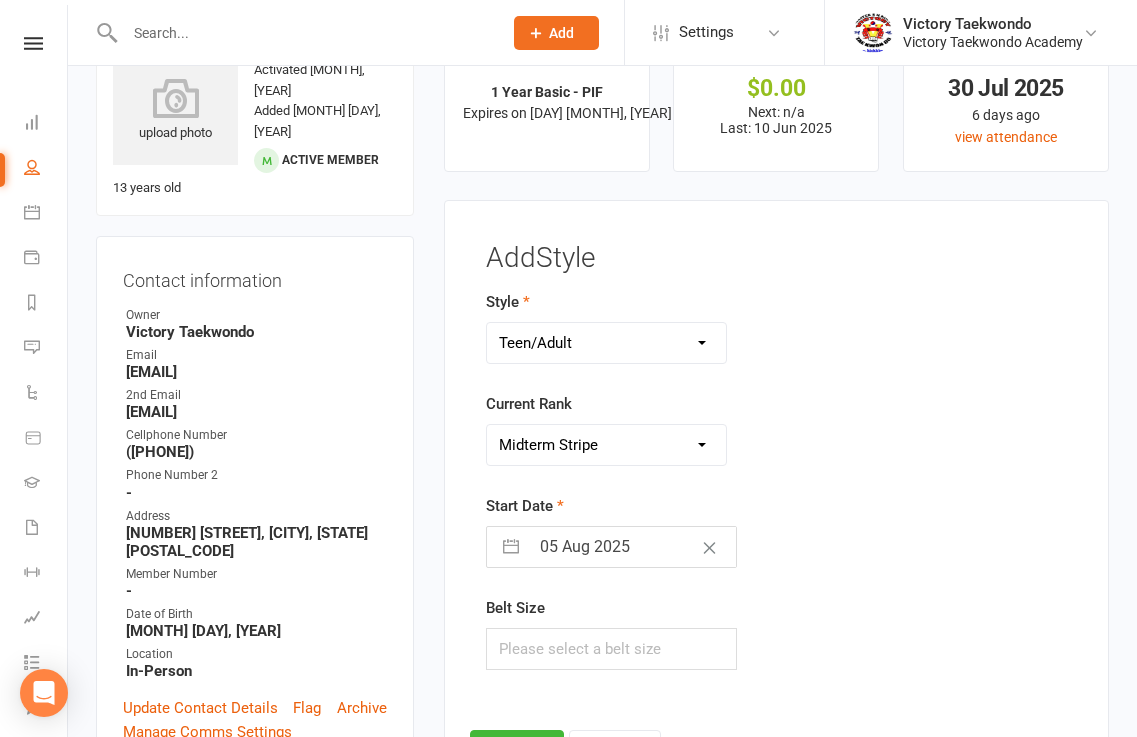 click on "05 Aug 2025" at bounding box center (633, 547) 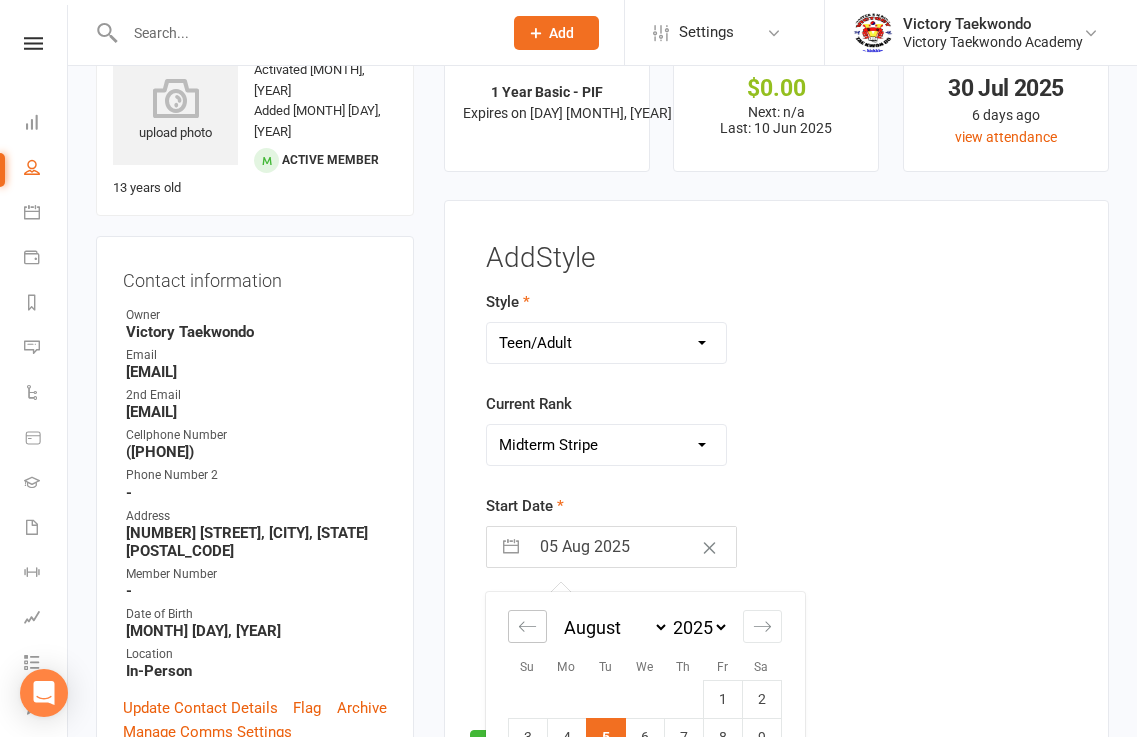 click 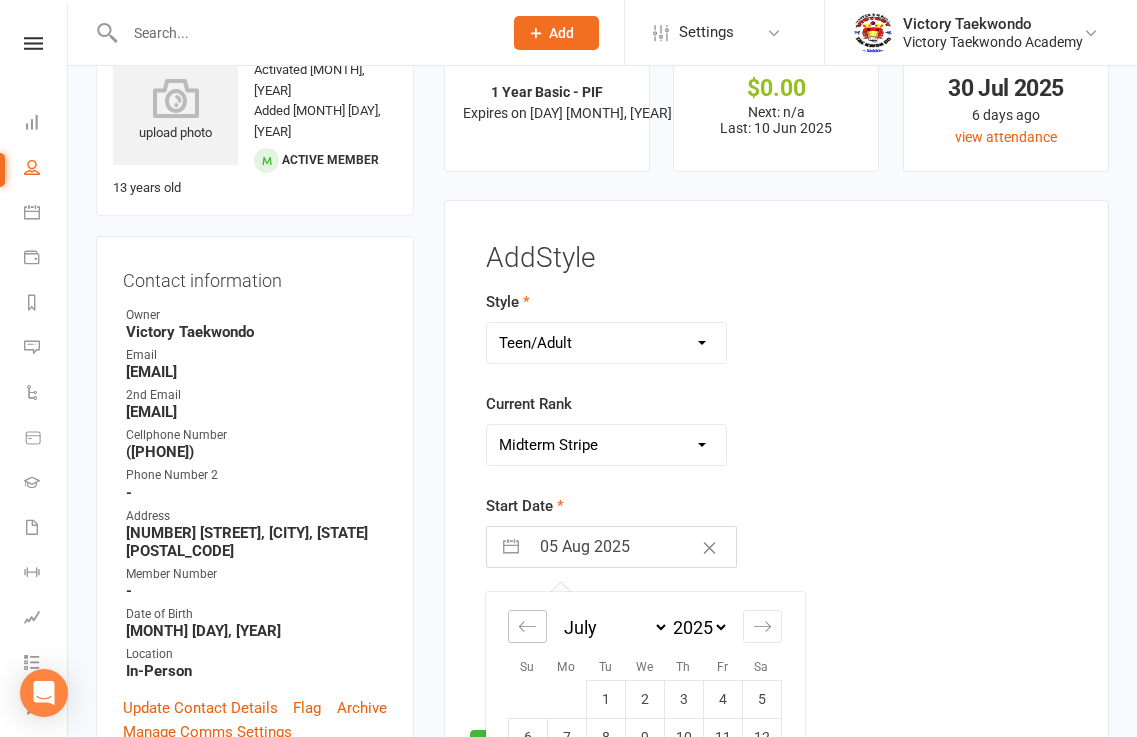 click 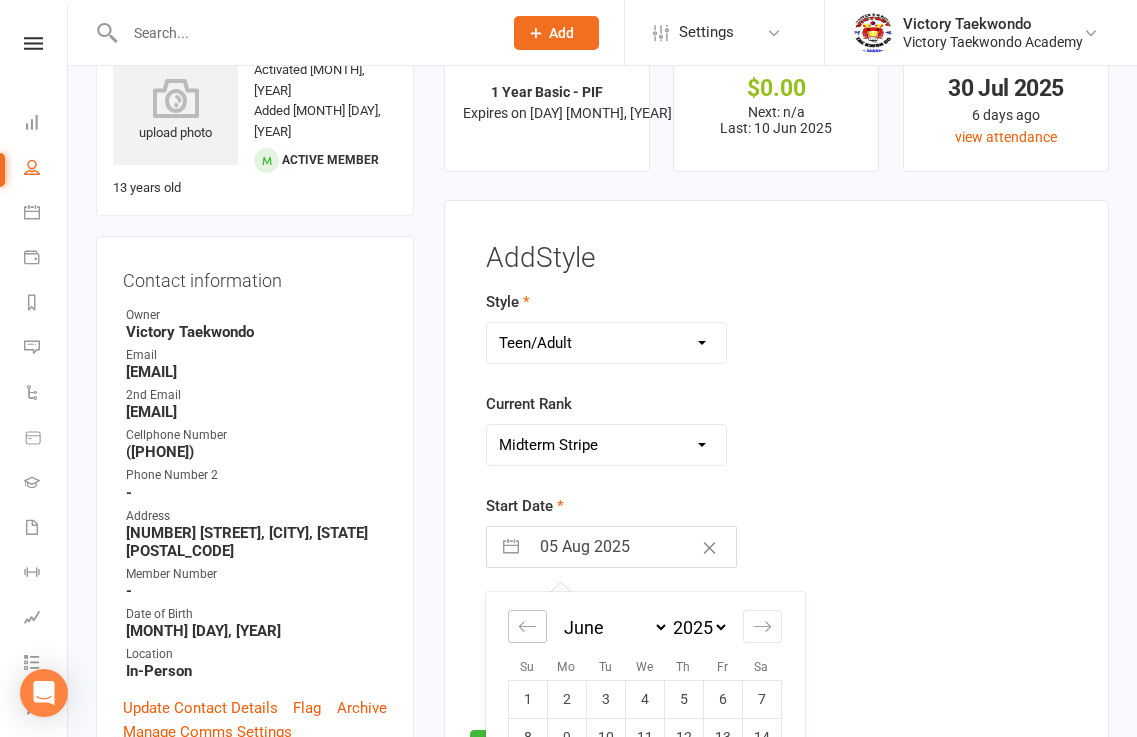 click 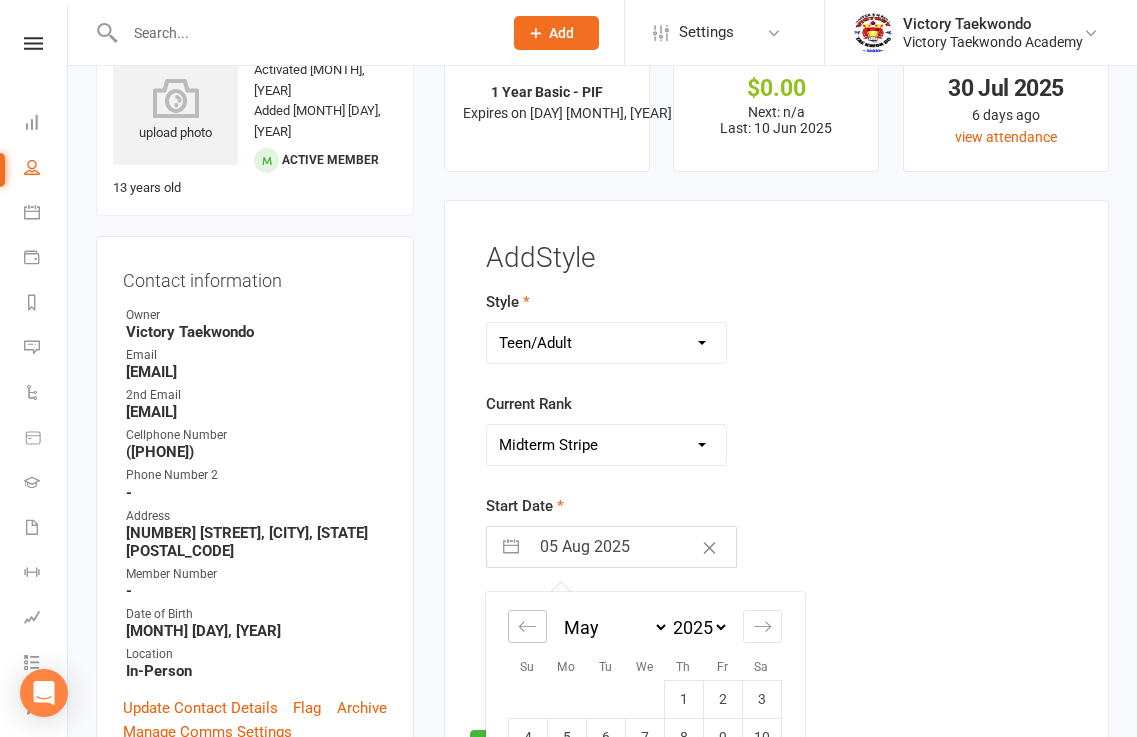 click 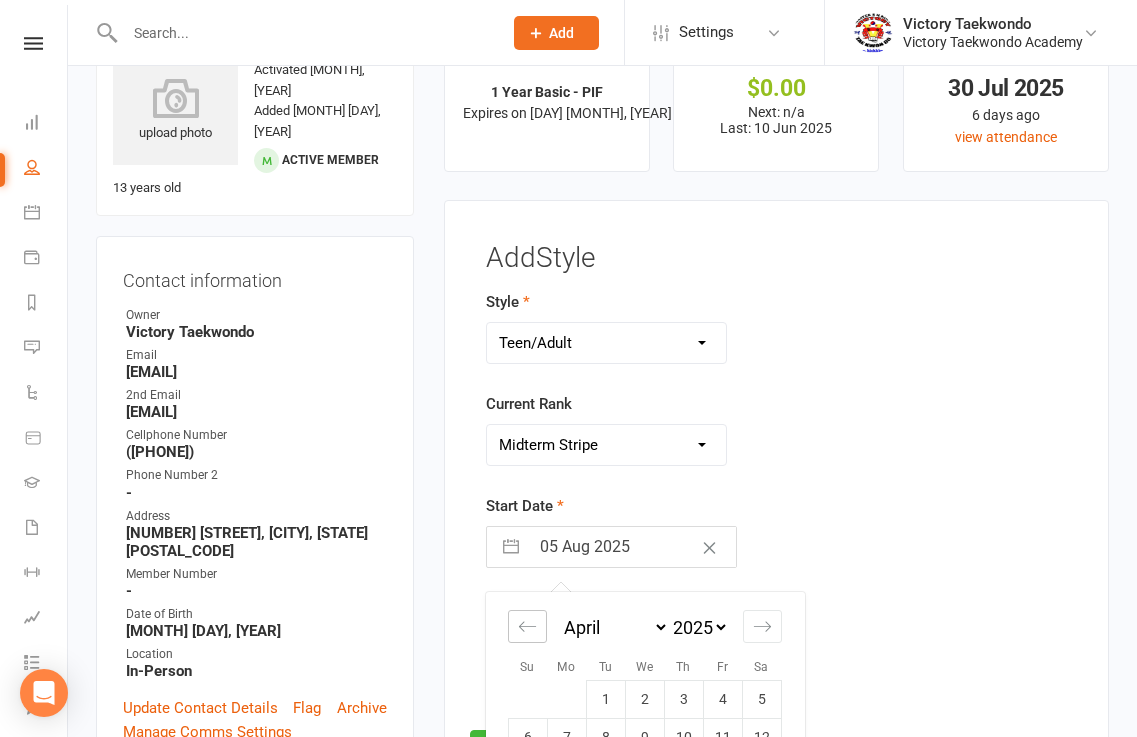 scroll, scrollTop: 371, scrollLeft: 0, axis: vertical 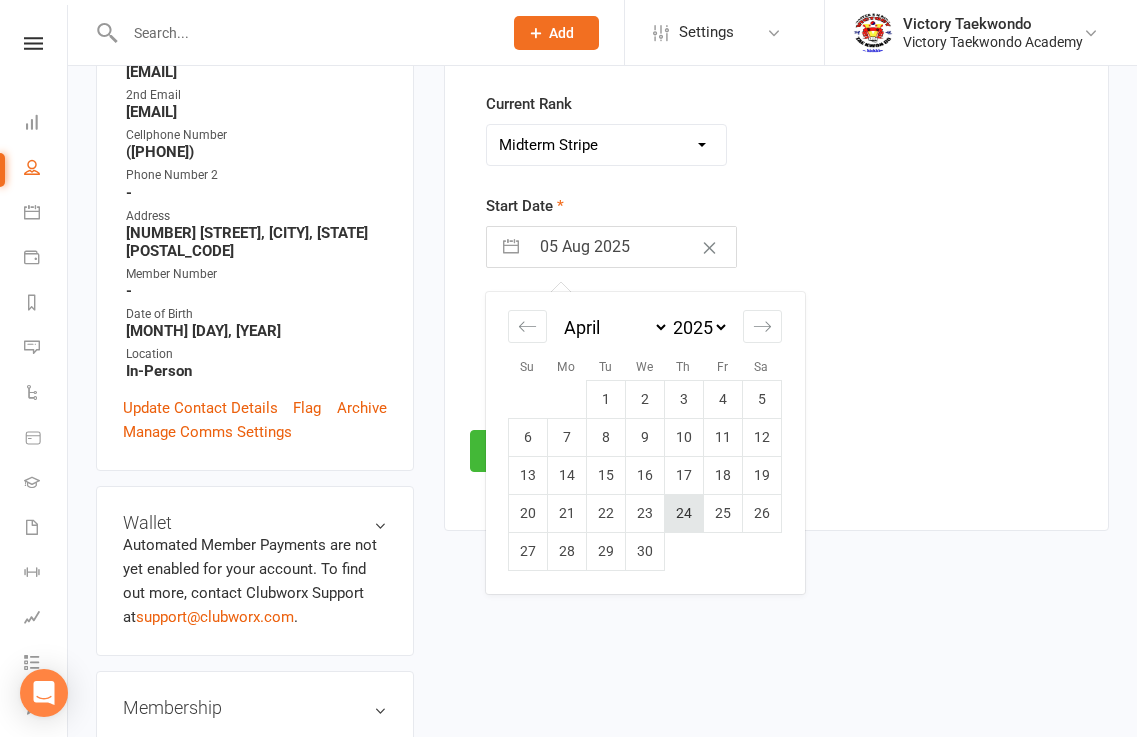 click on "24" at bounding box center (683, 513) 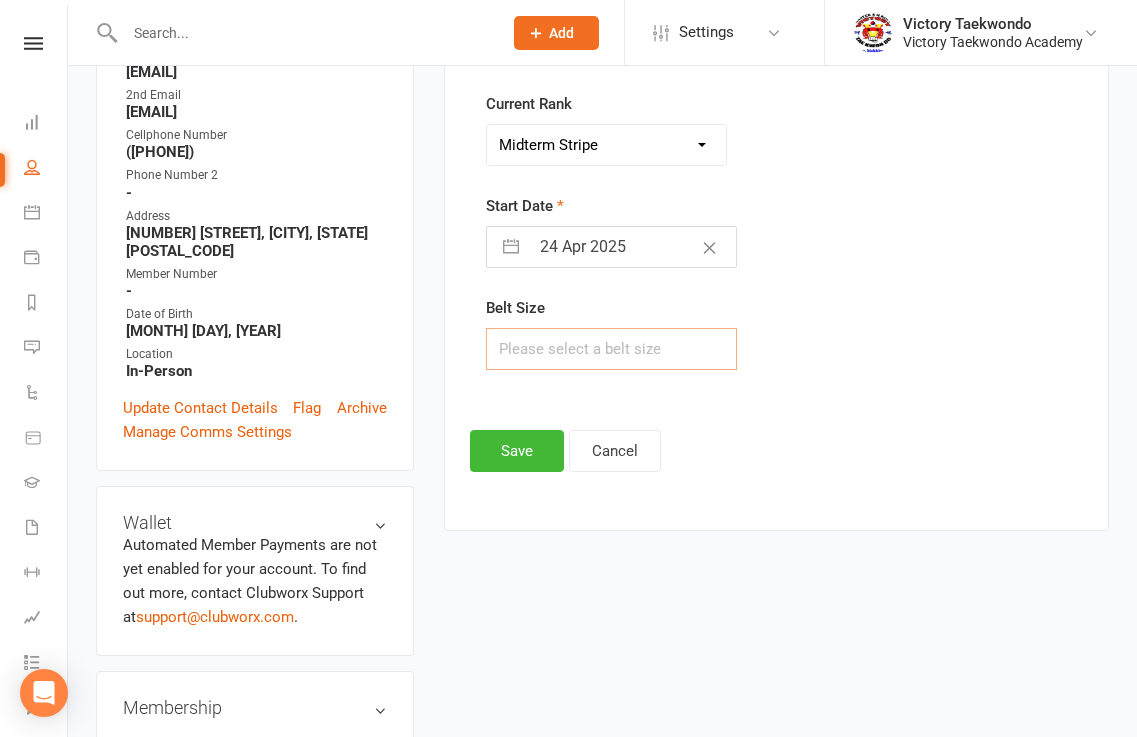 click at bounding box center (612, 349) 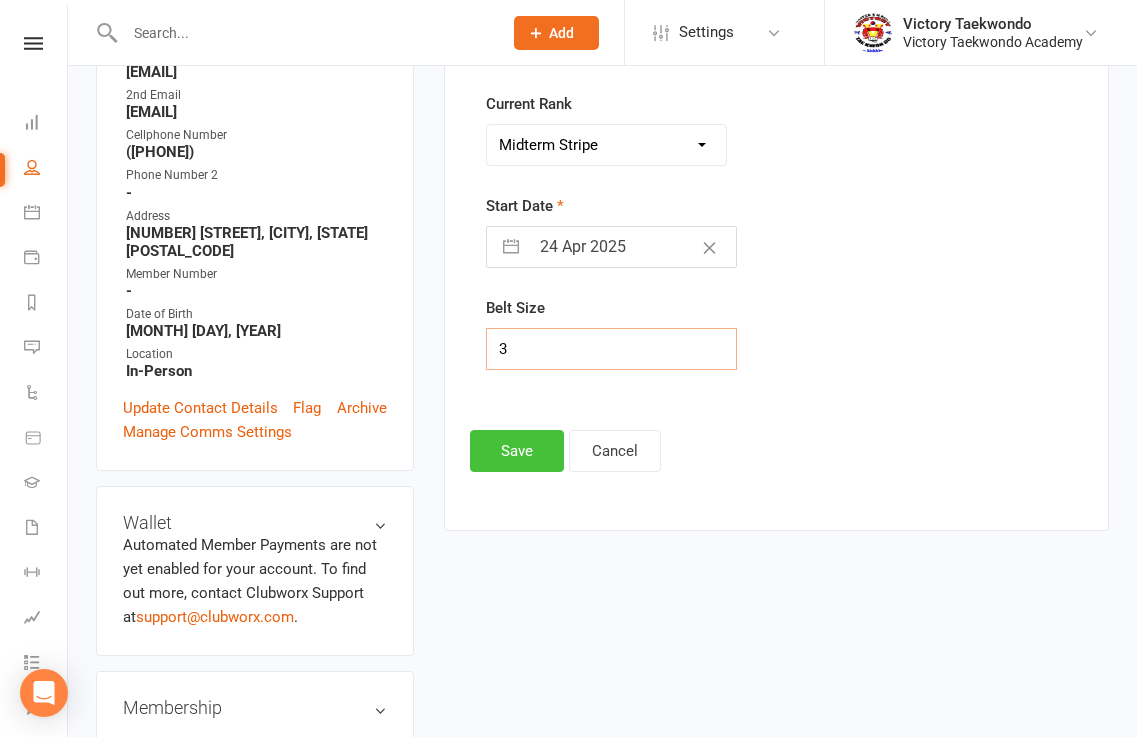type on "3" 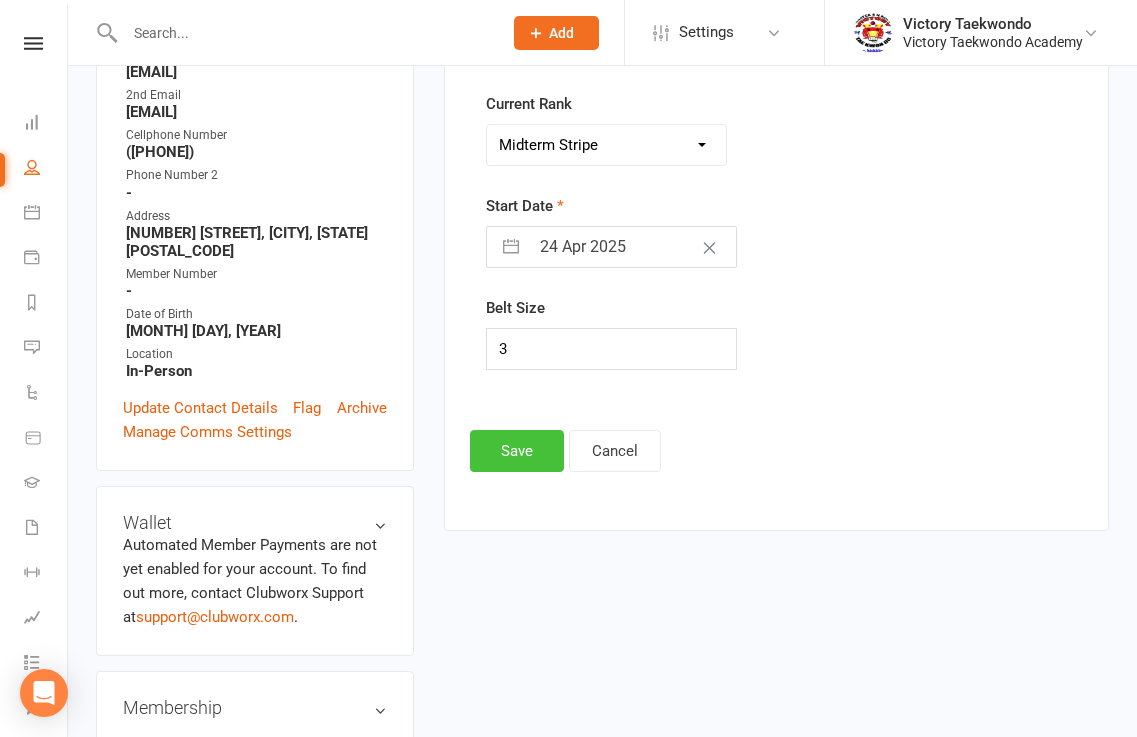 click on "Save" at bounding box center [517, 451] 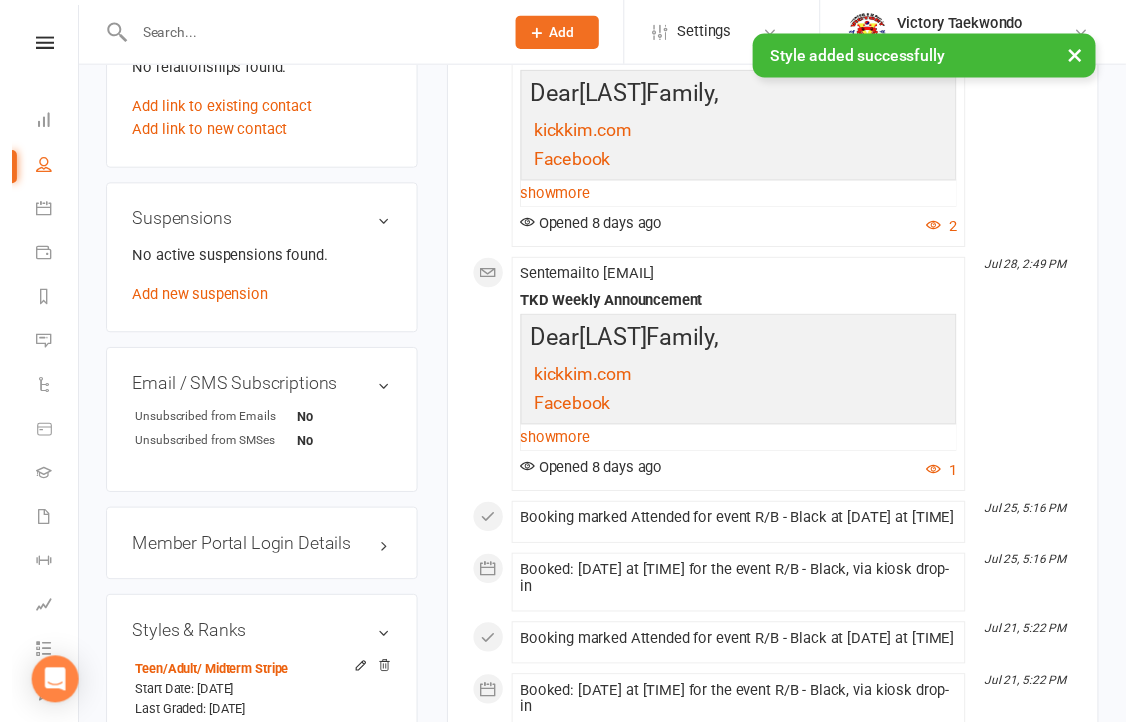 scroll, scrollTop: 1671, scrollLeft: 0, axis: vertical 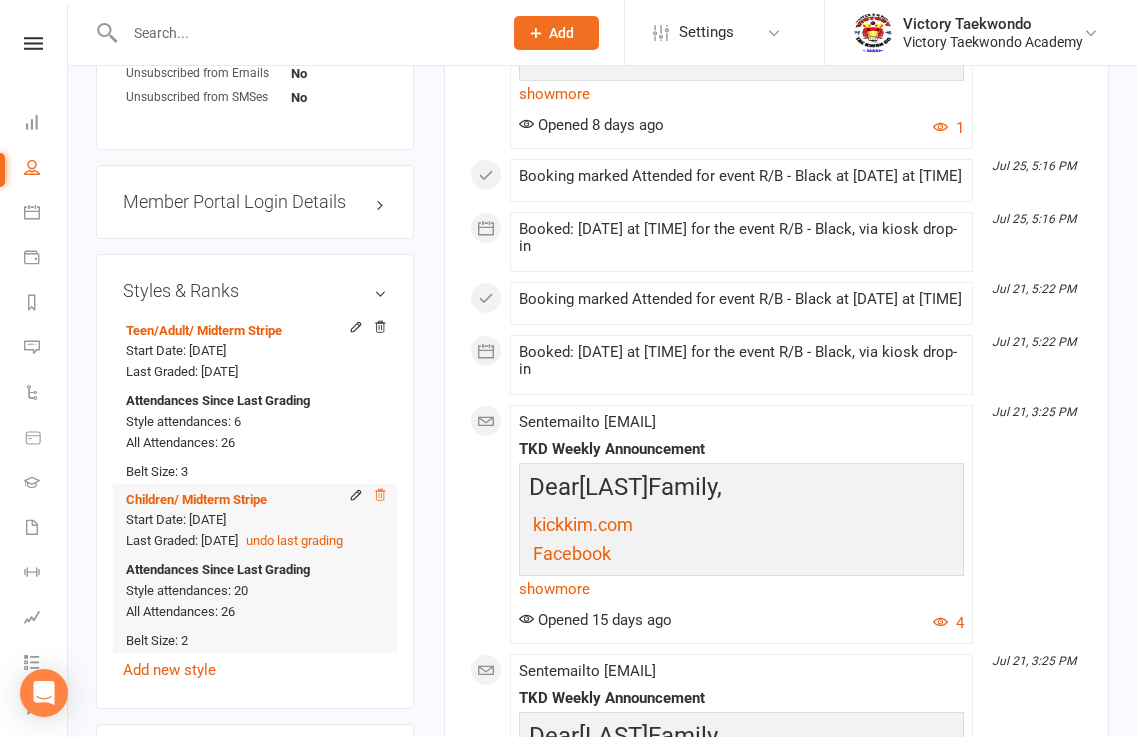 click 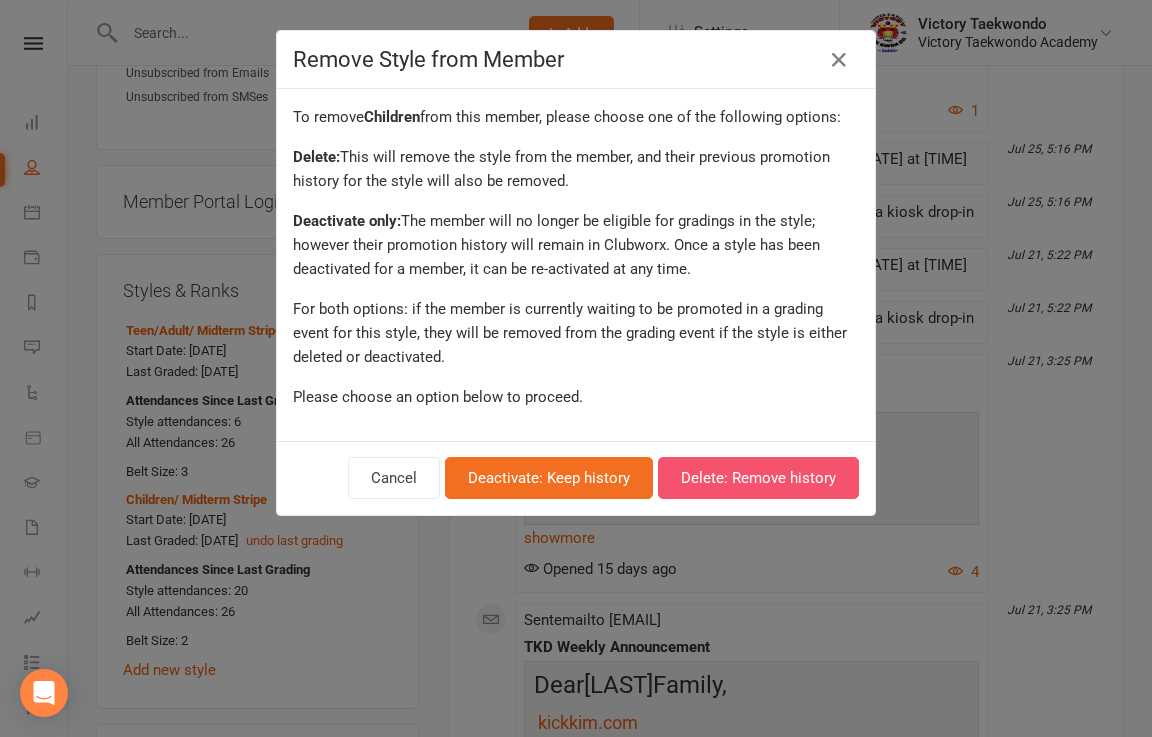 click on "Delete: Remove history" at bounding box center (758, 478) 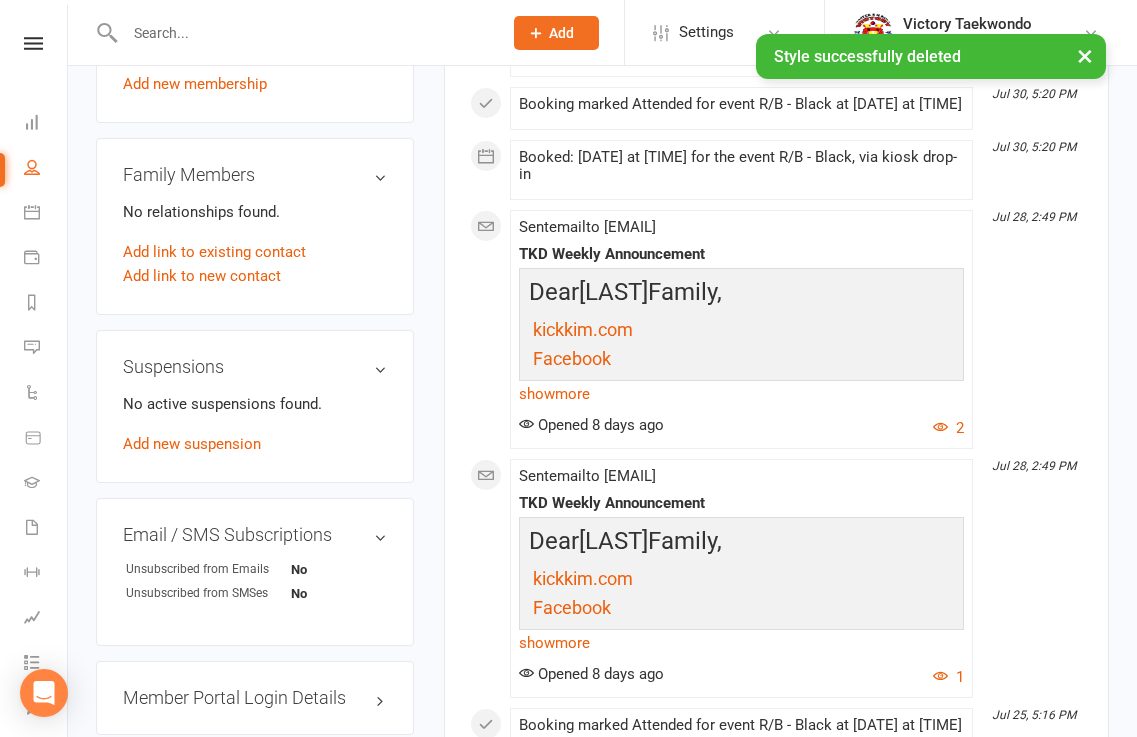scroll, scrollTop: 571, scrollLeft: 0, axis: vertical 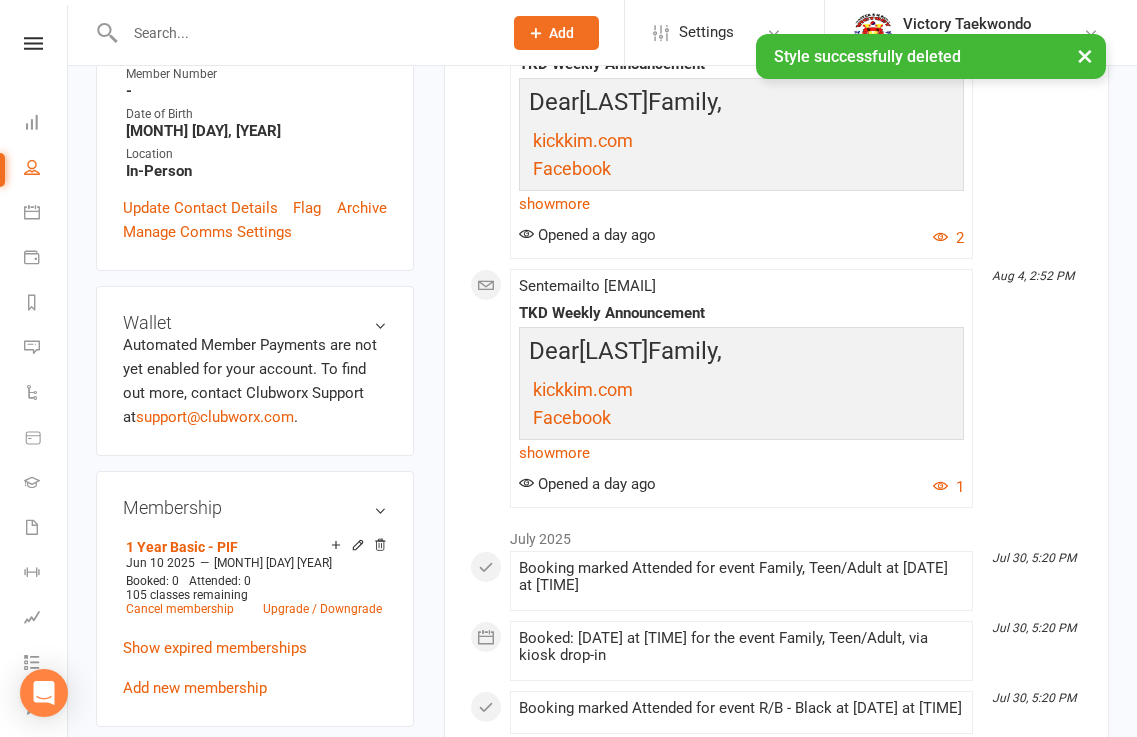 click at bounding box center [304, 33] 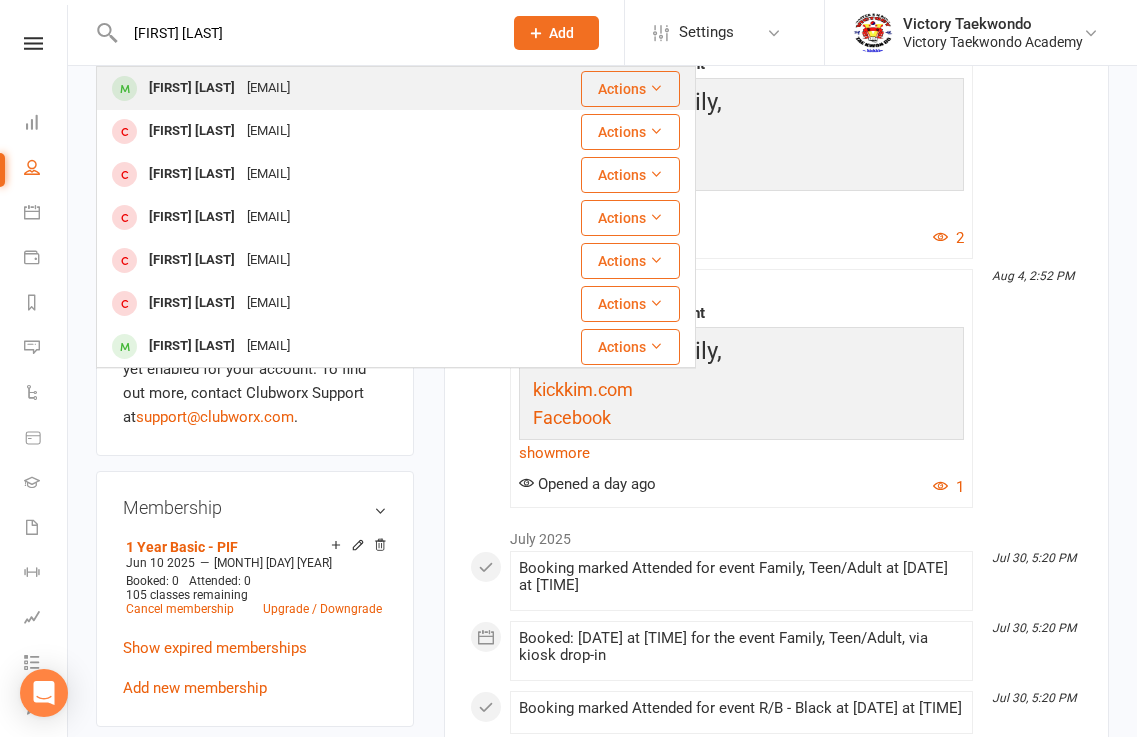 type on "nicholas angh" 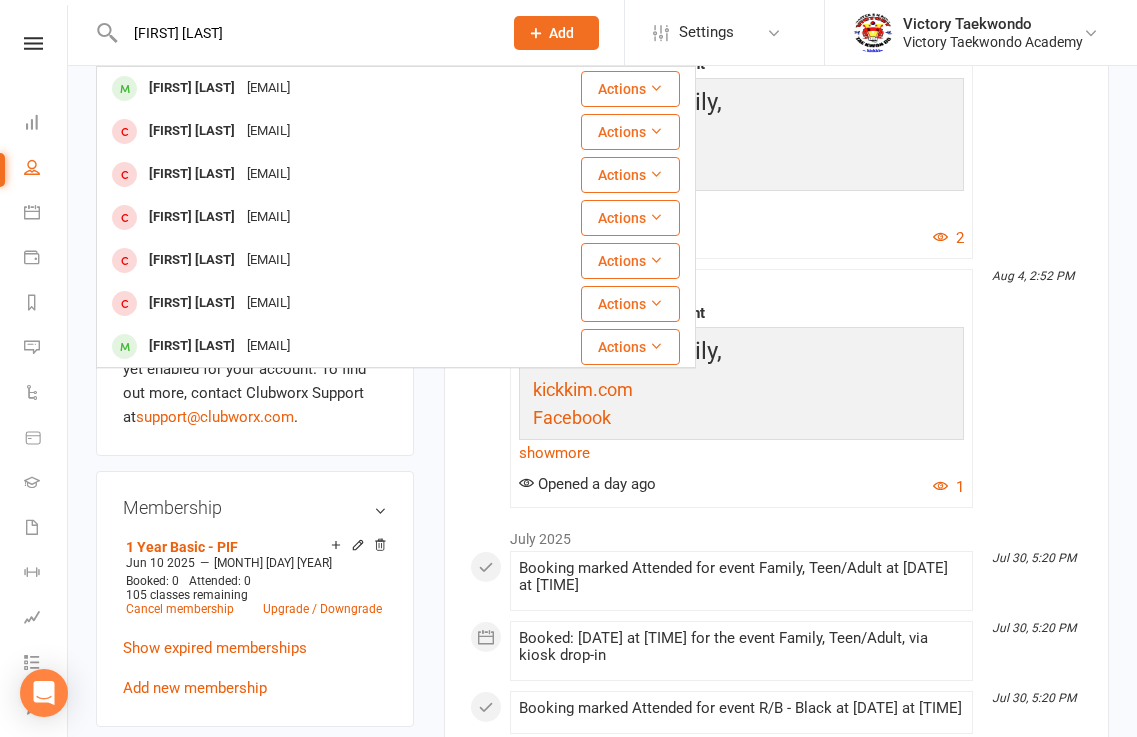 type 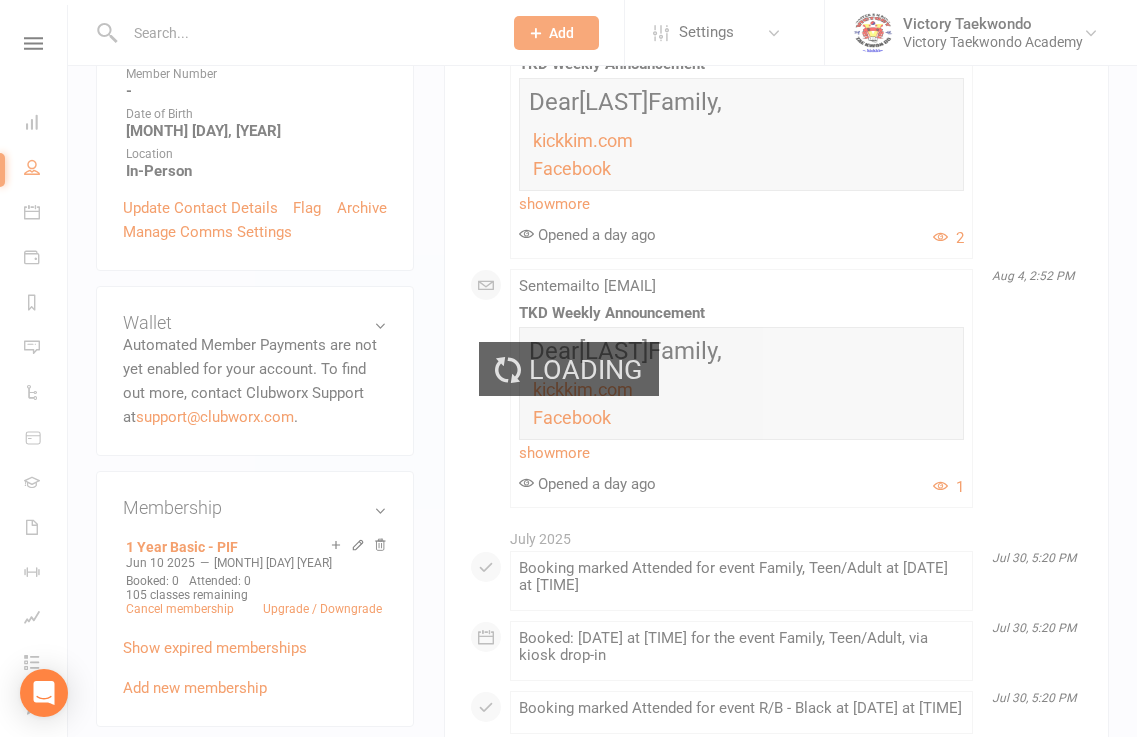 scroll, scrollTop: 0, scrollLeft: 0, axis: both 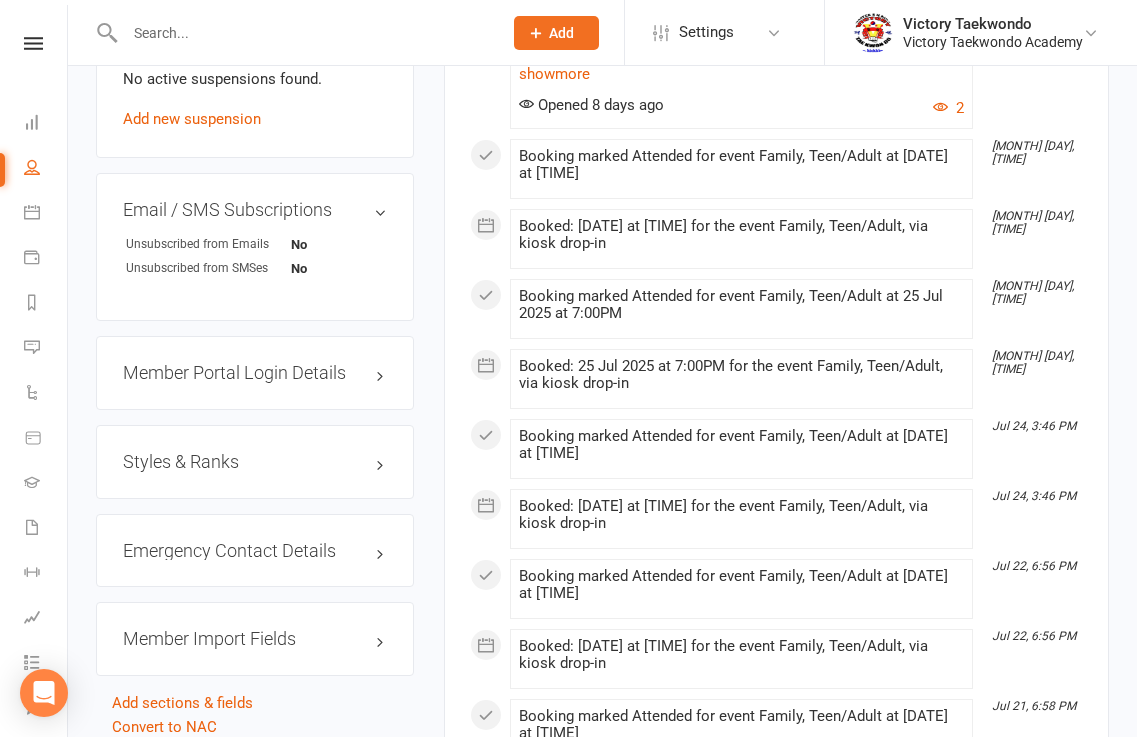 click on "Styles & Ranks" at bounding box center [255, 462] 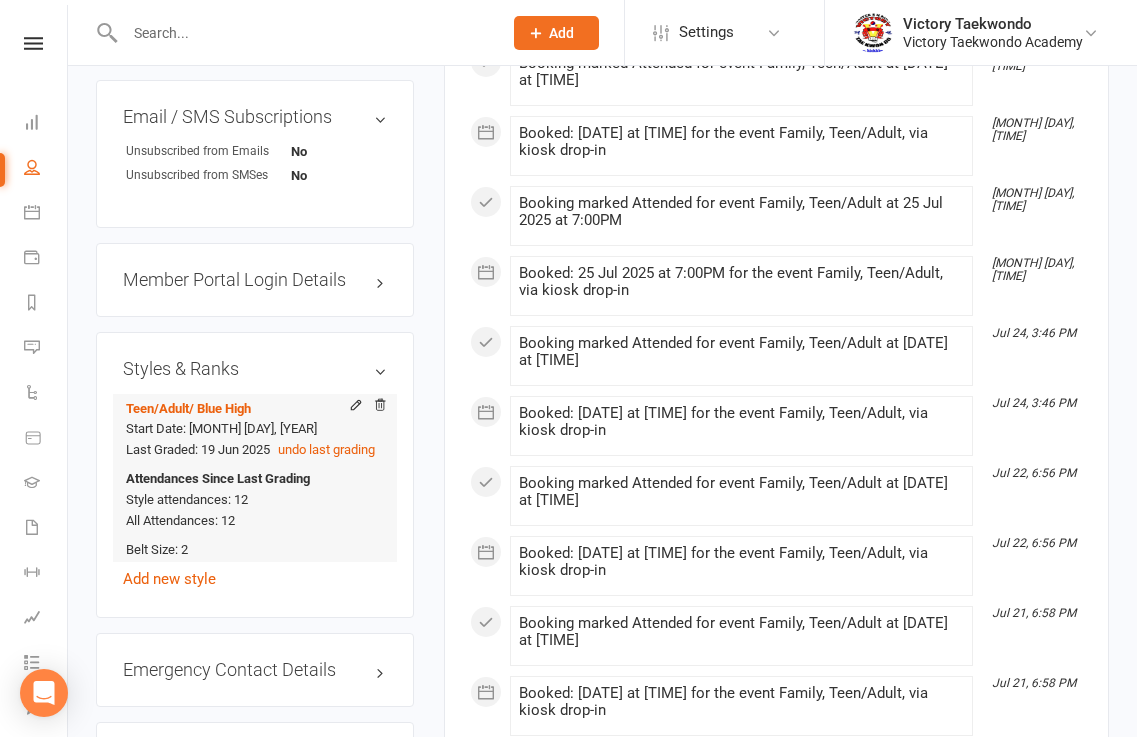 scroll, scrollTop: 1700, scrollLeft: 0, axis: vertical 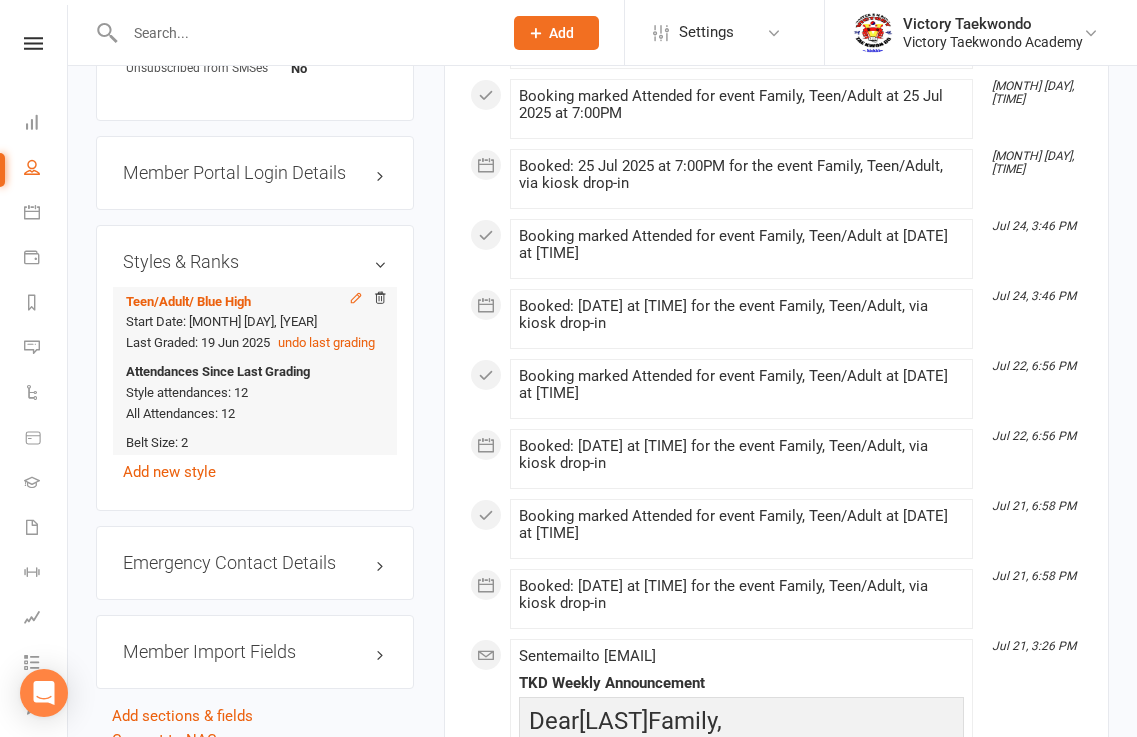 click 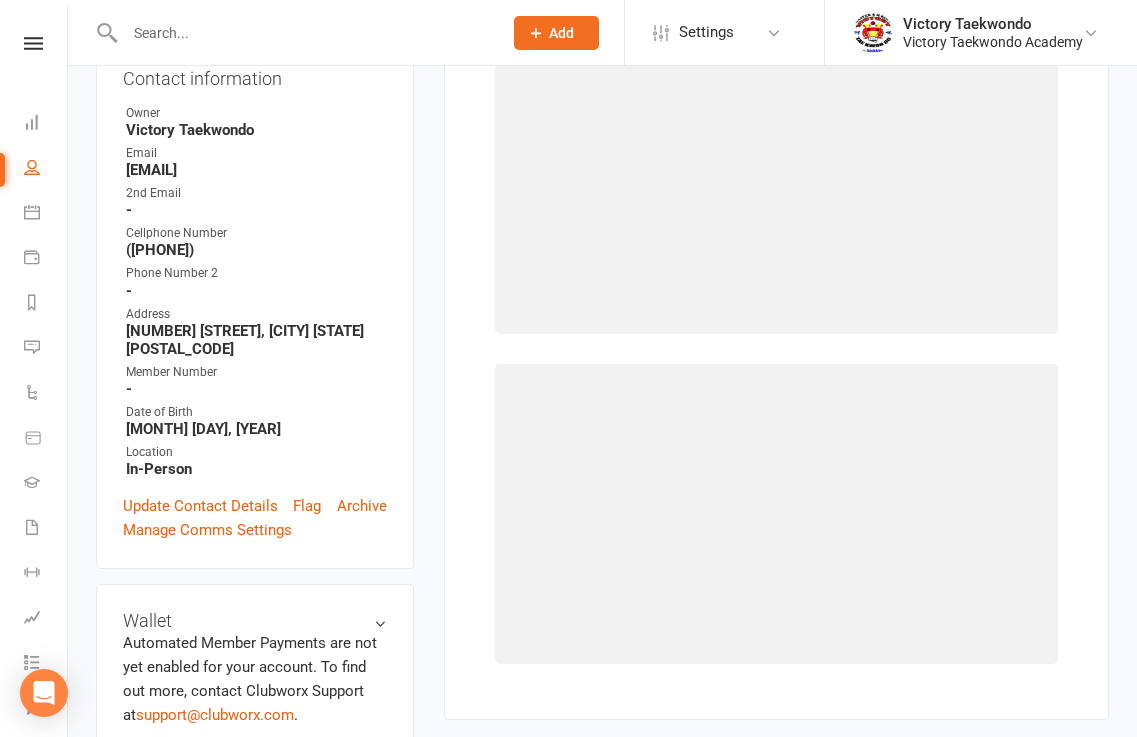select on "764" 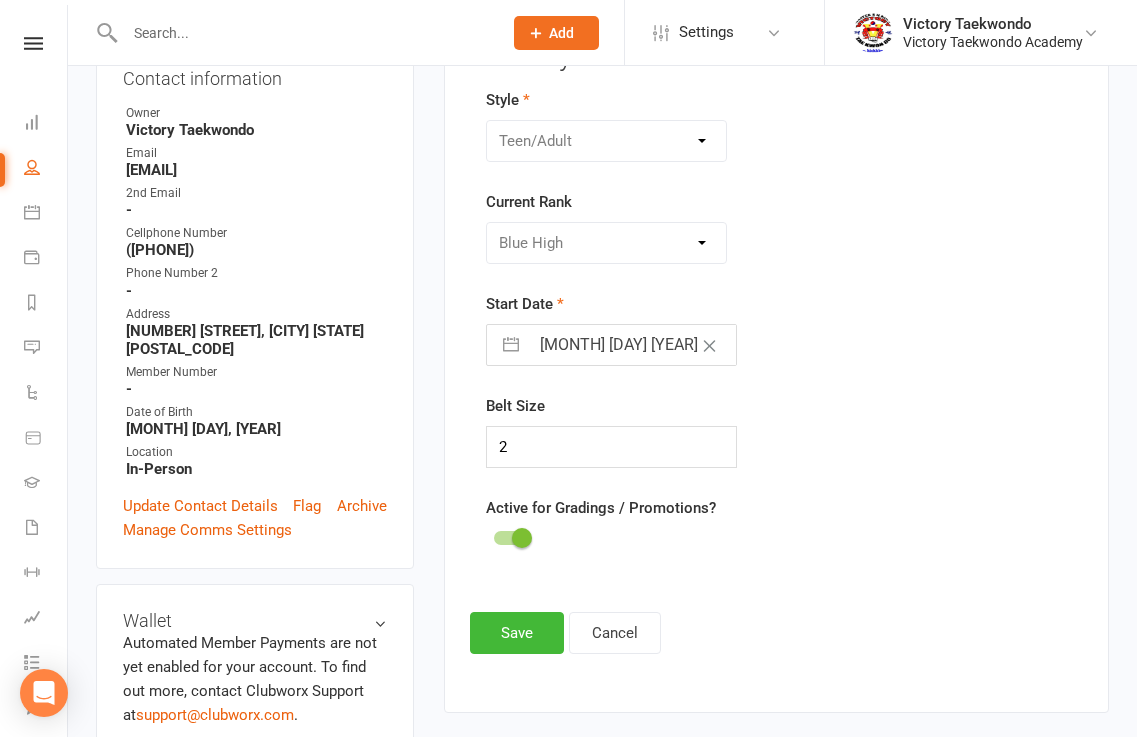 scroll, scrollTop: 171, scrollLeft: 0, axis: vertical 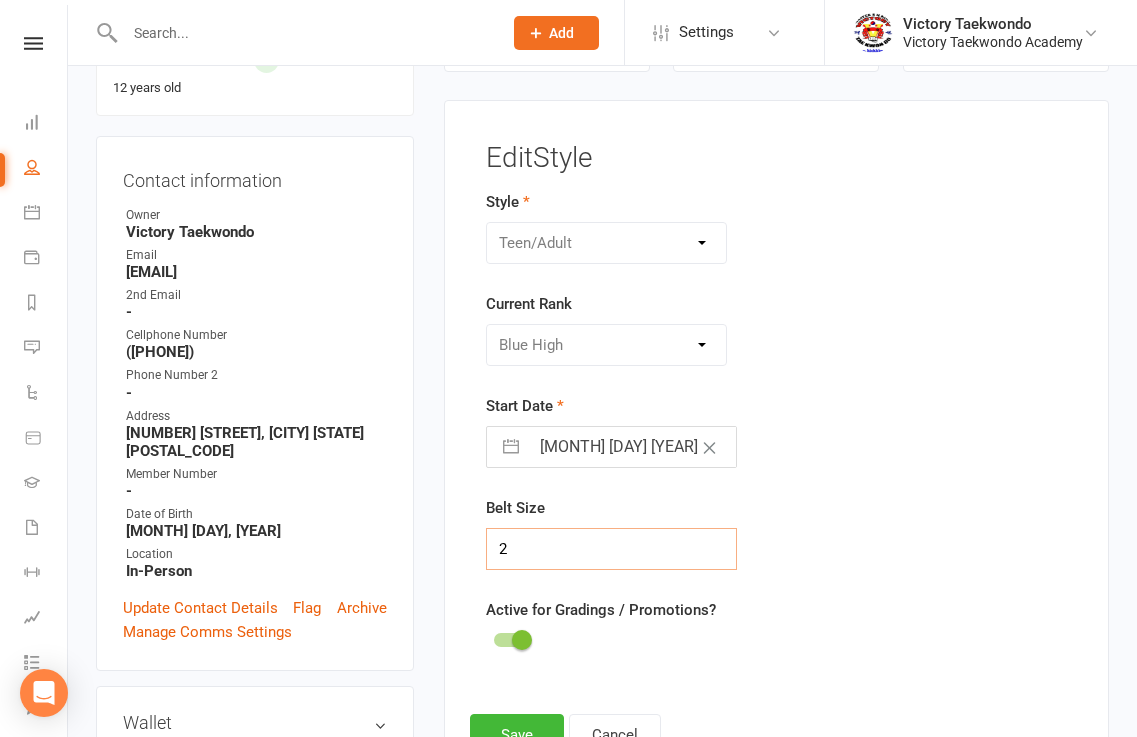 drag, startPoint x: 532, startPoint y: 555, endPoint x: 403, endPoint y: 570, distance: 129.86917 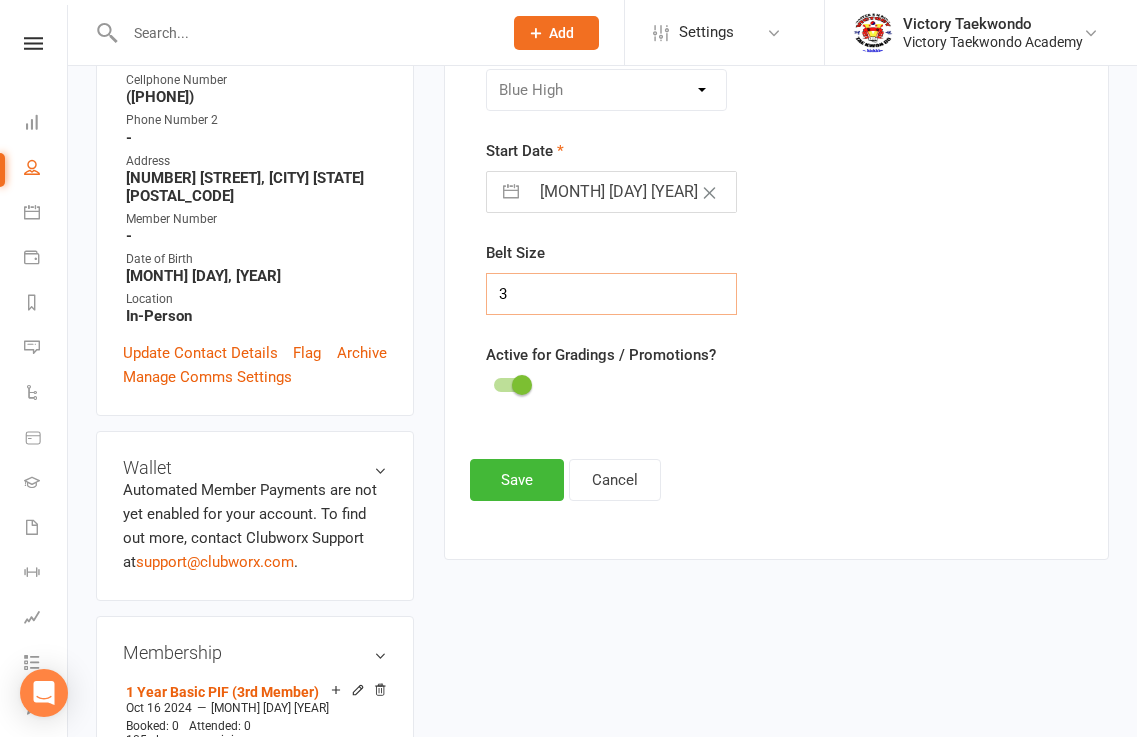 scroll, scrollTop: 471, scrollLeft: 0, axis: vertical 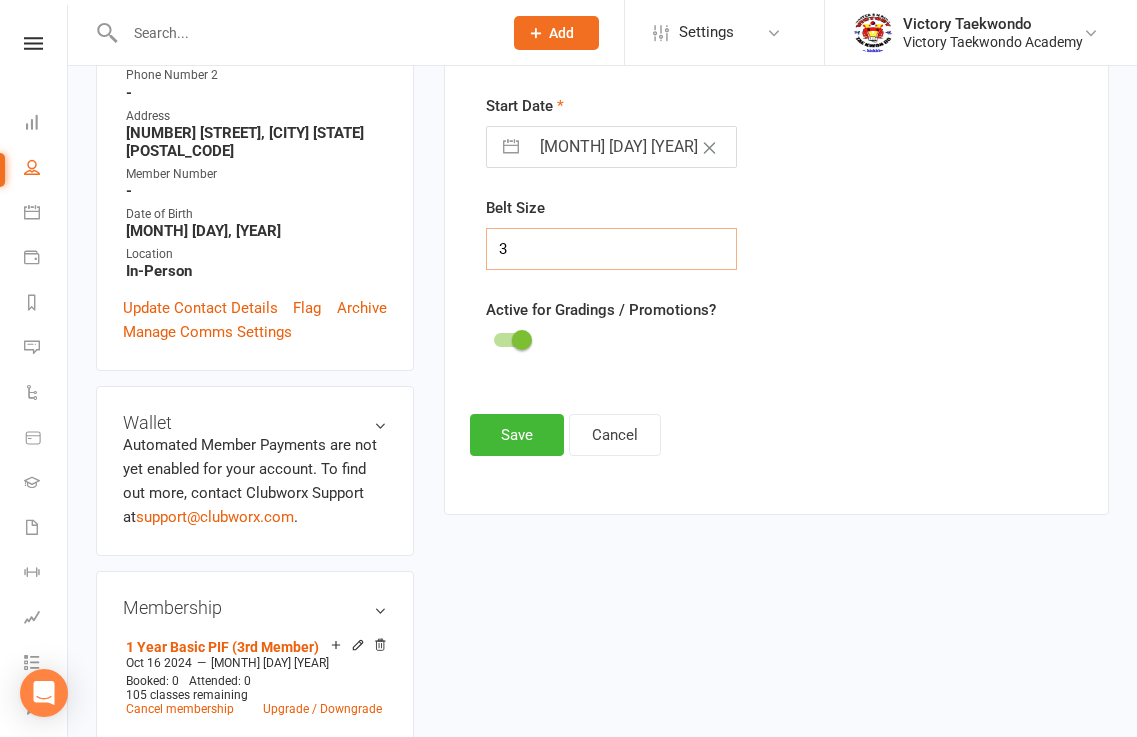 type on "3" 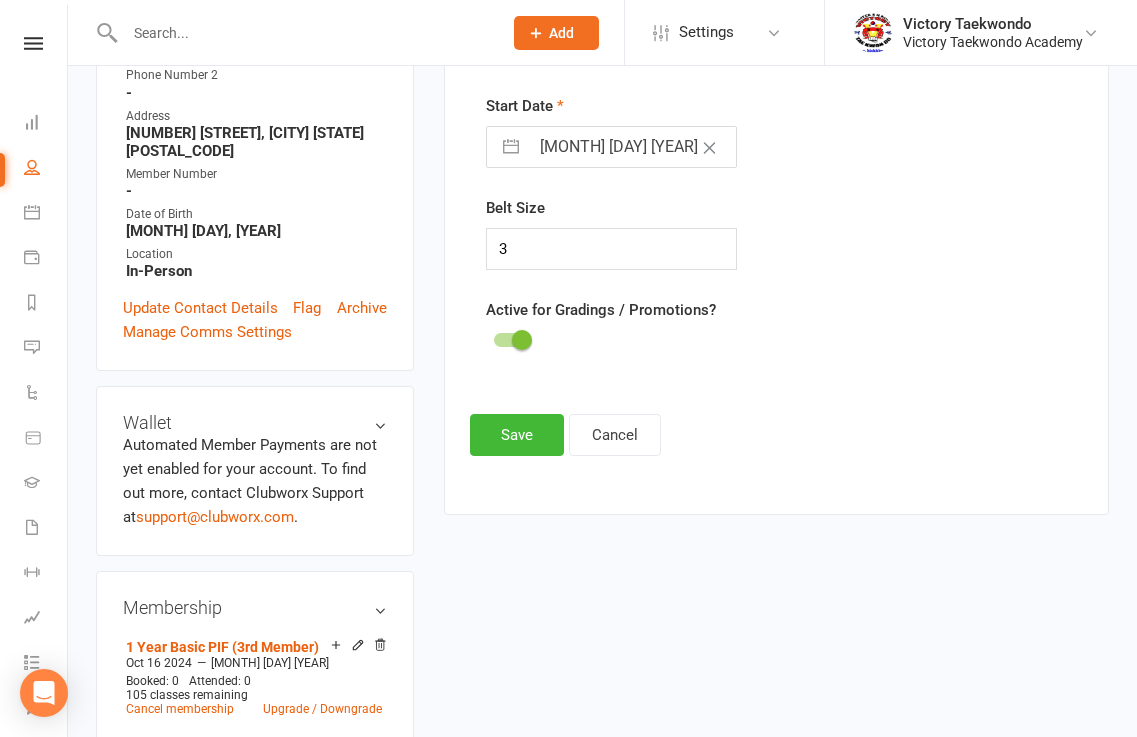 click on "Edit  Style Style Children Little Eagle Teen/Adult Current Rank Please Select Starting Rank White Yellow Orange Camo Green Purple Blue Blue High Brown Brown High Red Red High Red/Black Midterm Stripe 1st Dan 1st Dan: #1 (Yellow) 1st Dan: #2 (Green) 1st Dan: #3 (Blue) 1st Dan: #4 (Red) 1st Dan: 2BR (Black) 2nd Dan 2nd Dan: #1 (White) 2nd Dan: #2 (Yellow) 2nd Dan: #3 (Orange) 2nd Dan: #4 (Green) 2nd Dan: #5 (Blue) 2nd Dan: #6 (Red) 2nd Dan: #7 (Black) 2nd Dan: 3BR (Black/Red) 3rd Dan 3rd Dan: #1 (White) 3rd Dan: #2 (Yellow) 3rd Dan: #3 (Orange) 3rd Dan: #4 (Green) 3rd Dan: #5 (Blue) 3rd Dan: #6 (Red) 3rd Dan: #7 (Black) 3rd Dan: #8 (Black/Yellow) 3rd Dan: #9 (Black/Green) 3rd Dan: 4BR (Black/Blue) 3rd Dan: #10 (Black/Red) 4th Dan Start Date 01 Nov 2023 Navigate forward to interact with the calendar and select a date. Press the question mark key to get the keyboard shortcuts for changing dates. Belt Size 3 Active for Gradings / Promotions? Save Cancel" at bounding box center (776, 157) 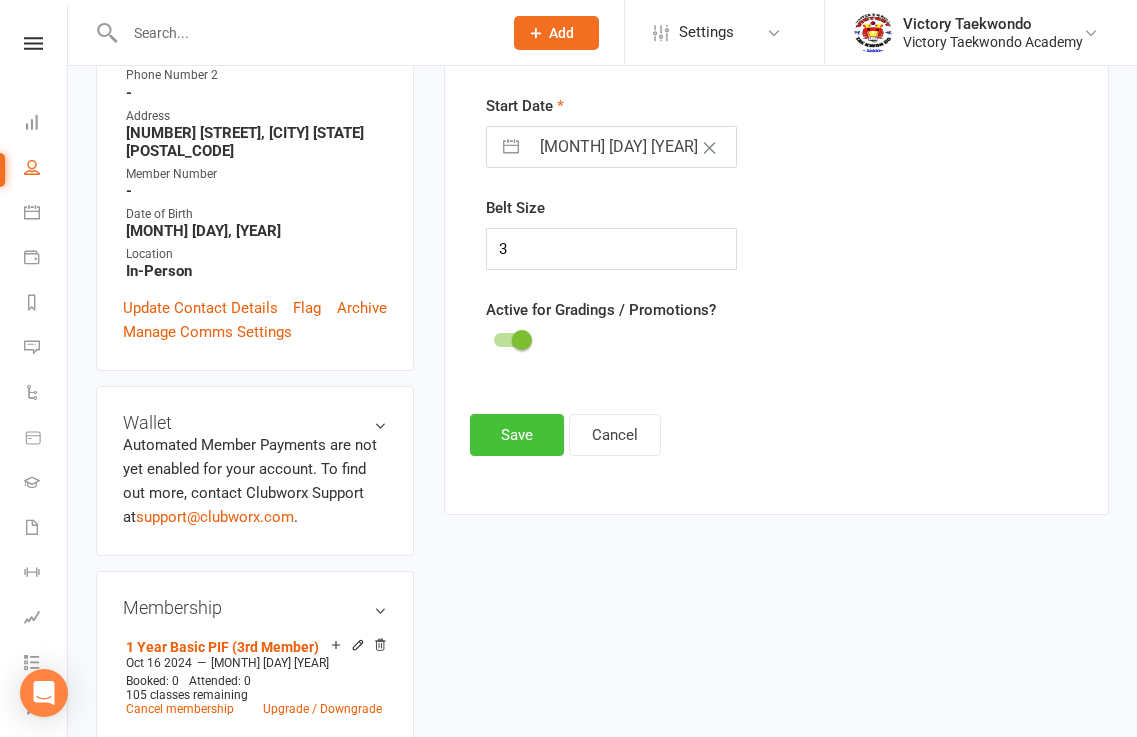click on "Save" at bounding box center (517, 435) 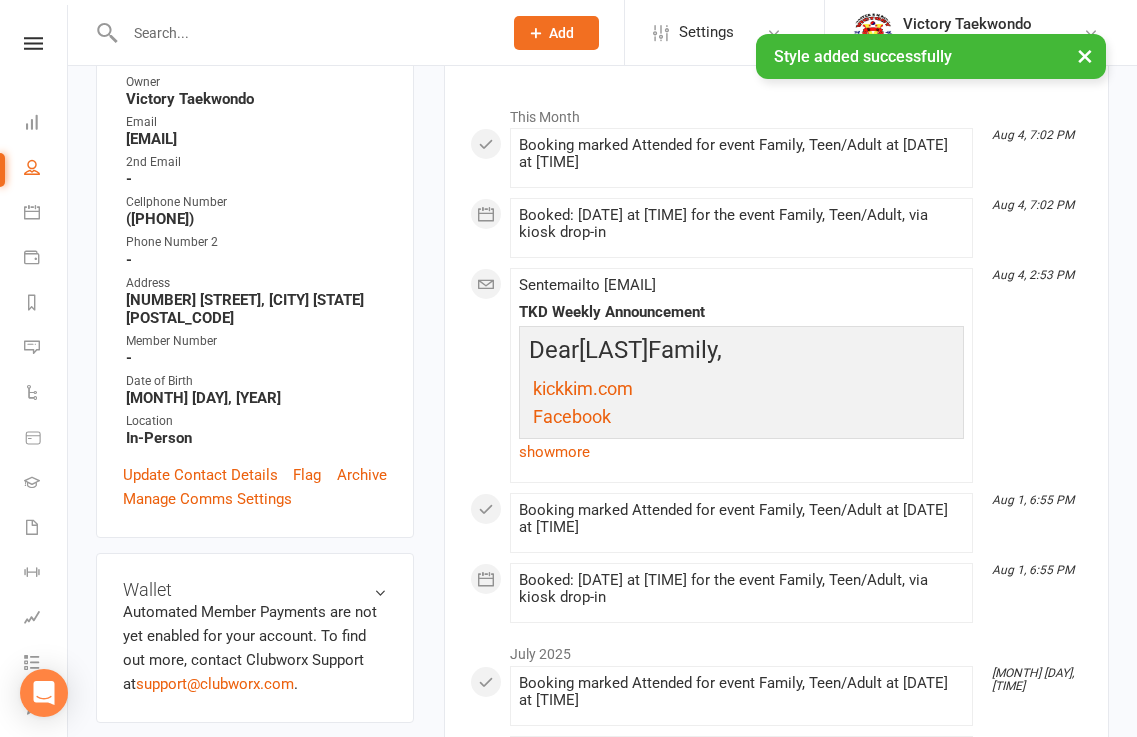 scroll, scrollTop: 0, scrollLeft: 0, axis: both 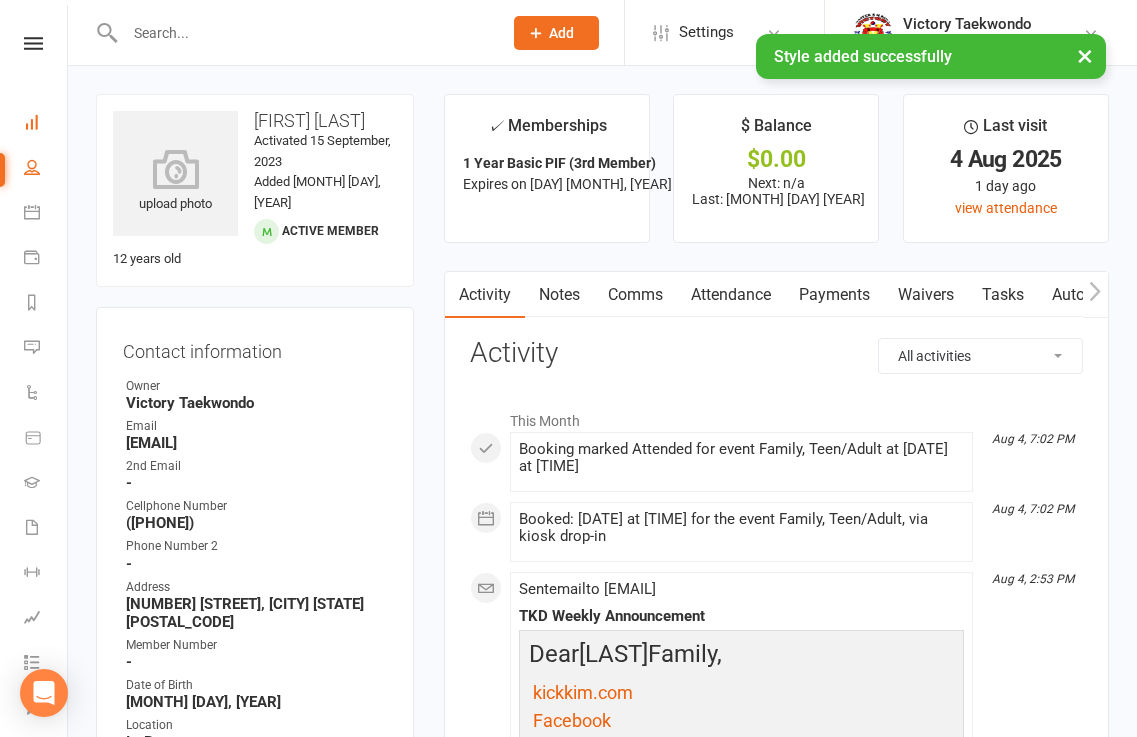 click on "Dashboard" at bounding box center (46, 124) 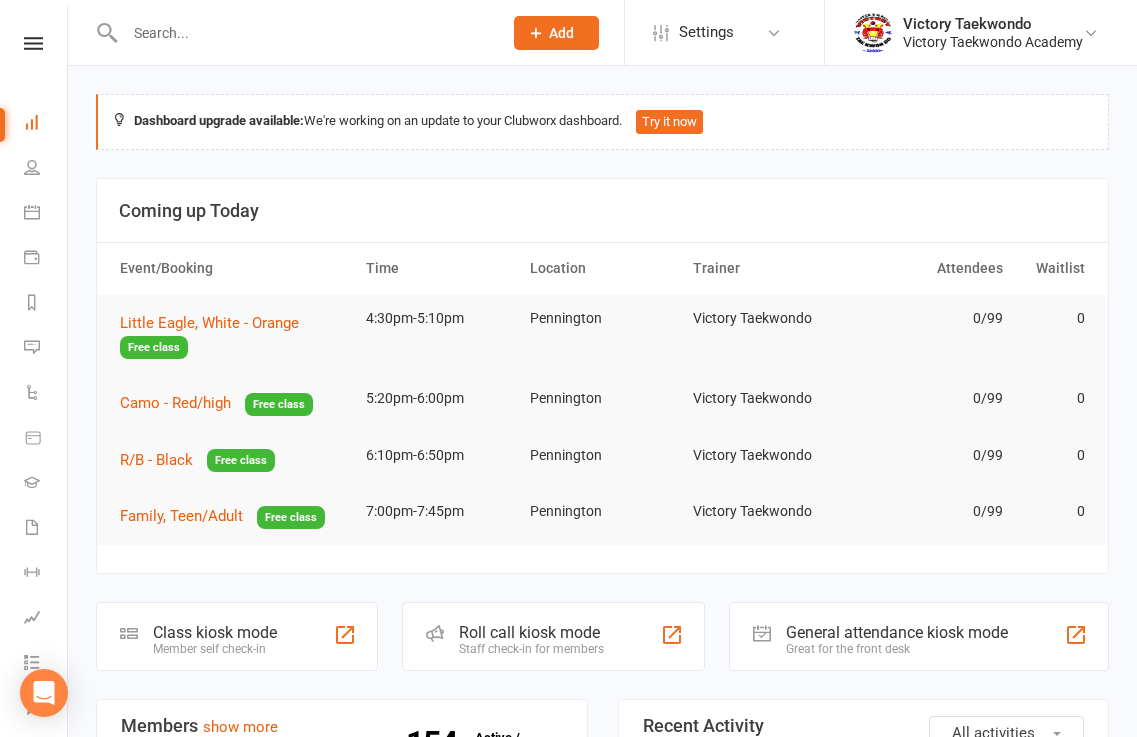 click at bounding box center (304, 33) 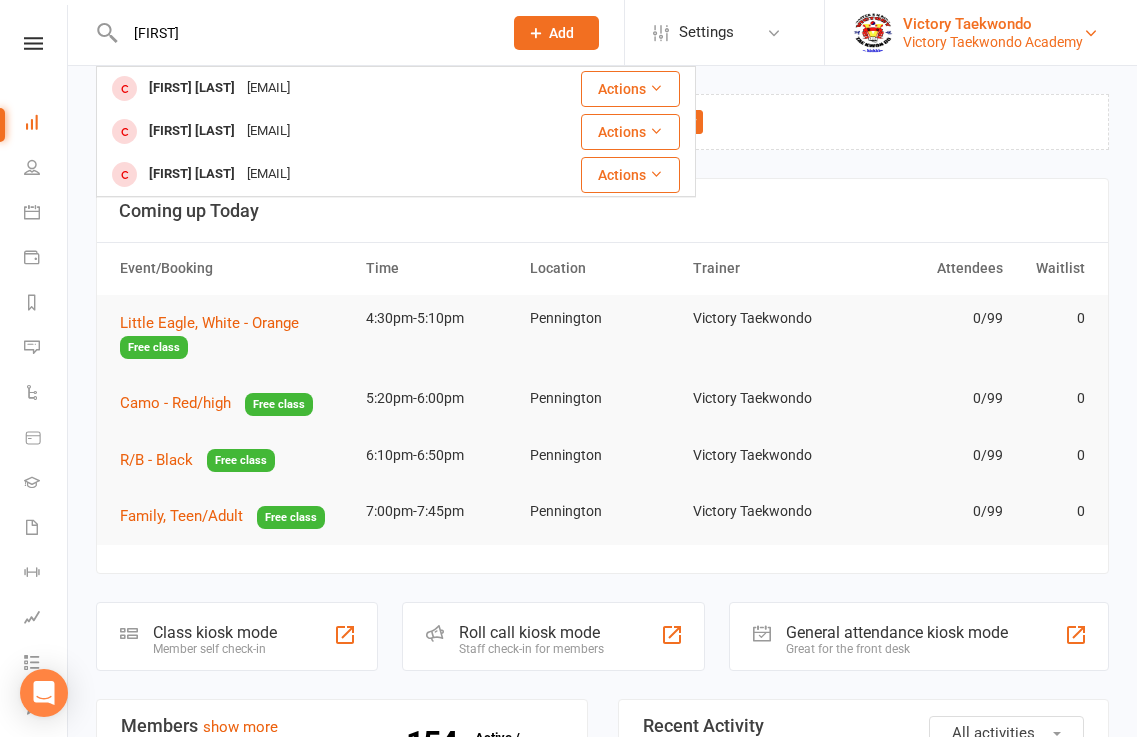 type on "arnav" 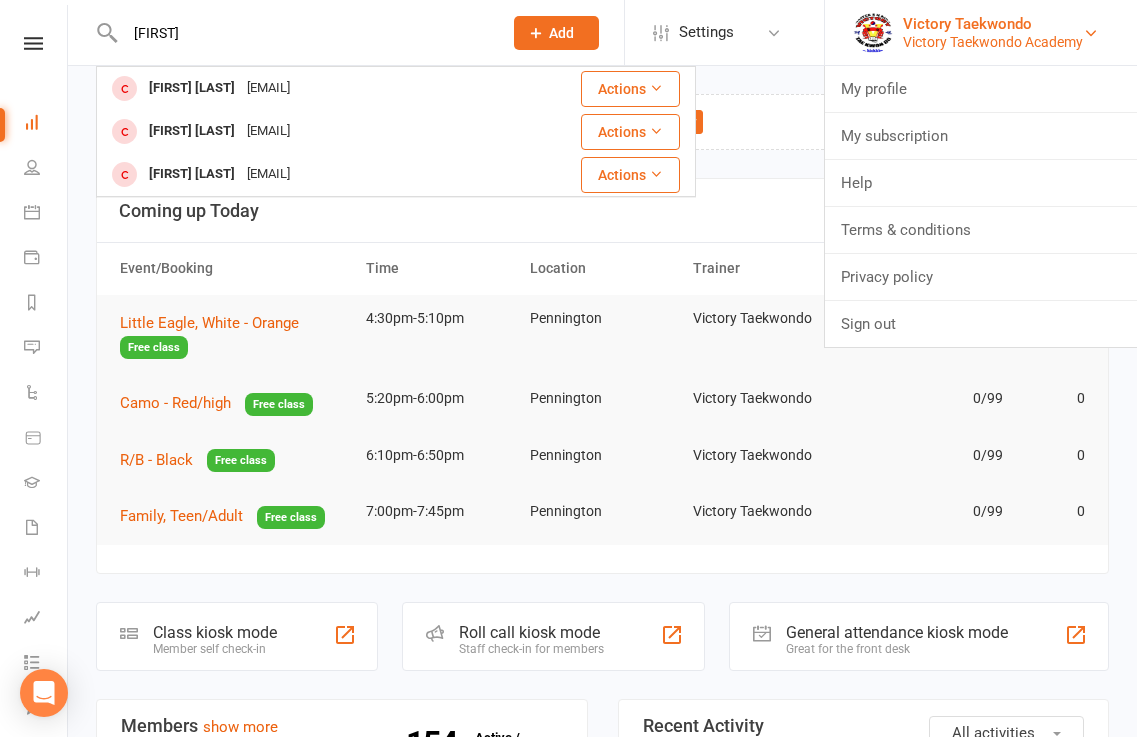type 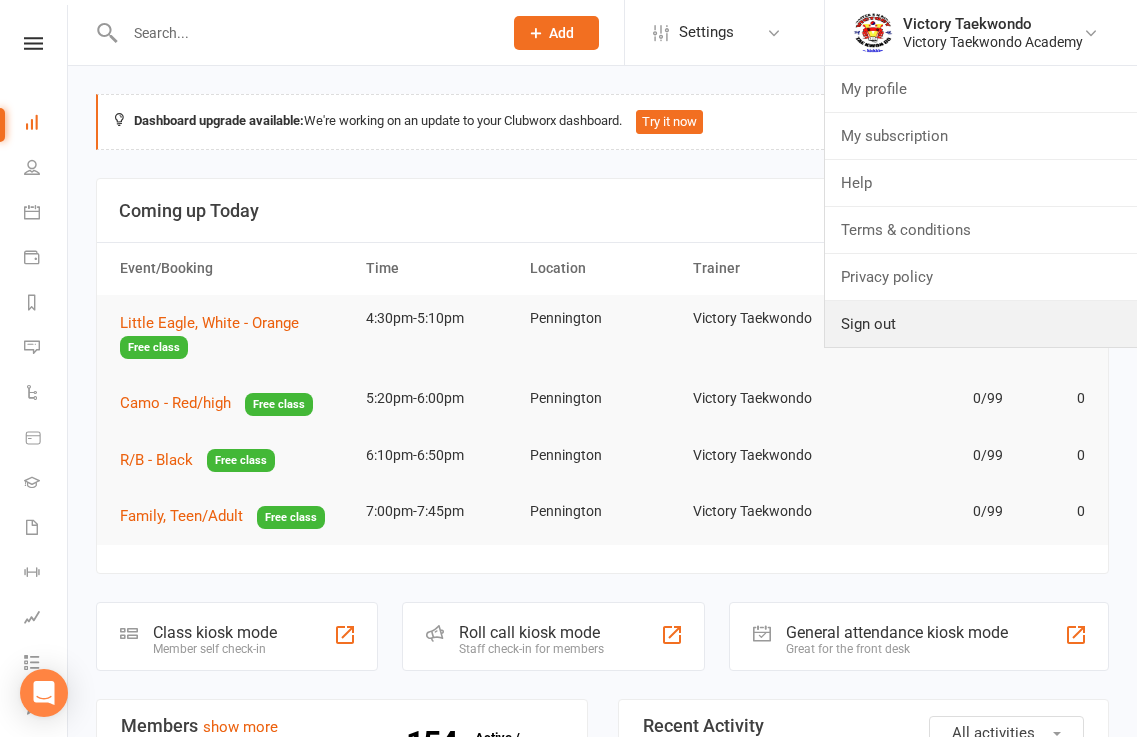 click on "Sign out" at bounding box center (981, 324) 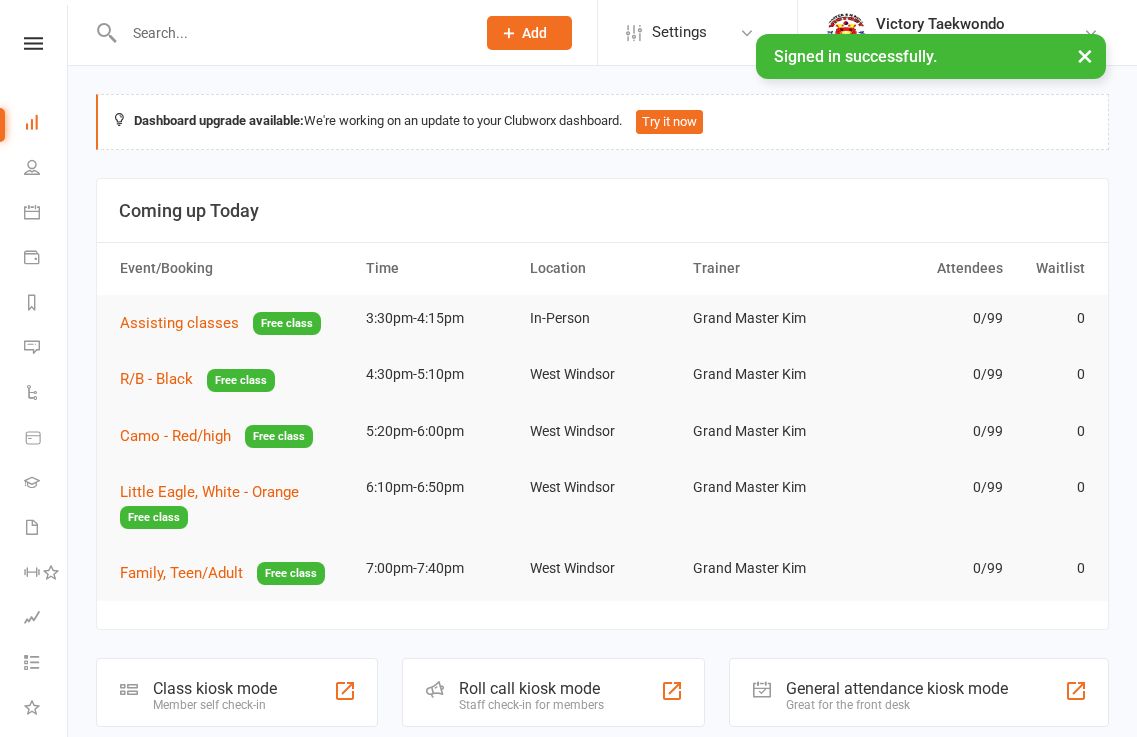 scroll, scrollTop: 0, scrollLeft: 0, axis: both 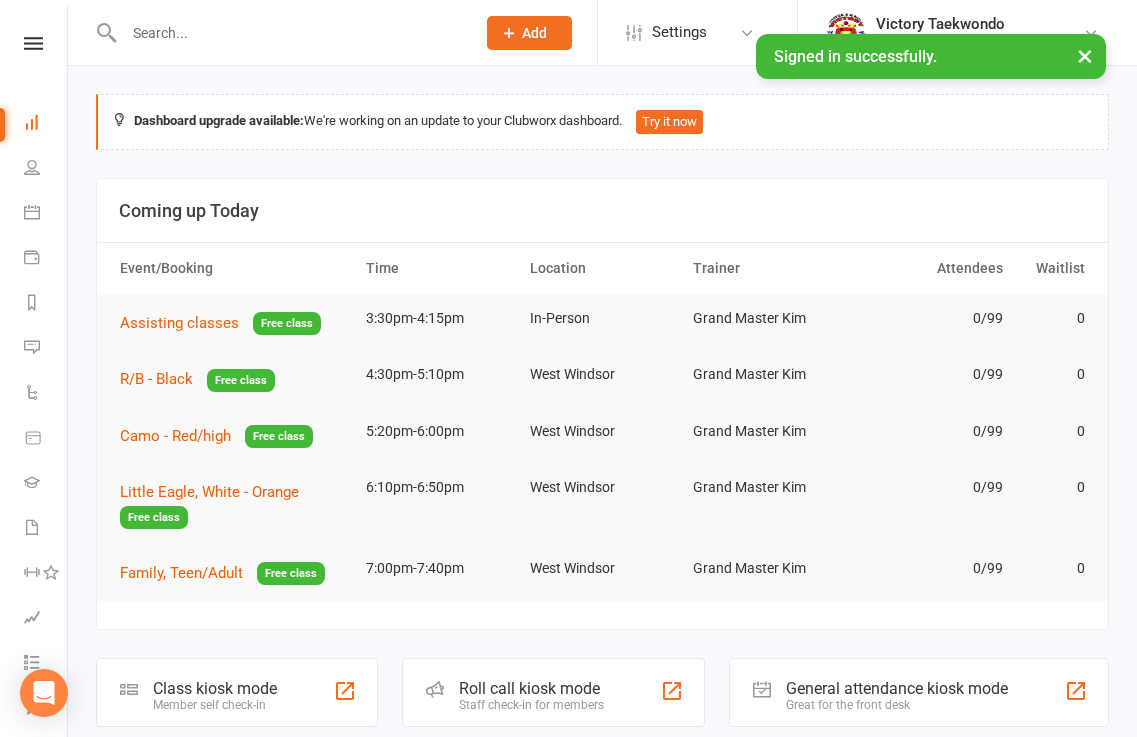 click on "×" at bounding box center (1085, 55) 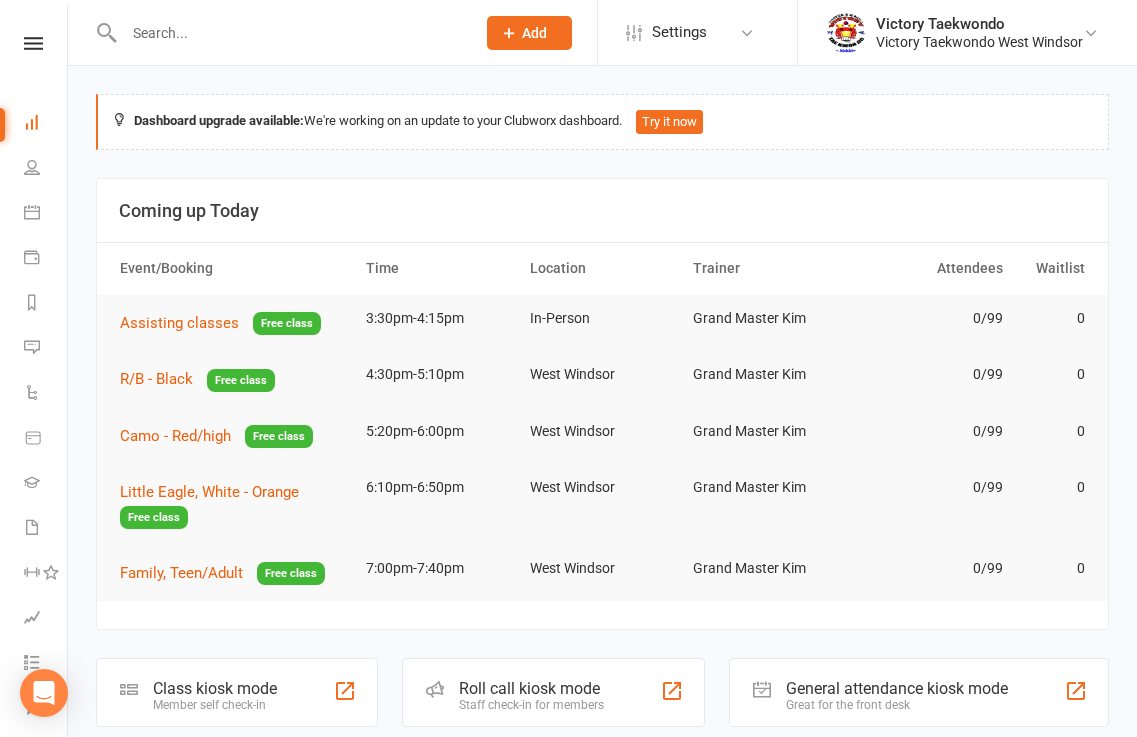 click at bounding box center (289, 33) 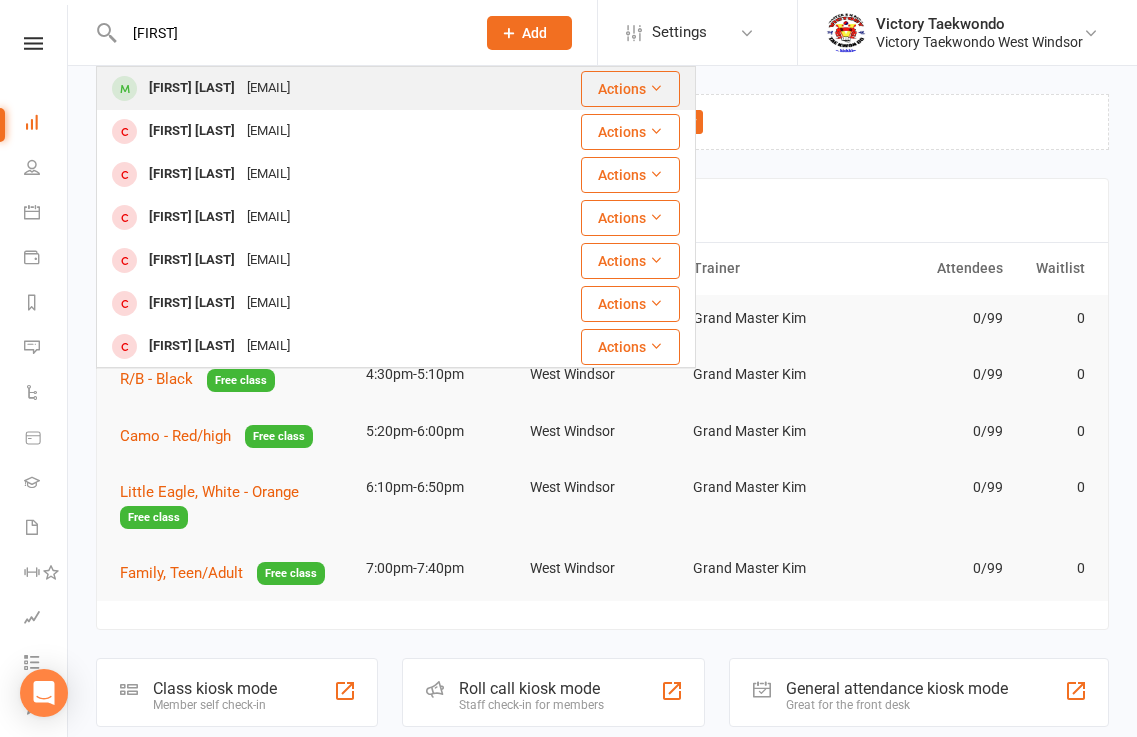 type on "arnav" 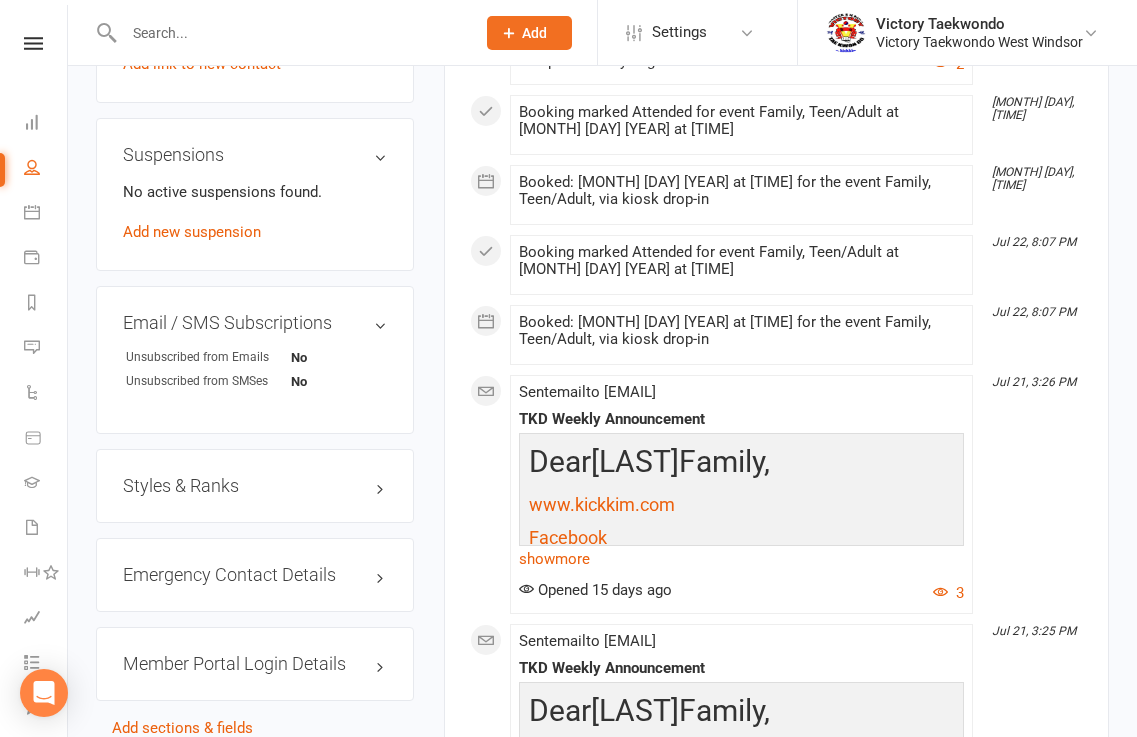 scroll, scrollTop: 1400, scrollLeft: 0, axis: vertical 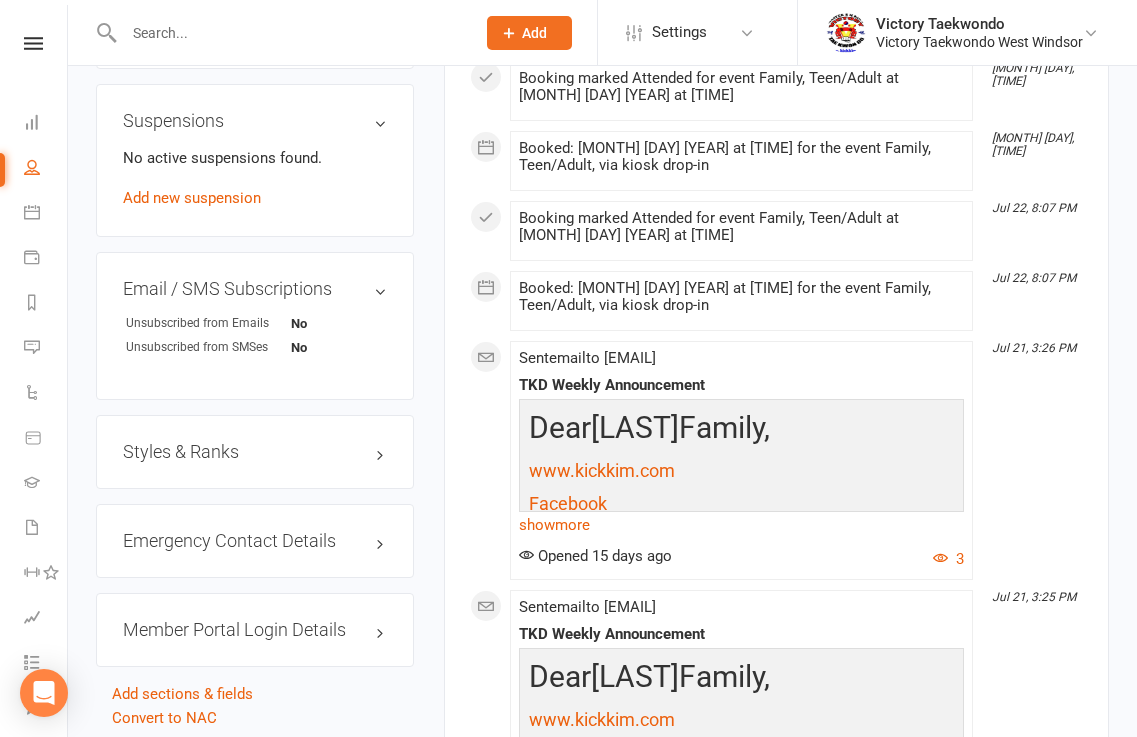 click on "Styles & Ranks" at bounding box center (255, 452) 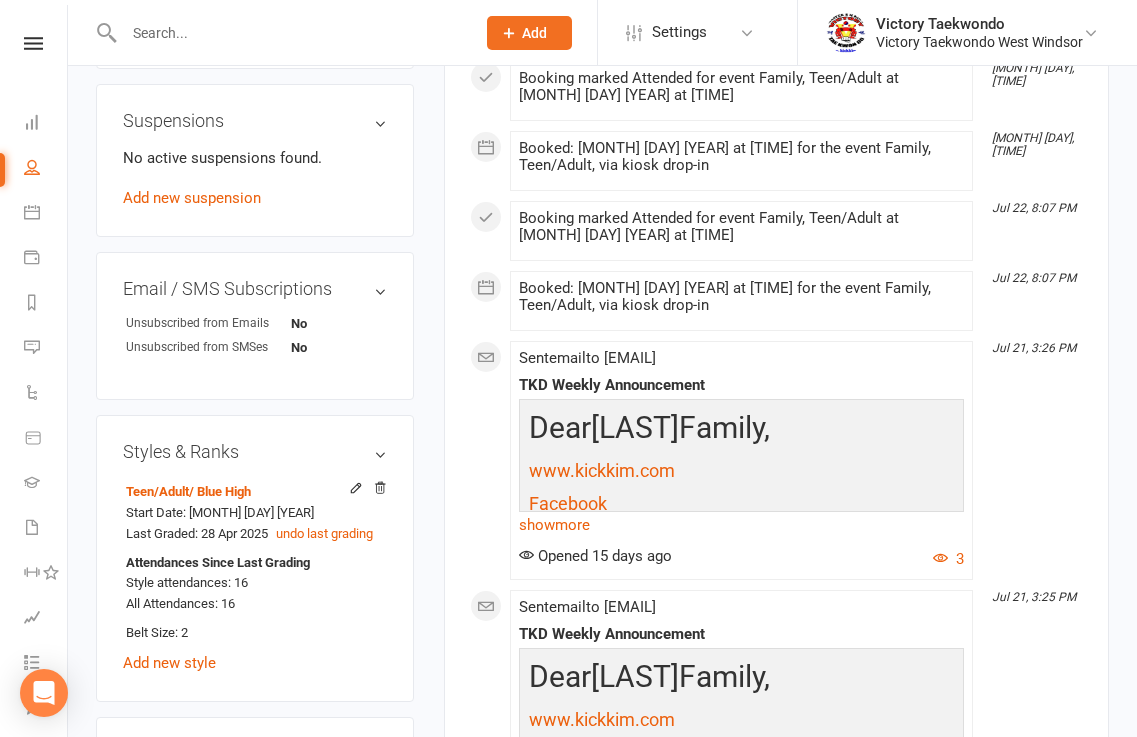 click on "Styles & Ranks" at bounding box center (255, 452) 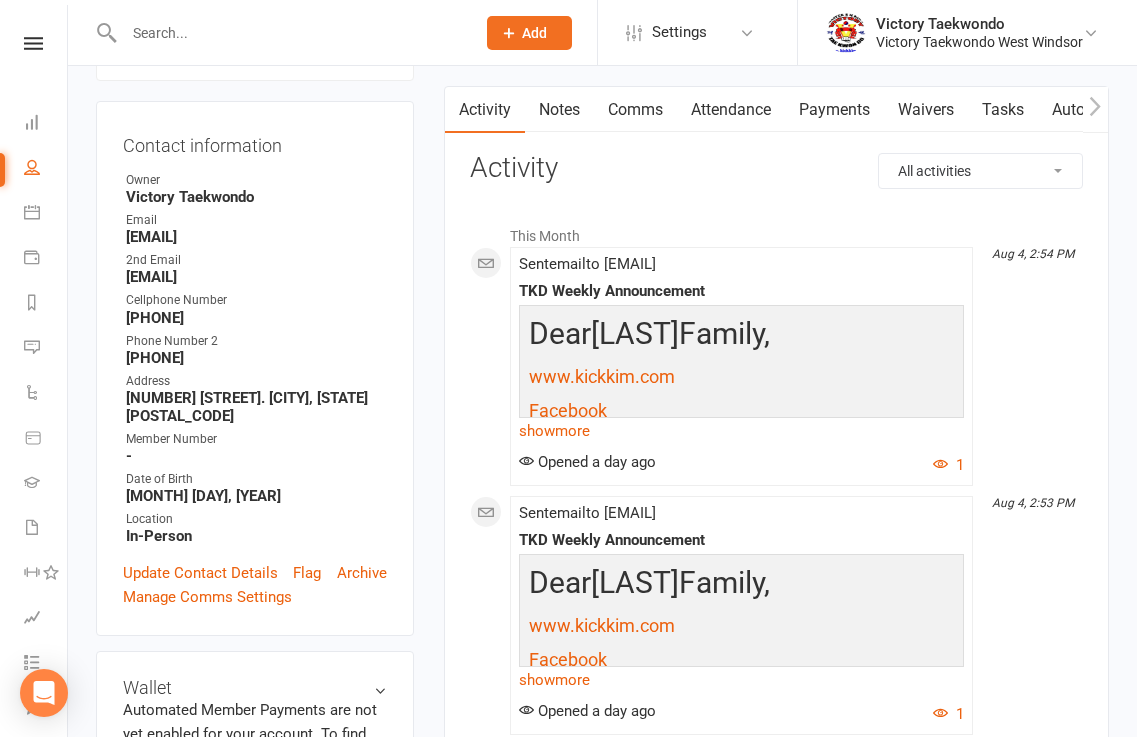 scroll, scrollTop: 0, scrollLeft: 0, axis: both 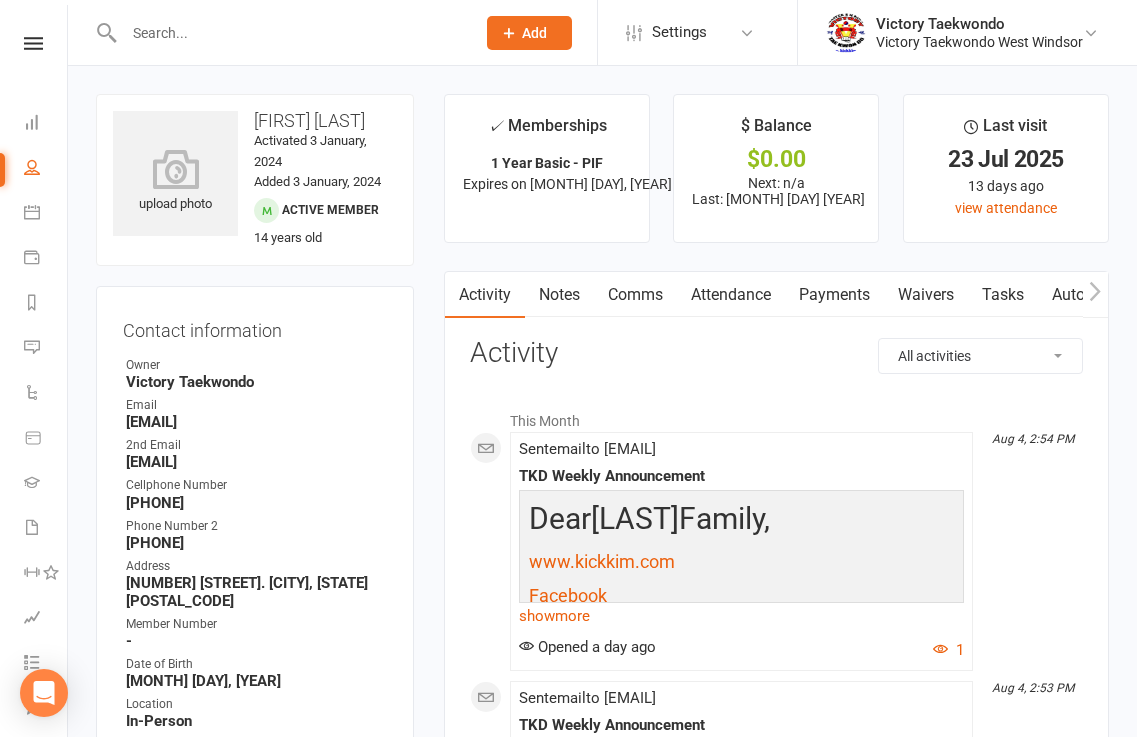 click at bounding box center [289, 33] 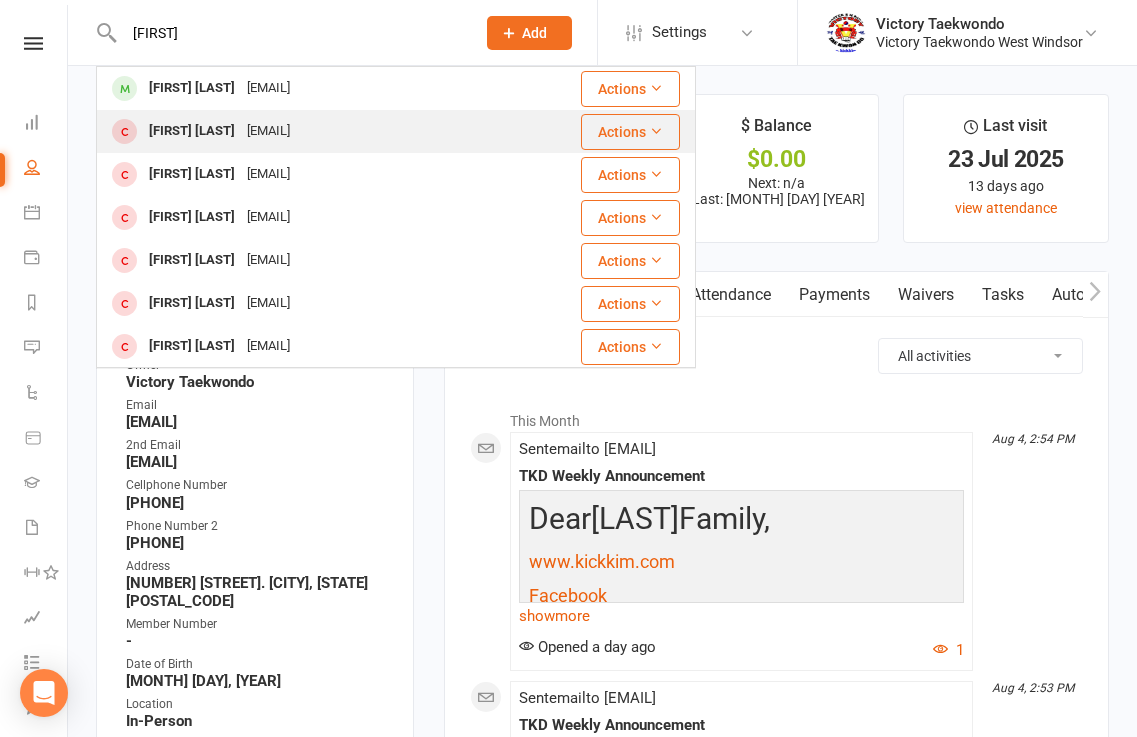 type on "arnav" 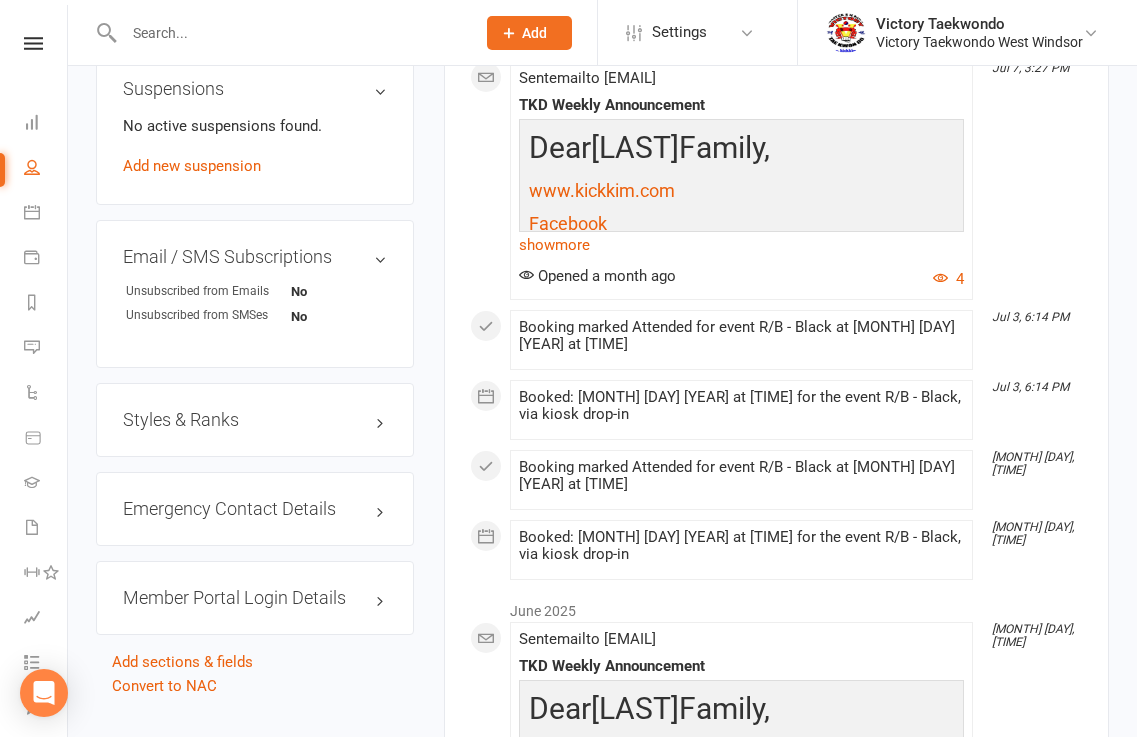 scroll, scrollTop: 1700, scrollLeft: 0, axis: vertical 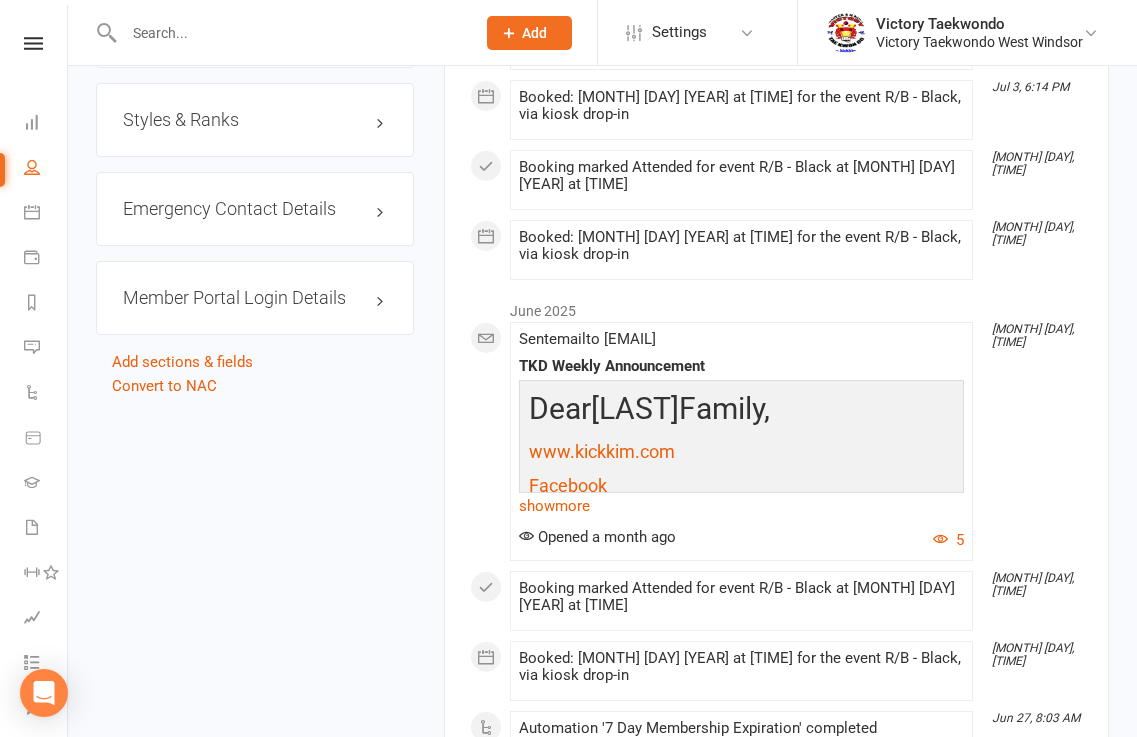 click on "Styles & Ranks" at bounding box center (255, 120) 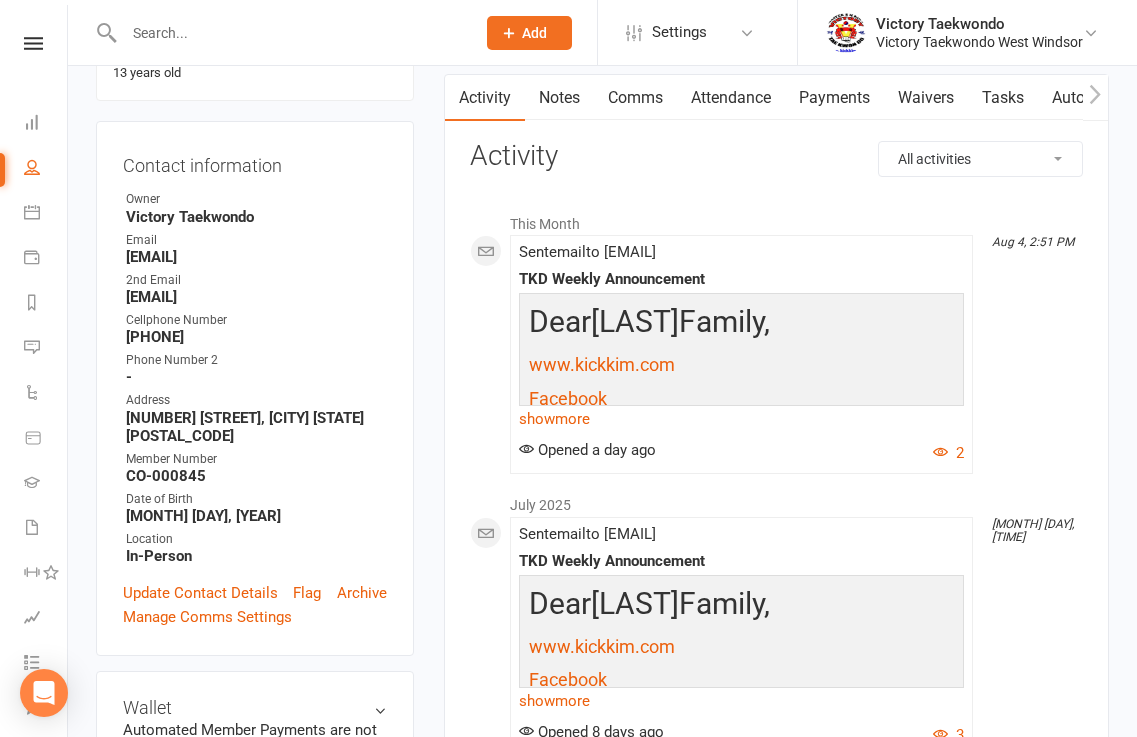 scroll, scrollTop: 0, scrollLeft: 0, axis: both 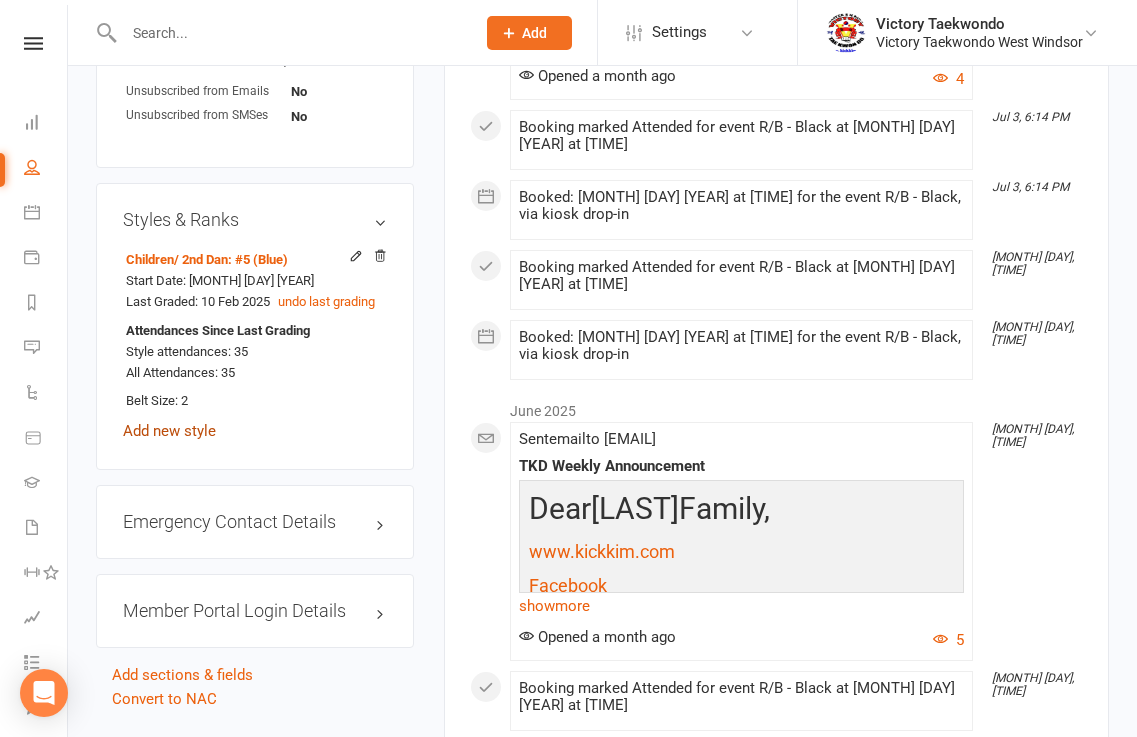 click on "Add new style" at bounding box center (169, 431) 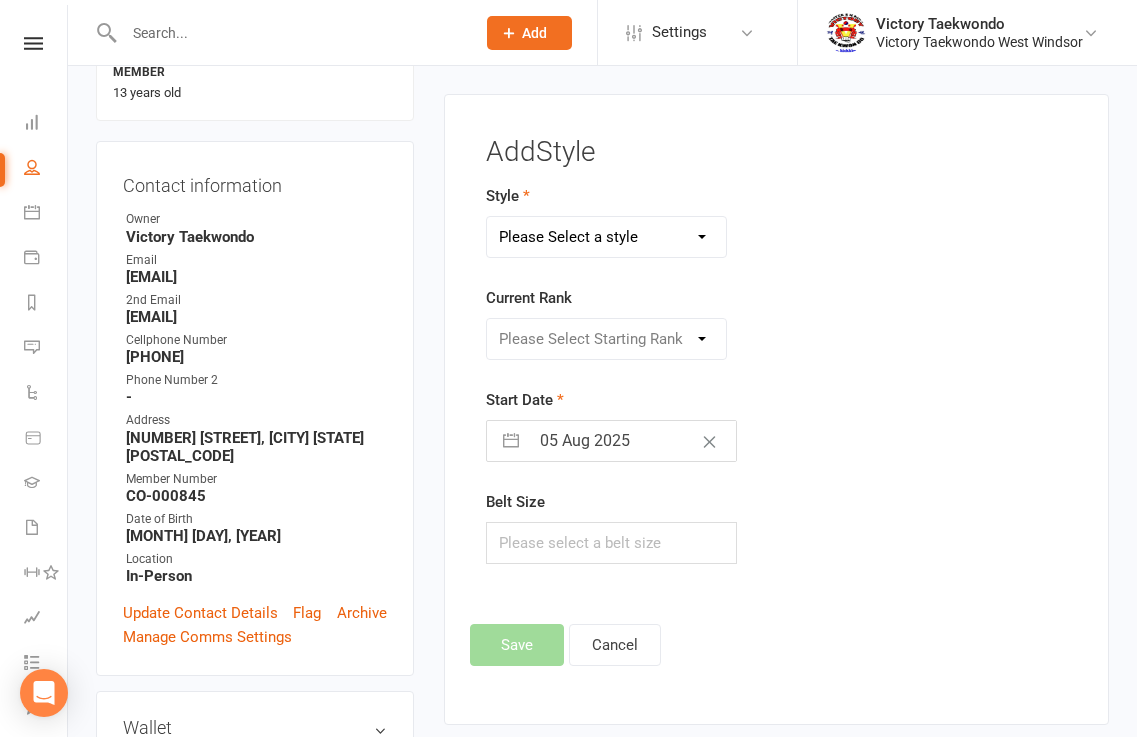 scroll, scrollTop: 171, scrollLeft: 0, axis: vertical 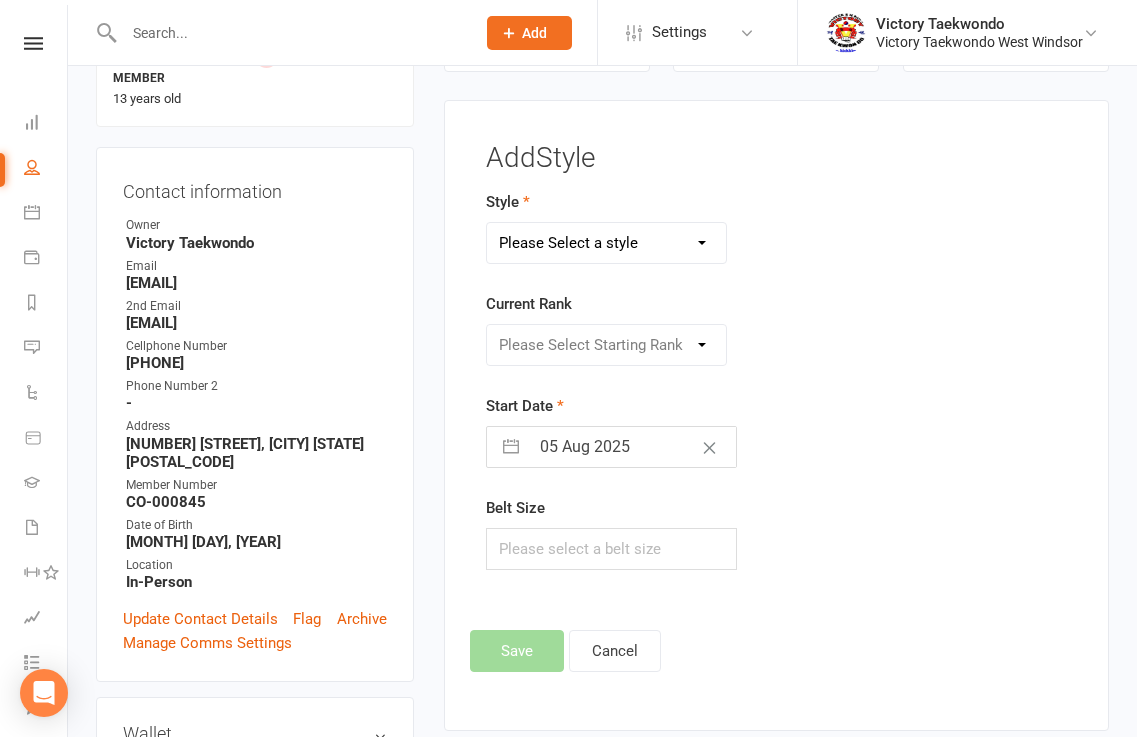 click on "Please Select a style Children Little Eagle Teen/Adult" at bounding box center [607, 243] 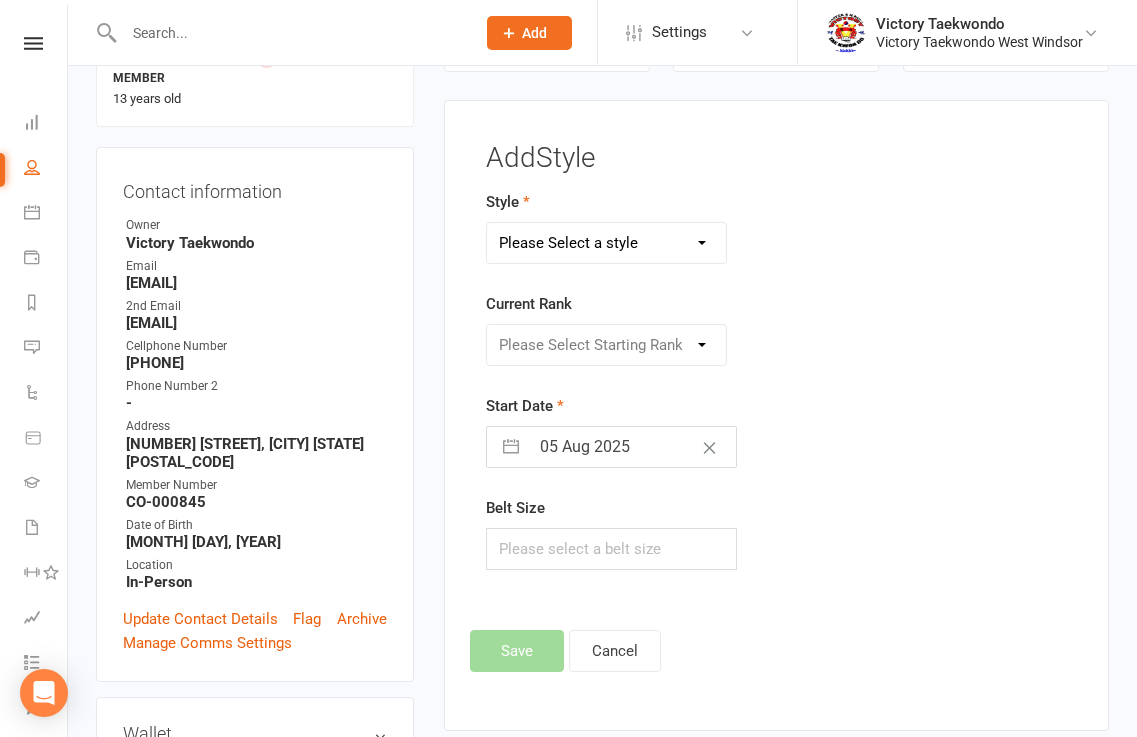 select on "870" 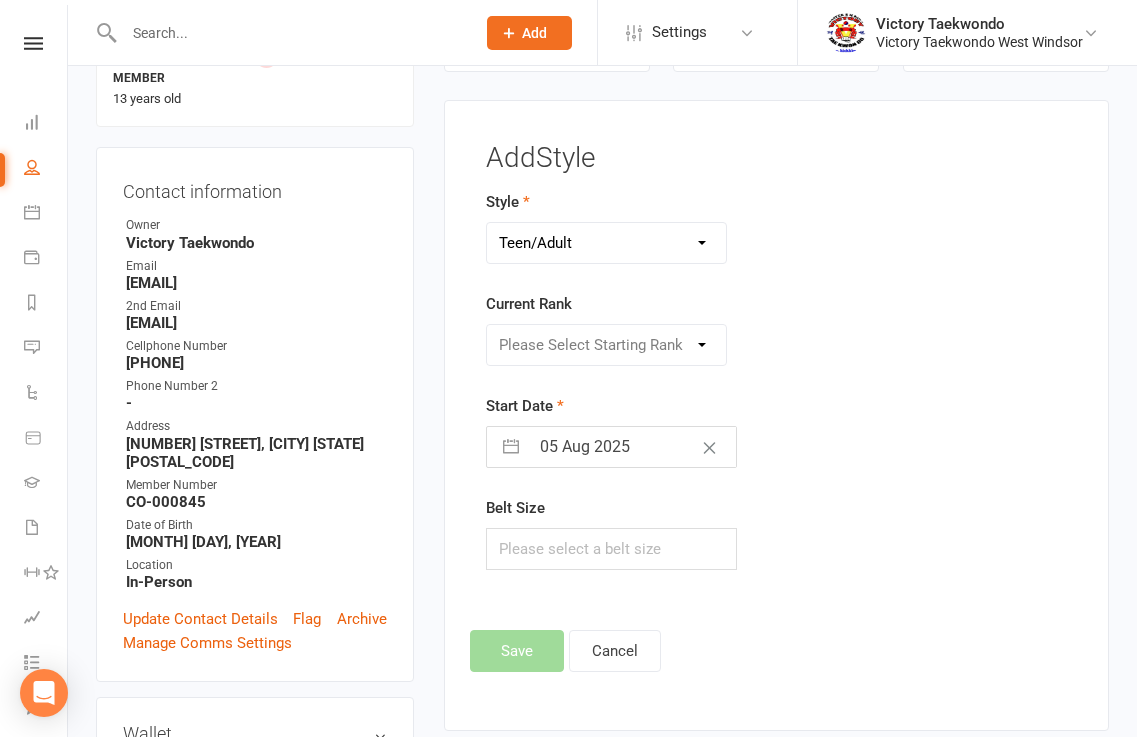 click on "Please Select a style Children Little Eagle Teen/Adult" at bounding box center [607, 243] 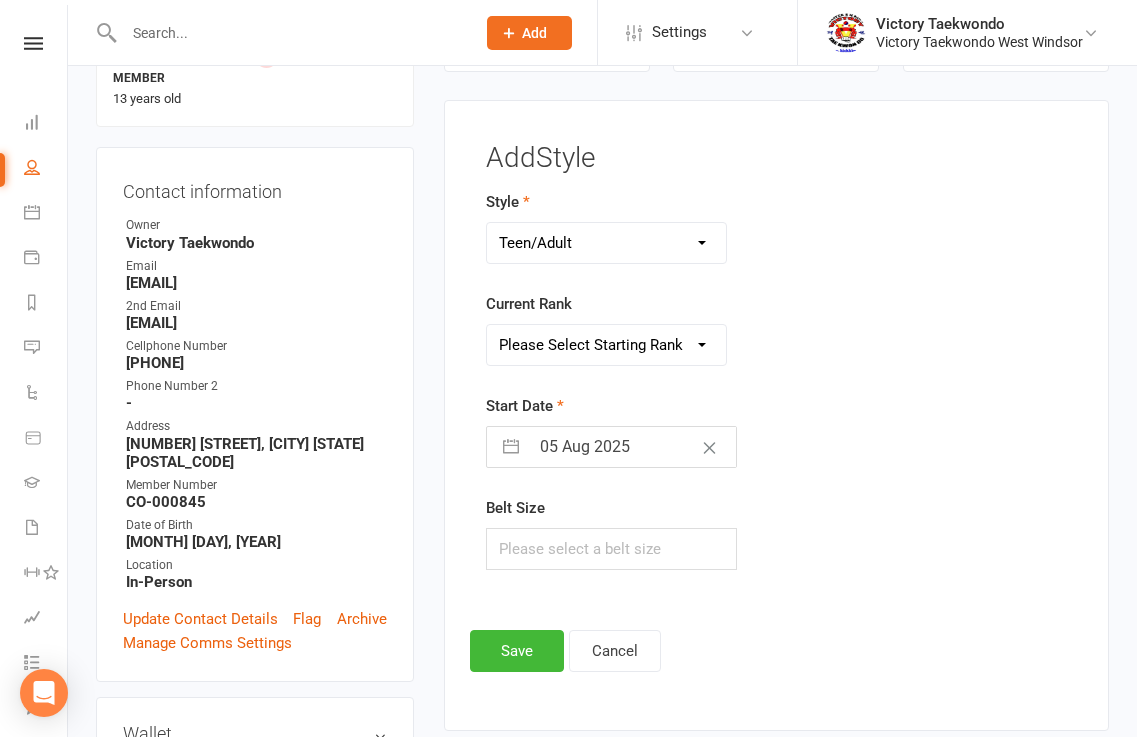 click on "Please Select Starting Rank White Yellow Orange Camo Green Purple Blue Blue High Brown Brown High Red Red High Red/Black Midterm Stripe 1st Dan 1st Dan: #1 (Yellow) 1st Dan: #2 (Green) 1st Dan: #3 (Blue) 1st Dan: #4 (Red) 1st Dan: 2BR (Black) 2nd Dan 2nd Dan: #1 (White) 2nd Dan: #2 (Yellow) 2nd Dan: #3 (Orange) 2nd Dan: #4 (Green) 2nd Dan: #5 (Blue) 2nd Dan: #6 (Red) 2nd Dan: #7 (Black) 2nd Dan: 3BR (Black/Red) 3rd Dan 3rd Dan: #1 (White) 3rd Dan: #2 (Yellow) 3rd Dan: #3 (Orange) 3rd Dan: #4 (Green) 3rd Dan: #5 (Blue) 3rd Dan: #6 (Red) 3rd Dan: #7 (Black) 3rd Dan: #8 (Black/Yellow) 3rd Dan: #9 (Black/Green) 3rd Dan: 4BR (Black/Blue) 3rd Dan: #10 (Black/Red) 4th Dan" at bounding box center [607, 345] 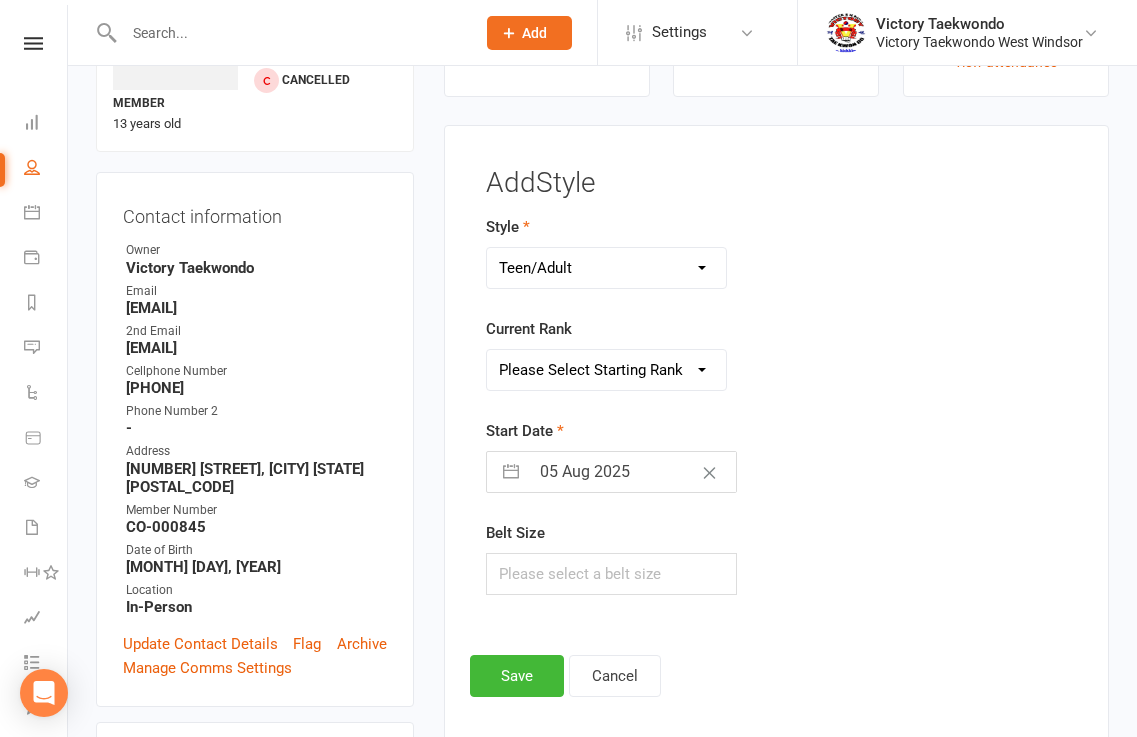 scroll, scrollTop: 300, scrollLeft: 0, axis: vertical 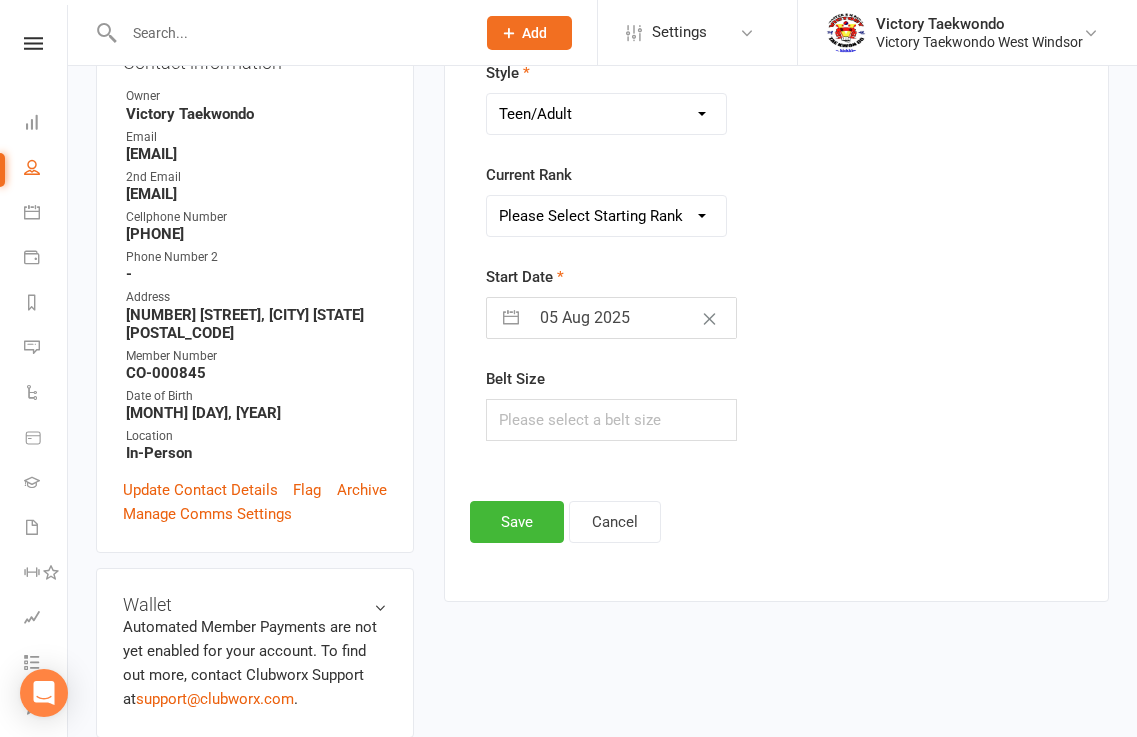 drag, startPoint x: 587, startPoint y: 221, endPoint x: 587, endPoint y: 232, distance: 11 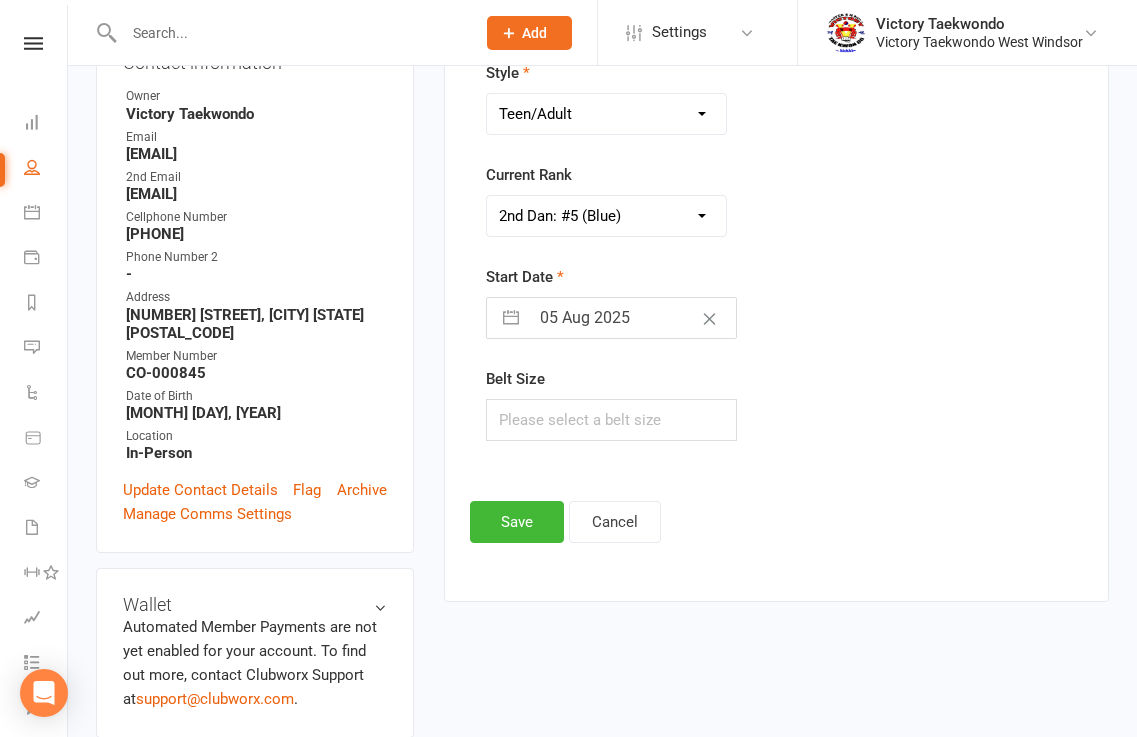 click on "Please Select Starting Rank White Yellow Orange Camo Green Purple Blue Blue High Brown Brown High Red Red High Red/Black Midterm Stripe 1st Dan 1st Dan: #1 (Yellow) 1st Dan: #2 (Green) 1st Dan: #3 (Blue) 1st Dan: #4 (Red) 1st Dan: 2BR (Black) 2nd Dan 2nd Dan: #1 (White) 2nd Dan: #2 (Yellow) 2nd Dan: #3 (Orange) 2nd Dan: #4 (Green) 2nd Dan: #5 (Blue) 2nd Dan: #6 (Red) 2nd Dan: #7 (Black) 2nd Dan: 3BR (Black/Red) 3rd Dan 3rd Dan: #1 (White) 3rd Dan: #2 (Yellow) 3rd Dan: #3 (Orange) 3rd Dan: #4 (Green) 3rd Dan: #5 (Blue) 3rd Dan: #6 (Red) 3rd Dan: #7 (Black) 3rd Dan: #8 (Black/Yellow) 3rd Dan: #9 (Black/Green) 3rd Dan: 4BR (Black/Blue) 3rd Dan: #10 (Black/Red) 4th Dan" at bounding box center (607, 216) 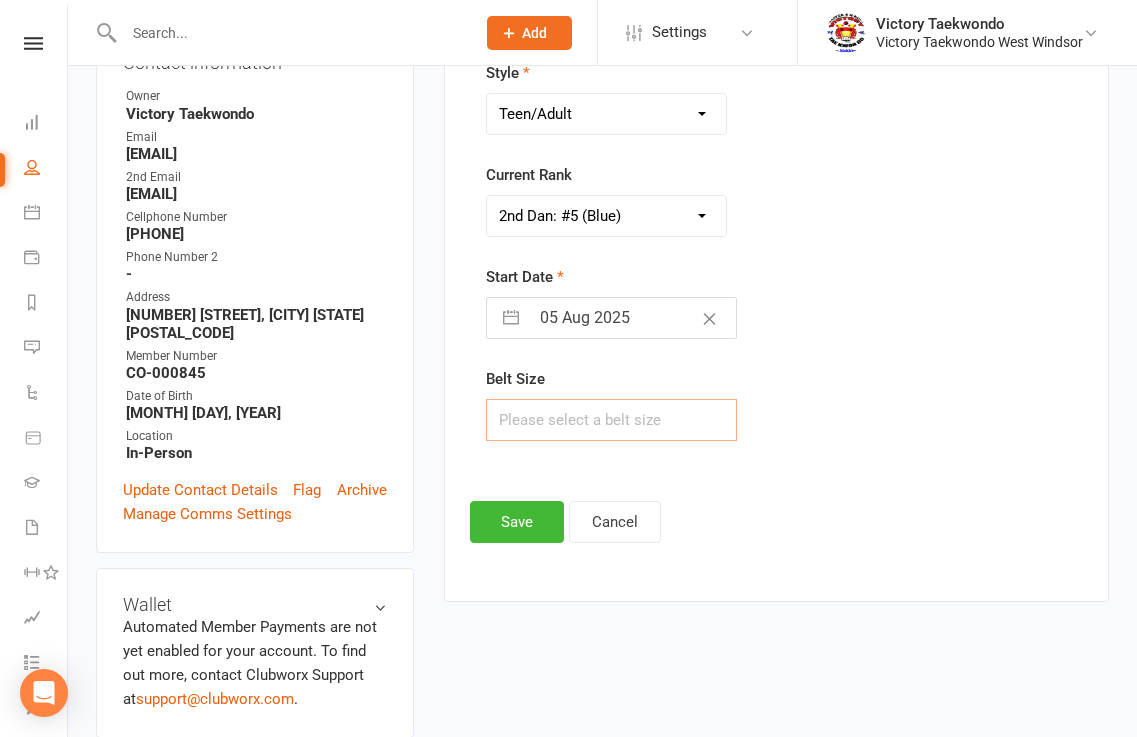 click at bounding box center (612, 420) 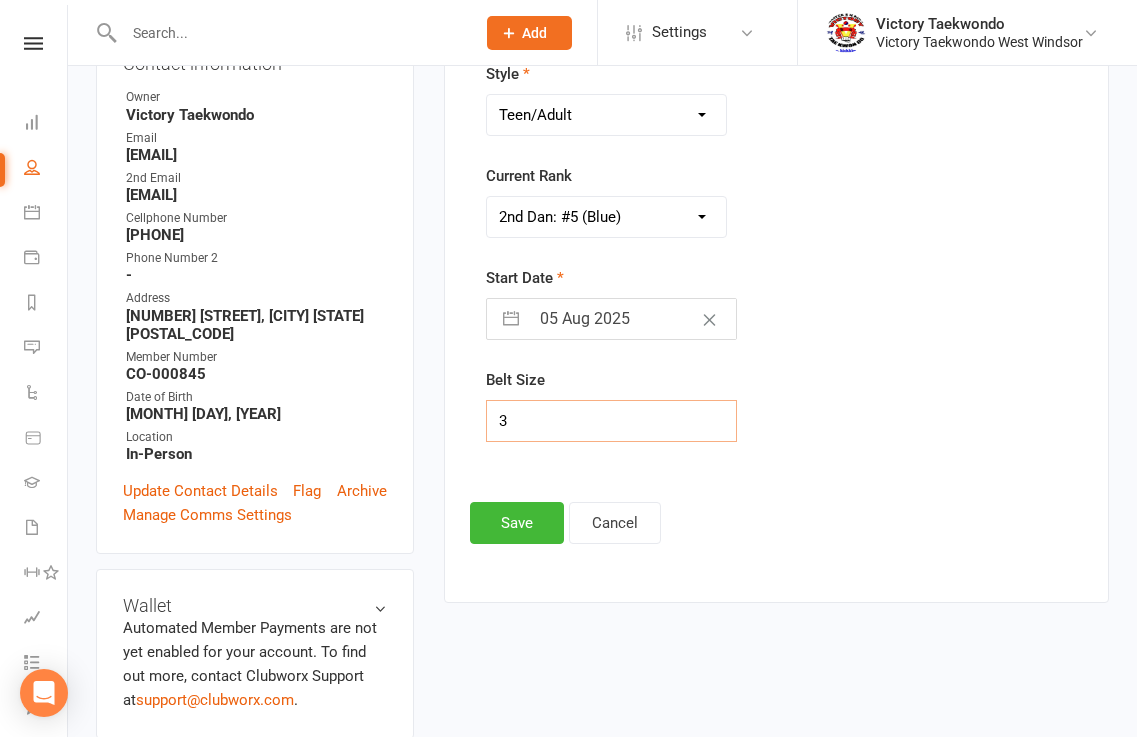 scroll, scrollTop: 300, scrollLeft: 0, axis: vertical 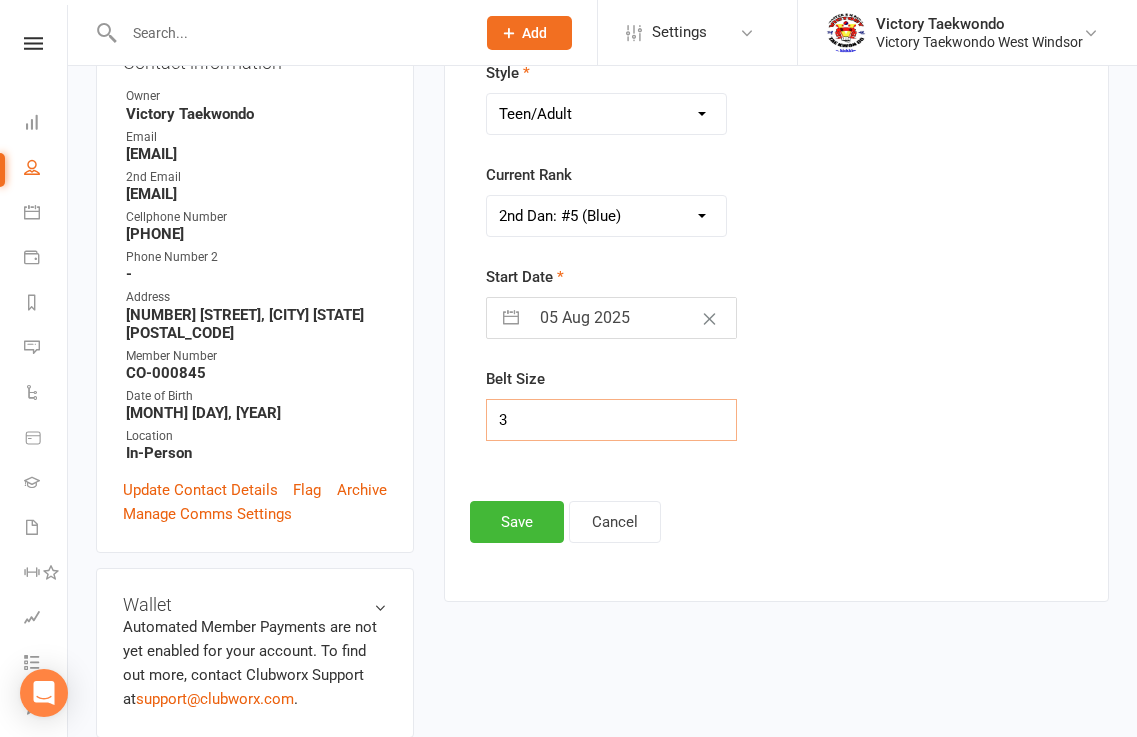 type on "3" 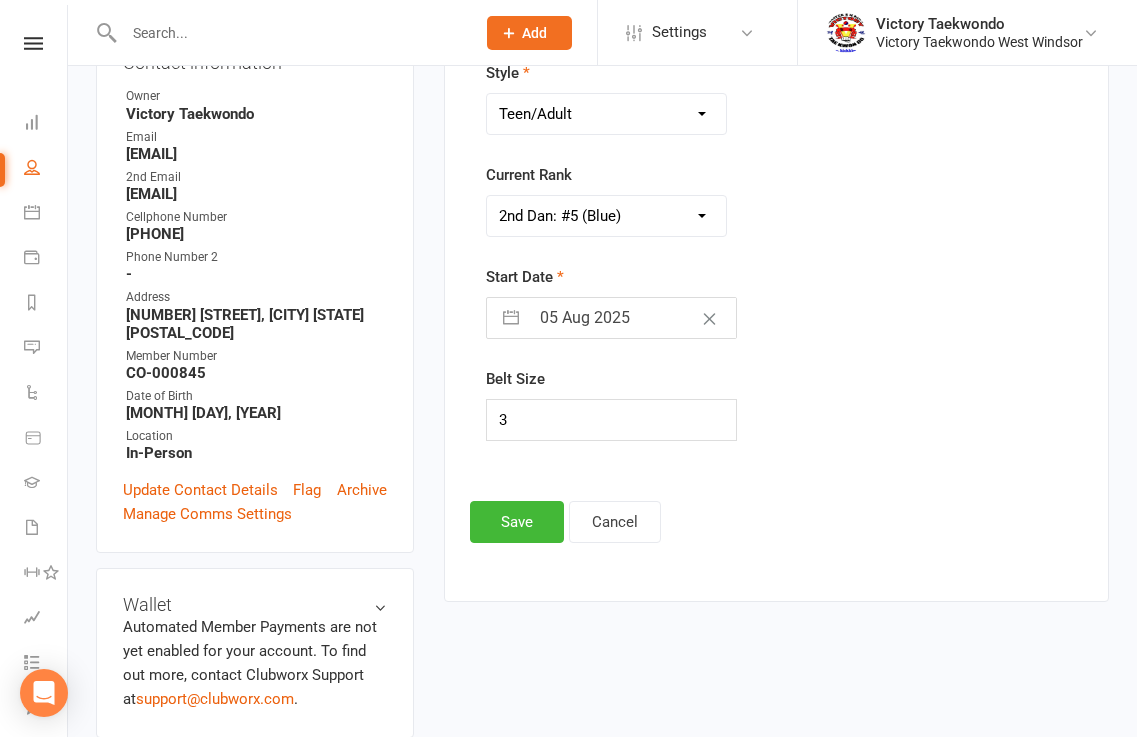 click on "05 Aug 2025" at bounding box center (633, 318) 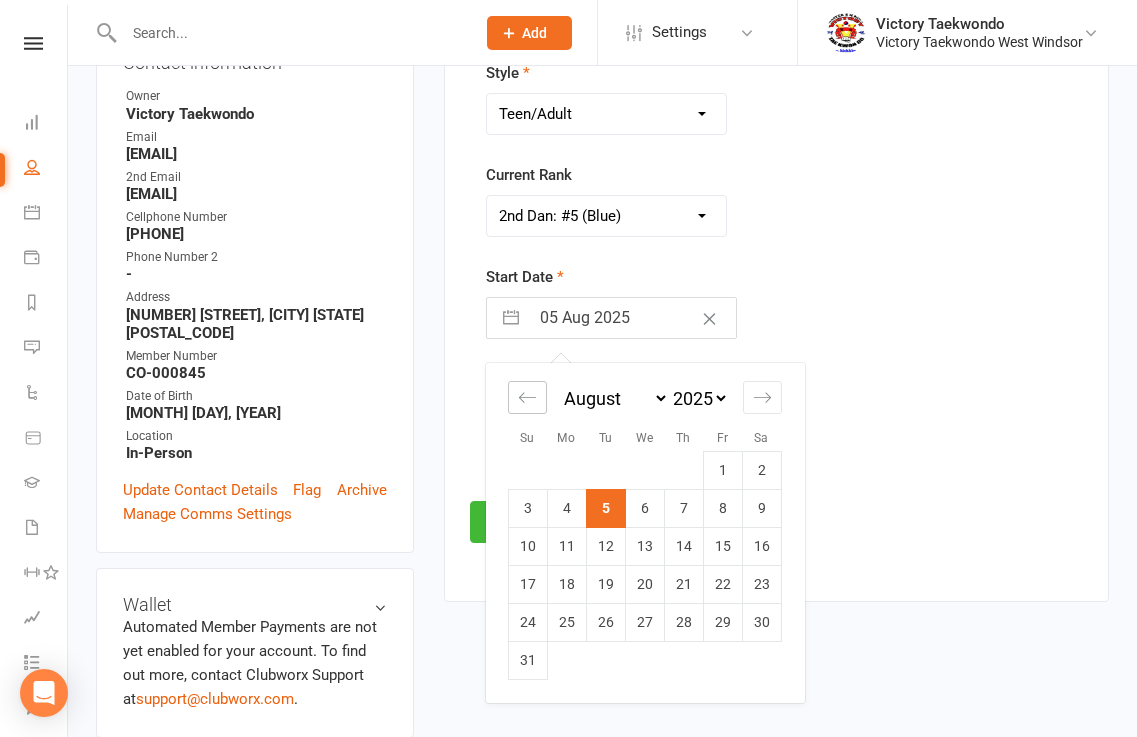 click at bounding box center [527, 397] 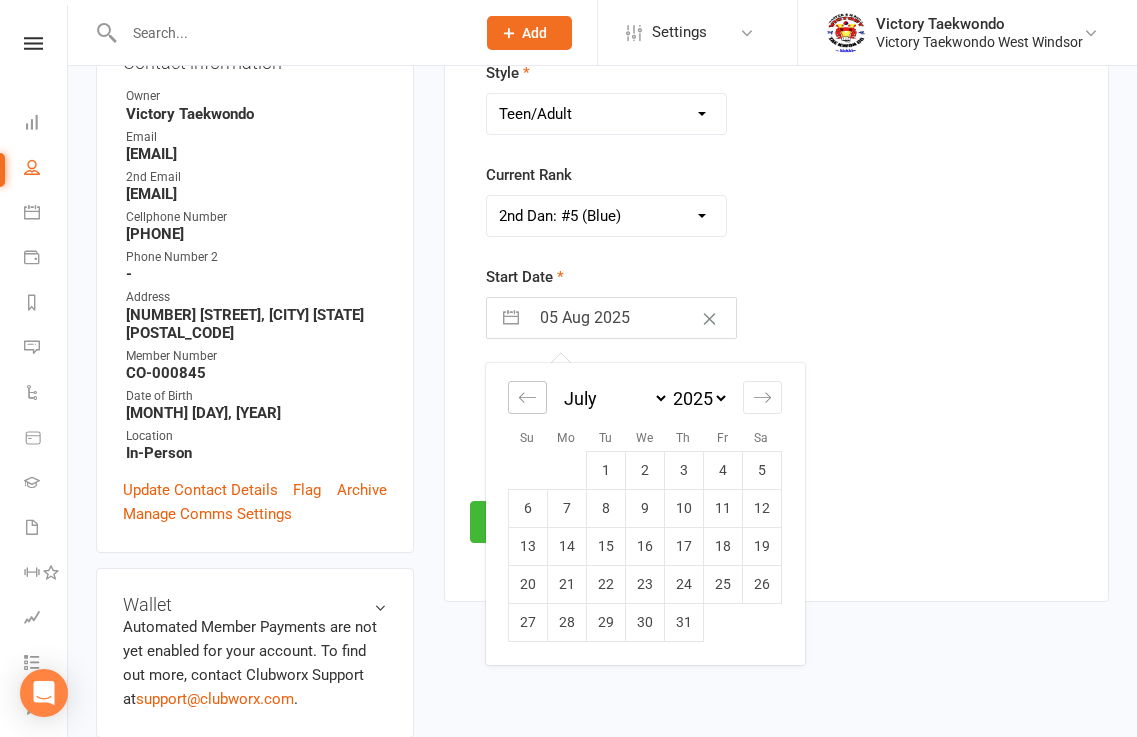 click 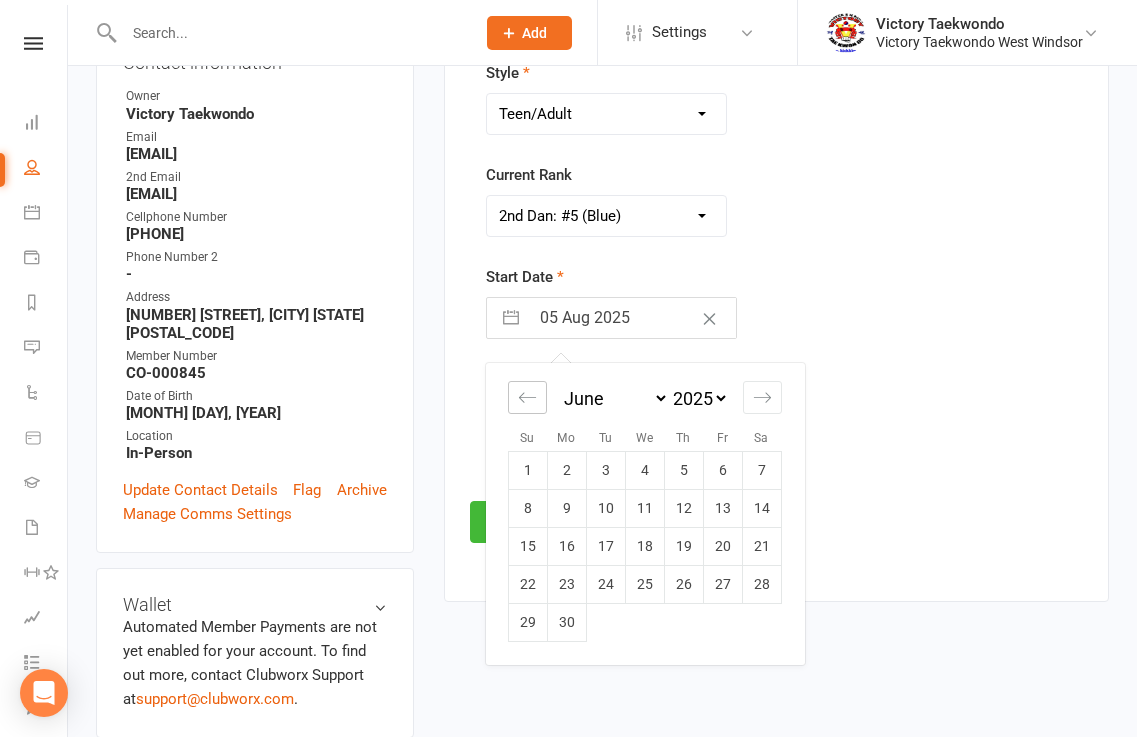 click 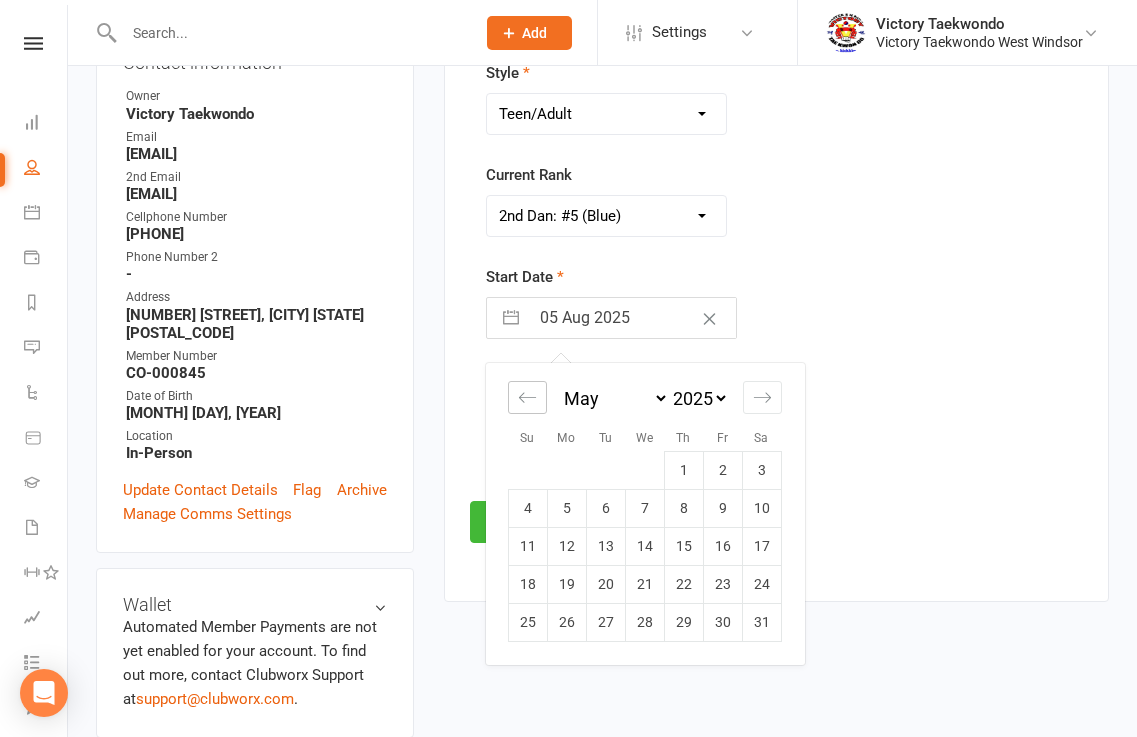 click 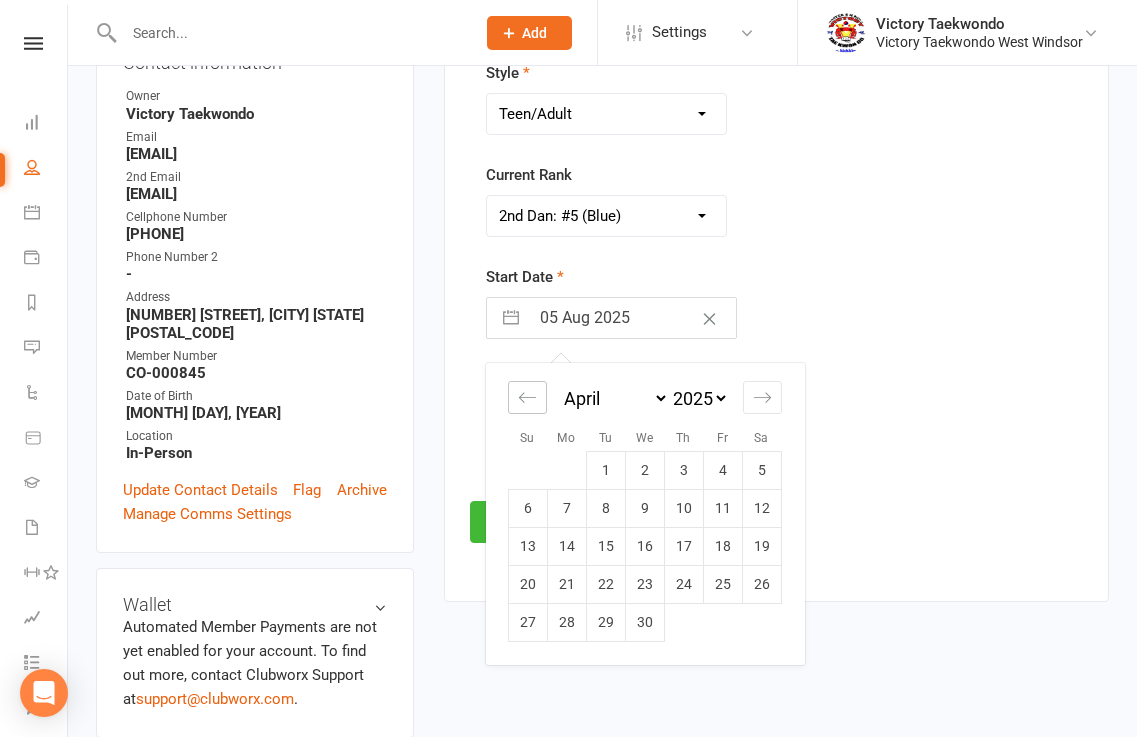 click 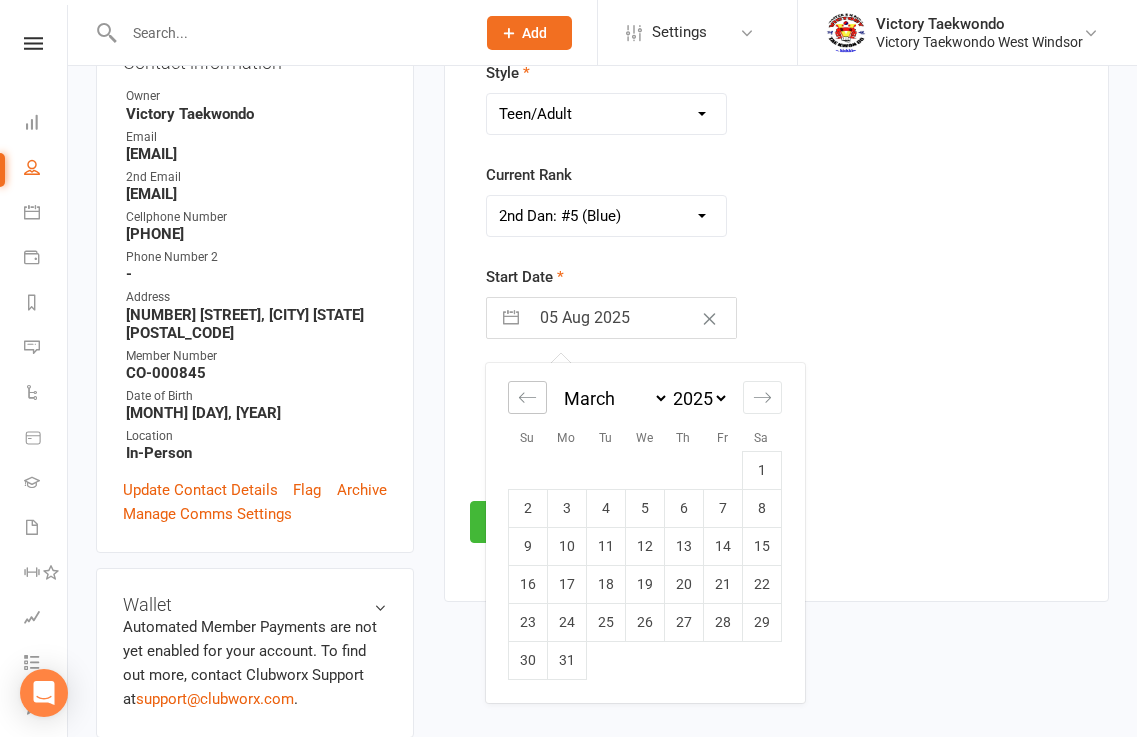 click 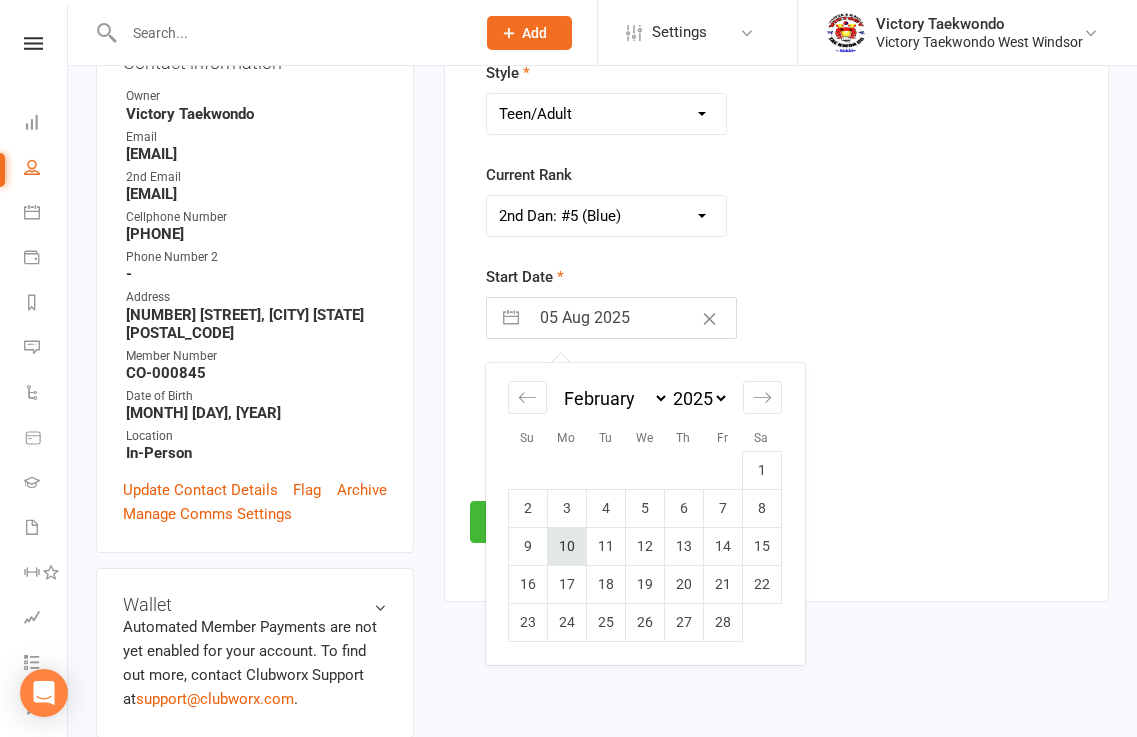 click on "10" at bounding box center [566, 546] 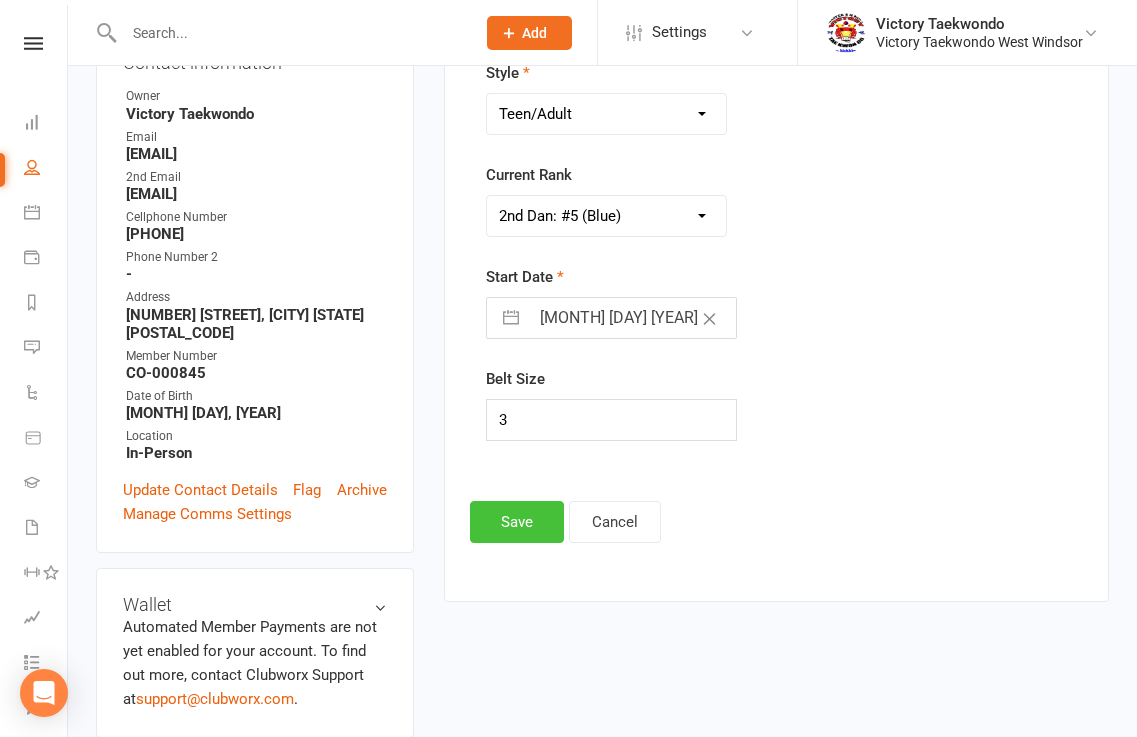 click on "Save" at bounding box center (517, 522) 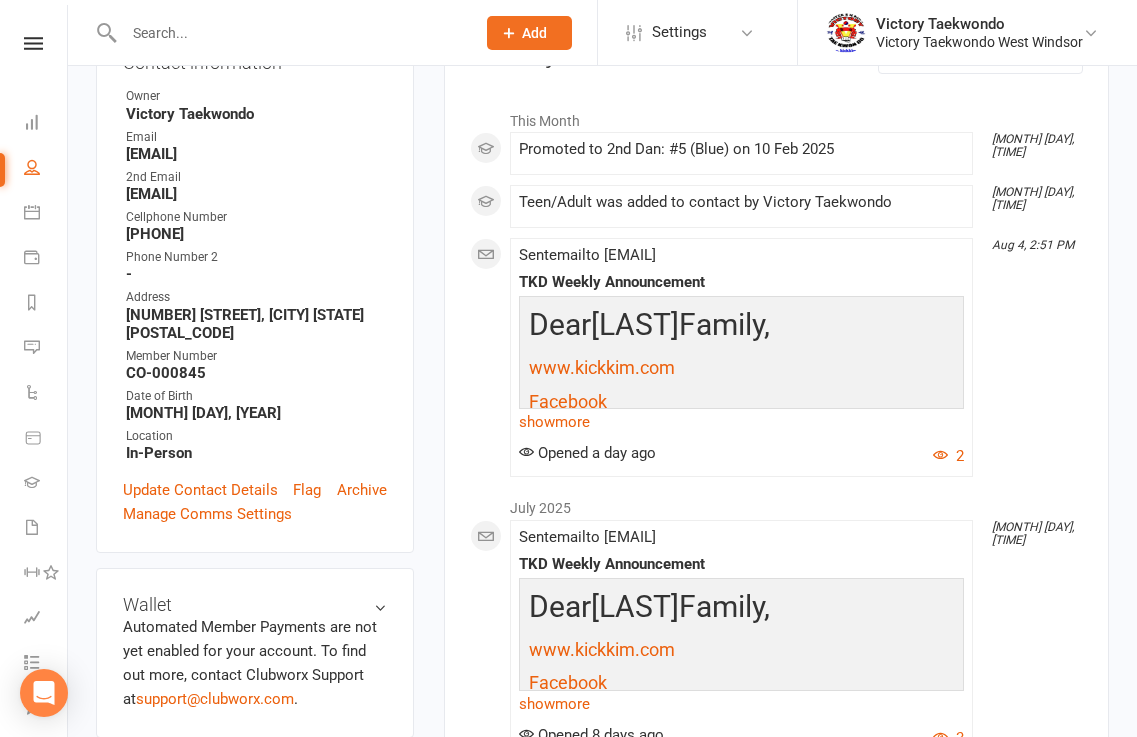 click at bounding box center (289, 33) 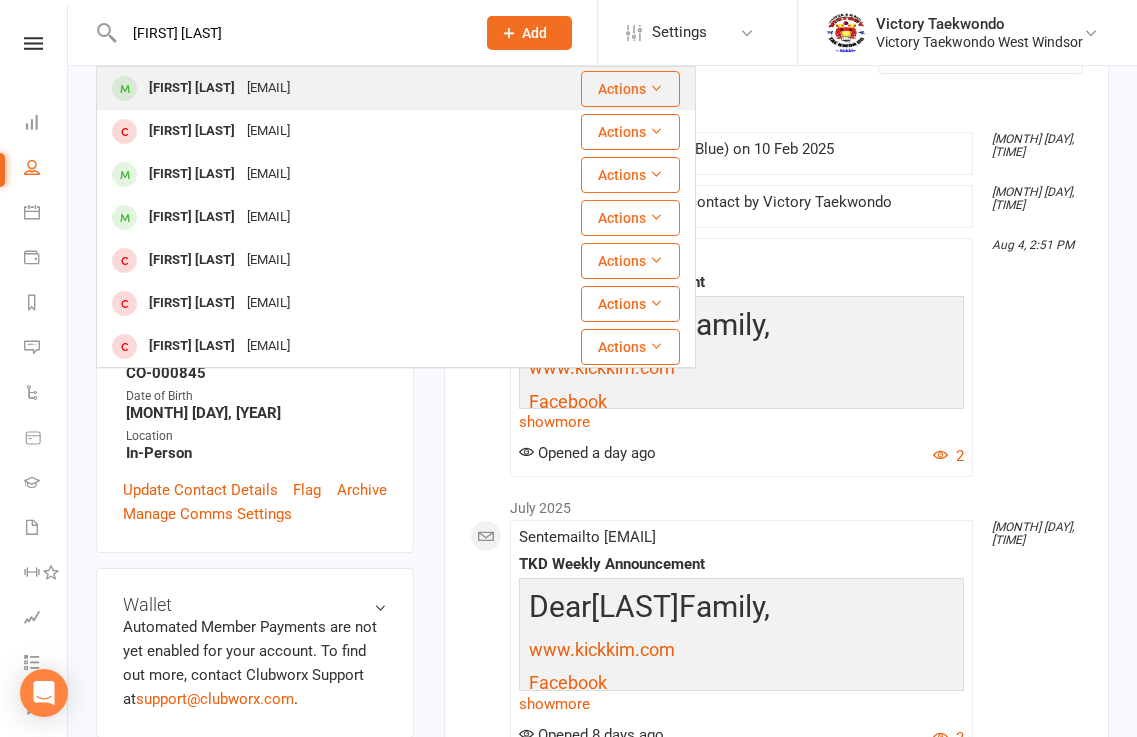 type on "nathan sung" 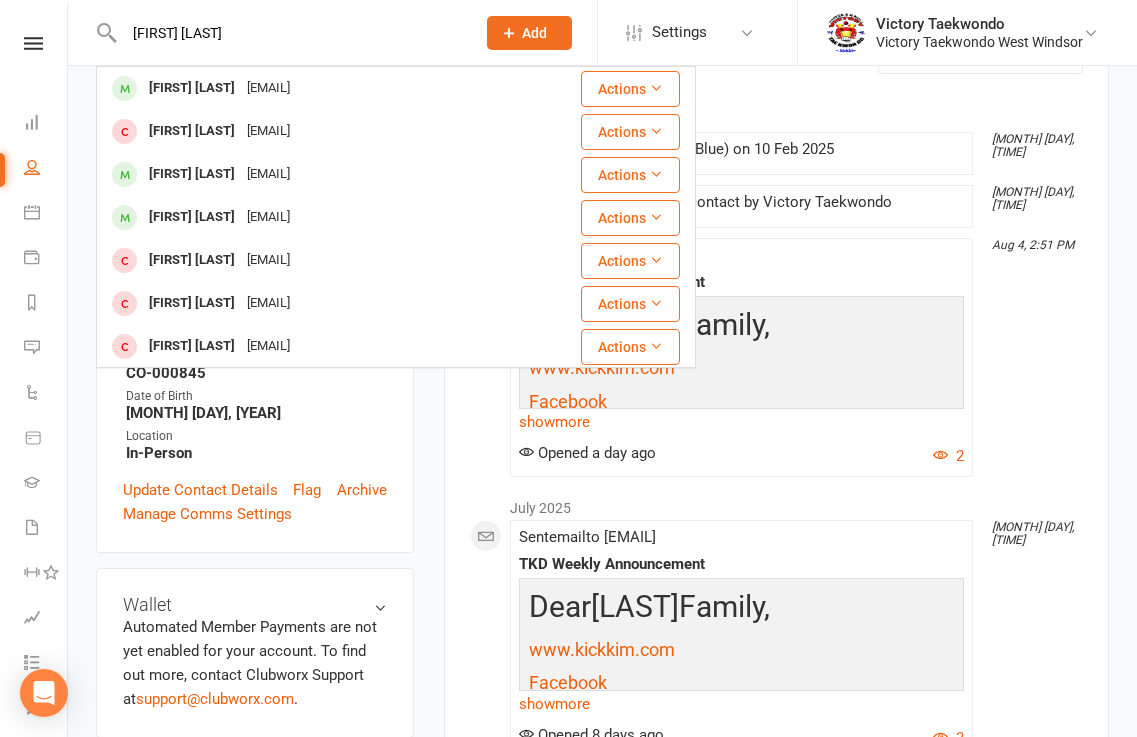 click on "Nathan Sung nathanysung@gmail.com" at bounding box center [302, 88] 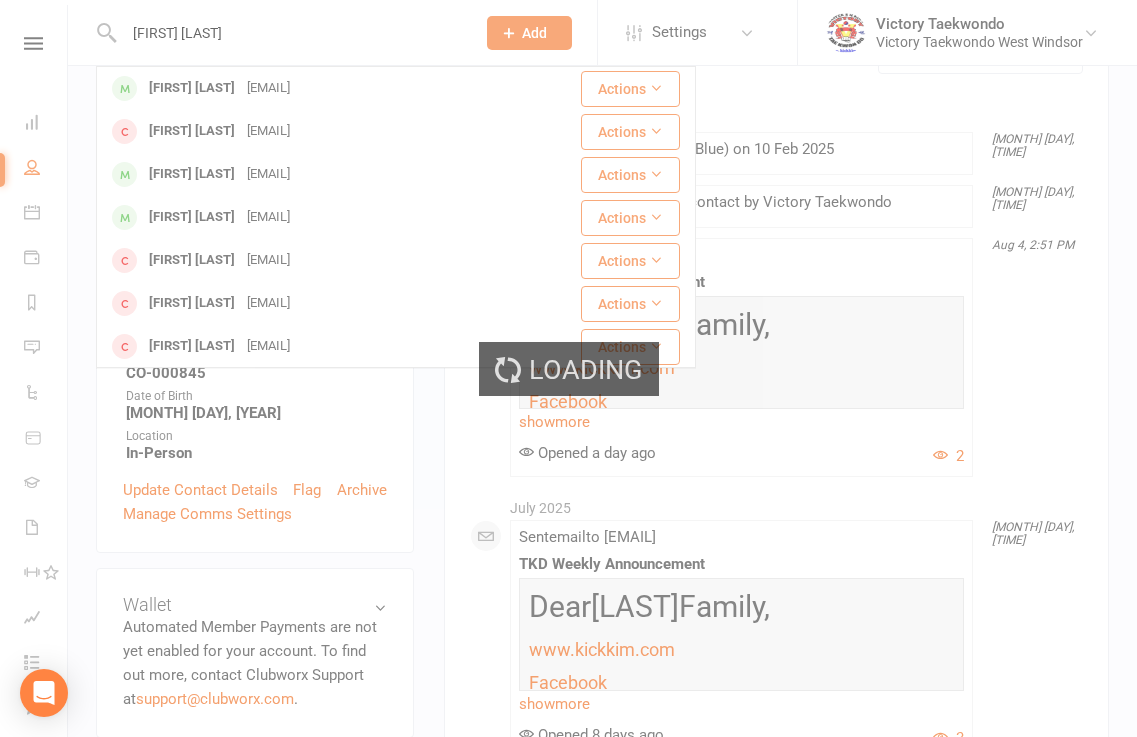 type 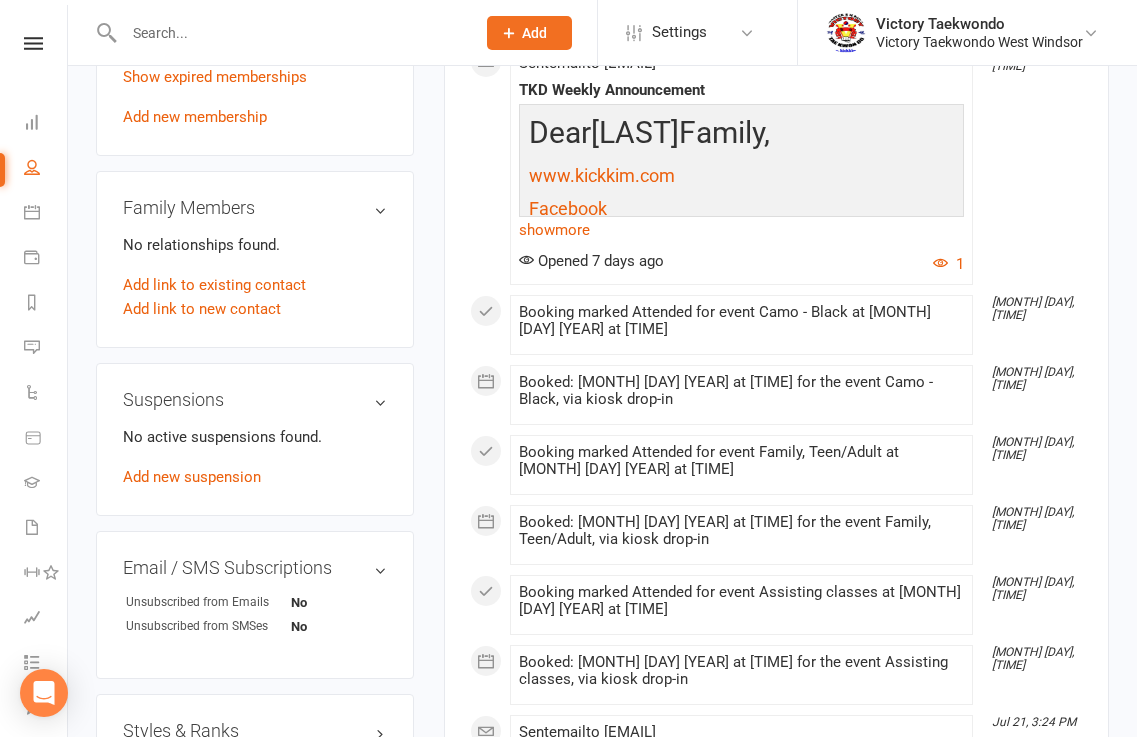 scroll, scrollTop: 1300, scrollLeft: 0, axis: vertical 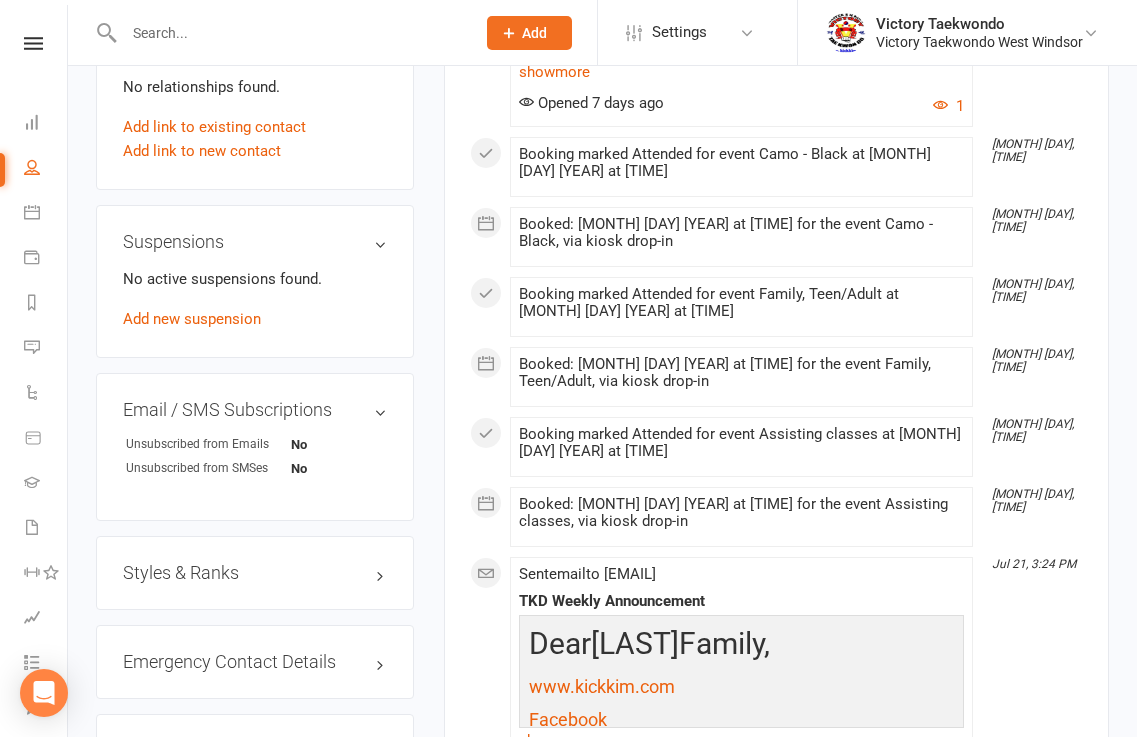 click on "Styles & Ranks" at bounding box center [255, 573] 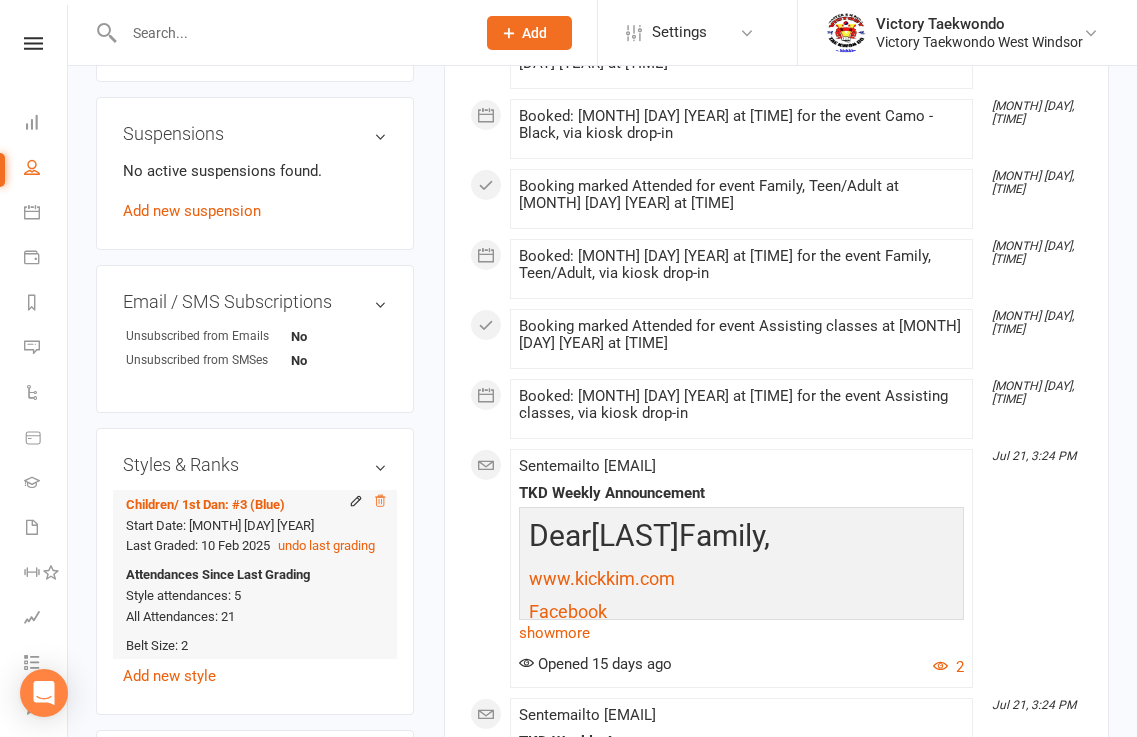 scroll, scrollTop: 1600, scrollLeft: 0, axis: vertical 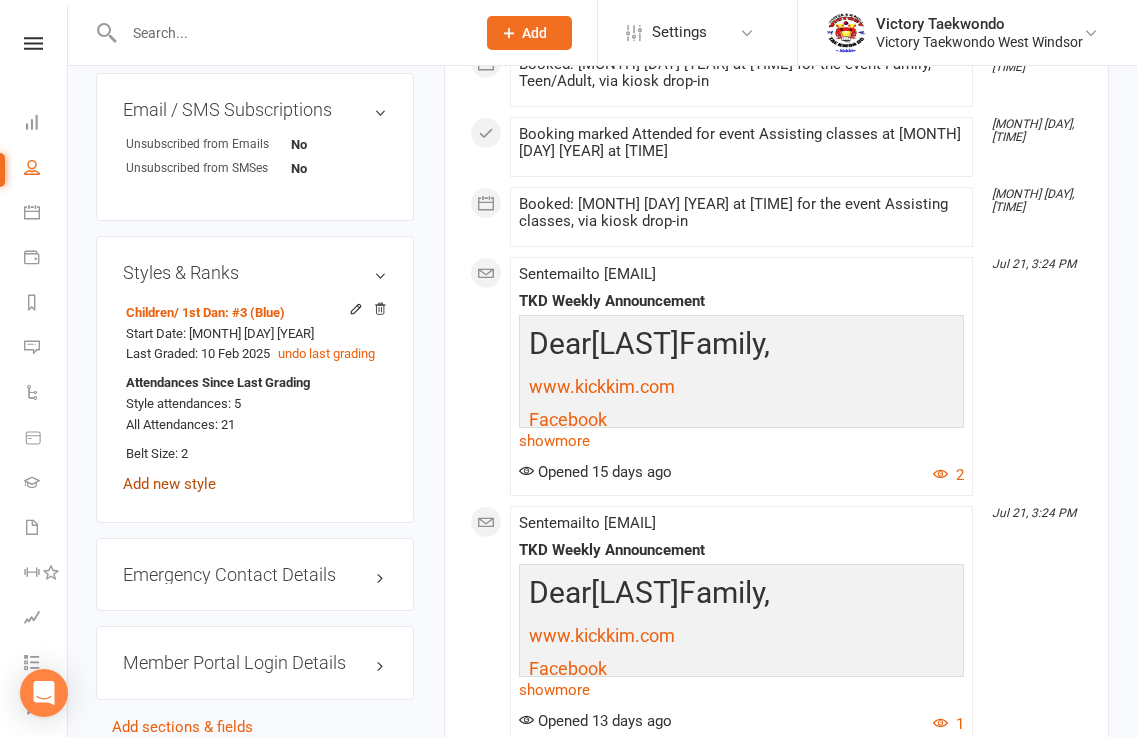 click on "Add new style" at bounding box center [169, 484] 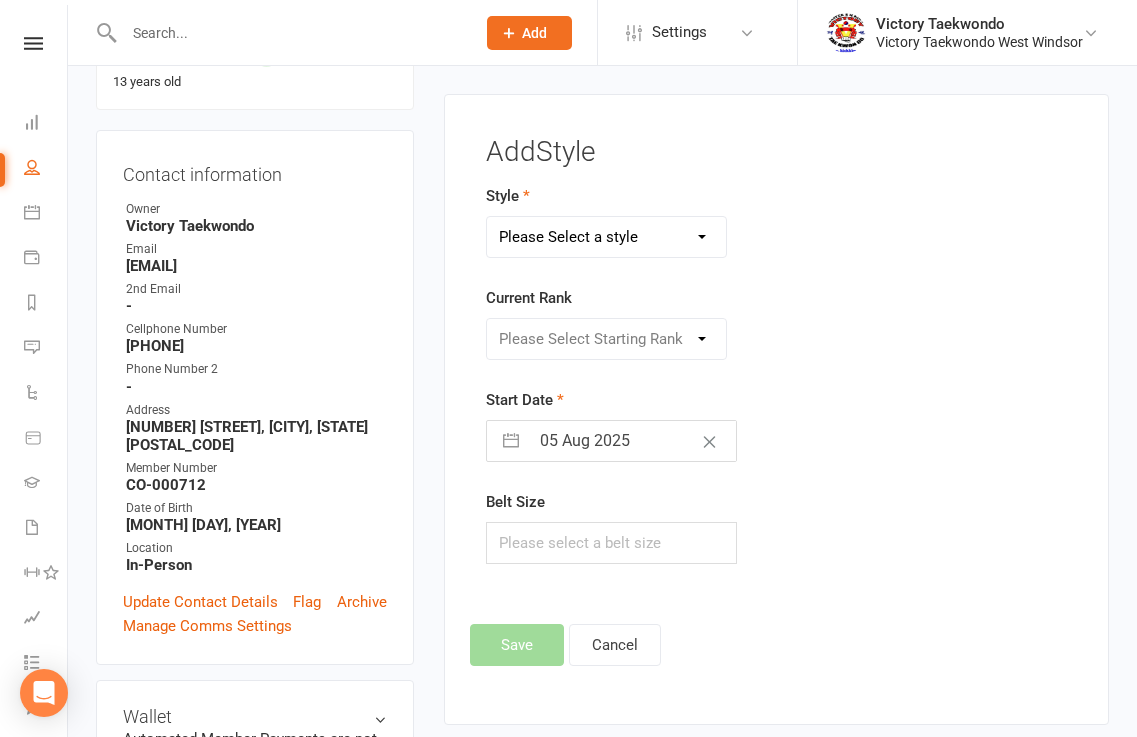 scroll, scrollTop: 171, scrollLeft: 0, axis: vertical 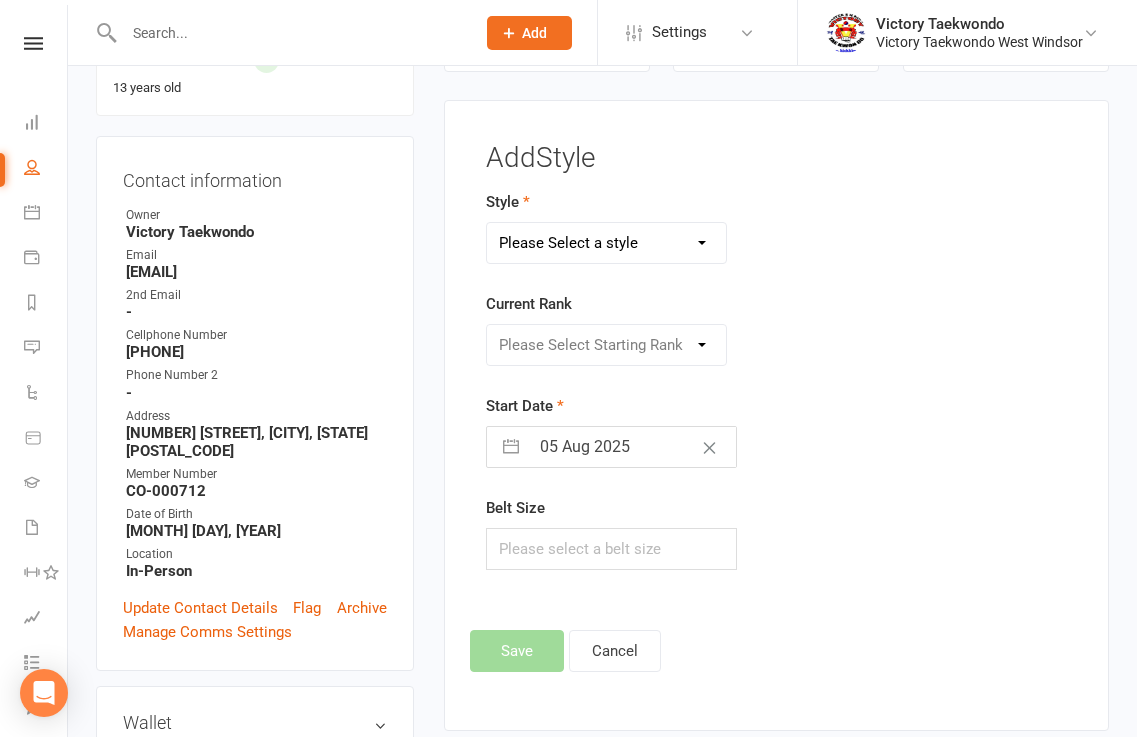 click on "Please Select a style Children Little Eagle Teen/Adult" at bounding box center (607, 243) 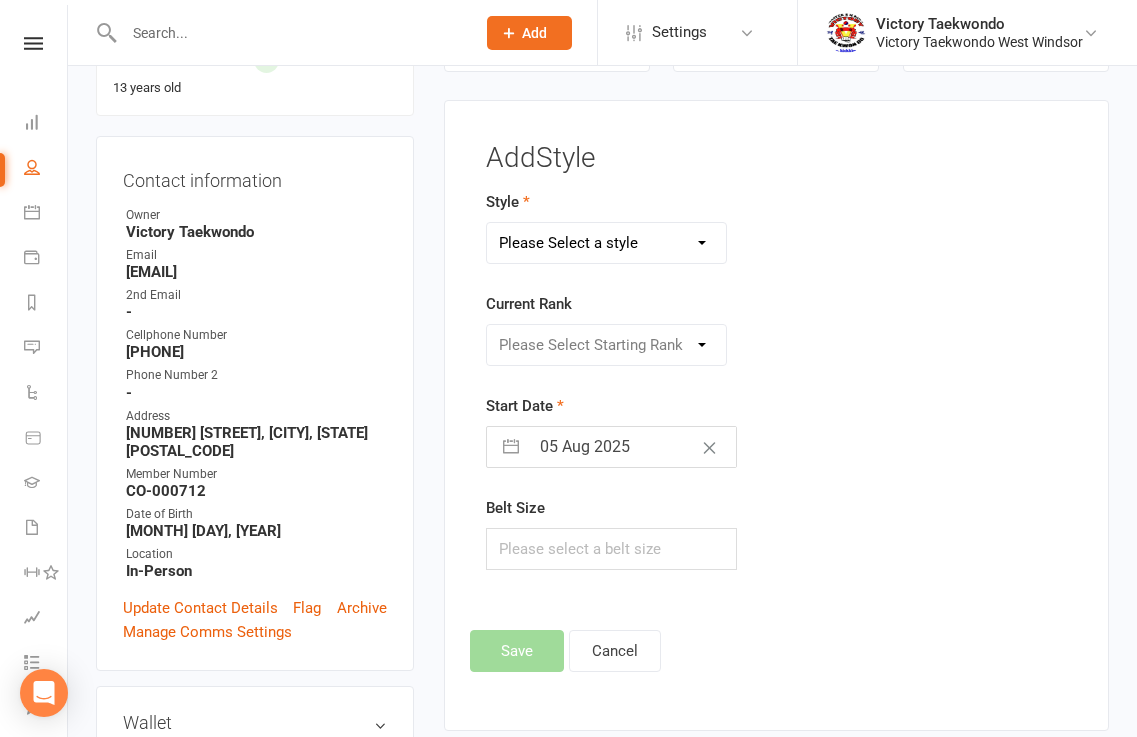 select on "870" 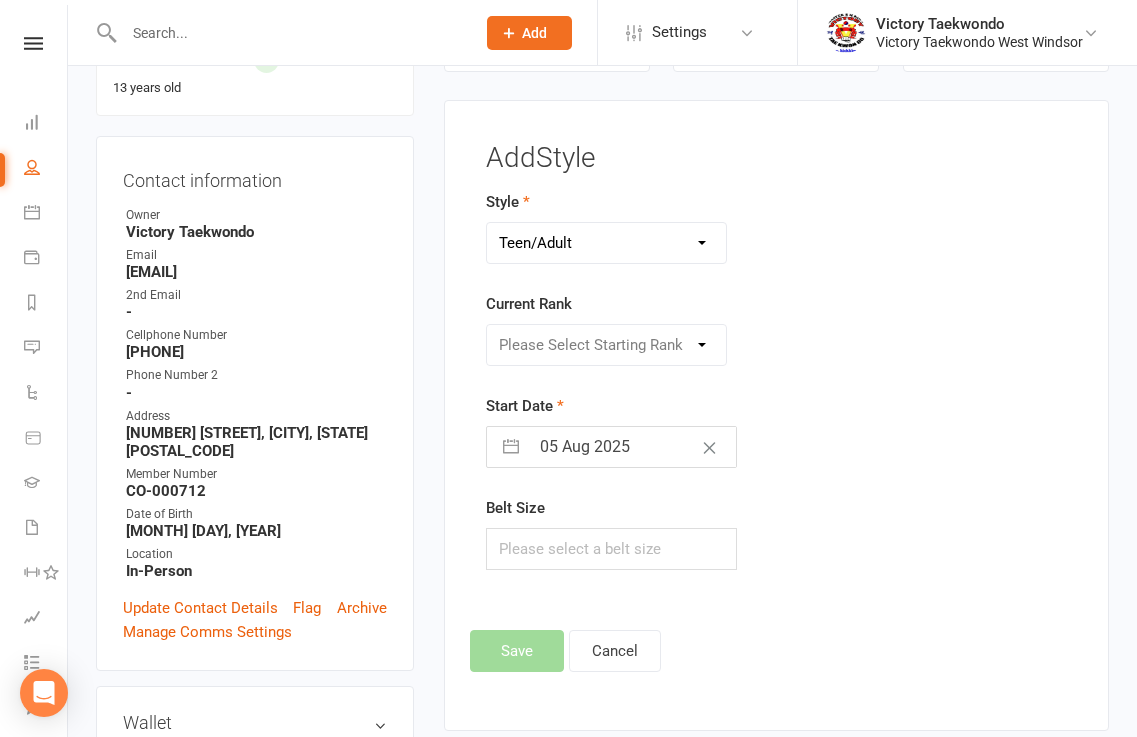 click on "Please Select a style Children Little Eagle Teen/Adult" at bounding box center [607, 243] 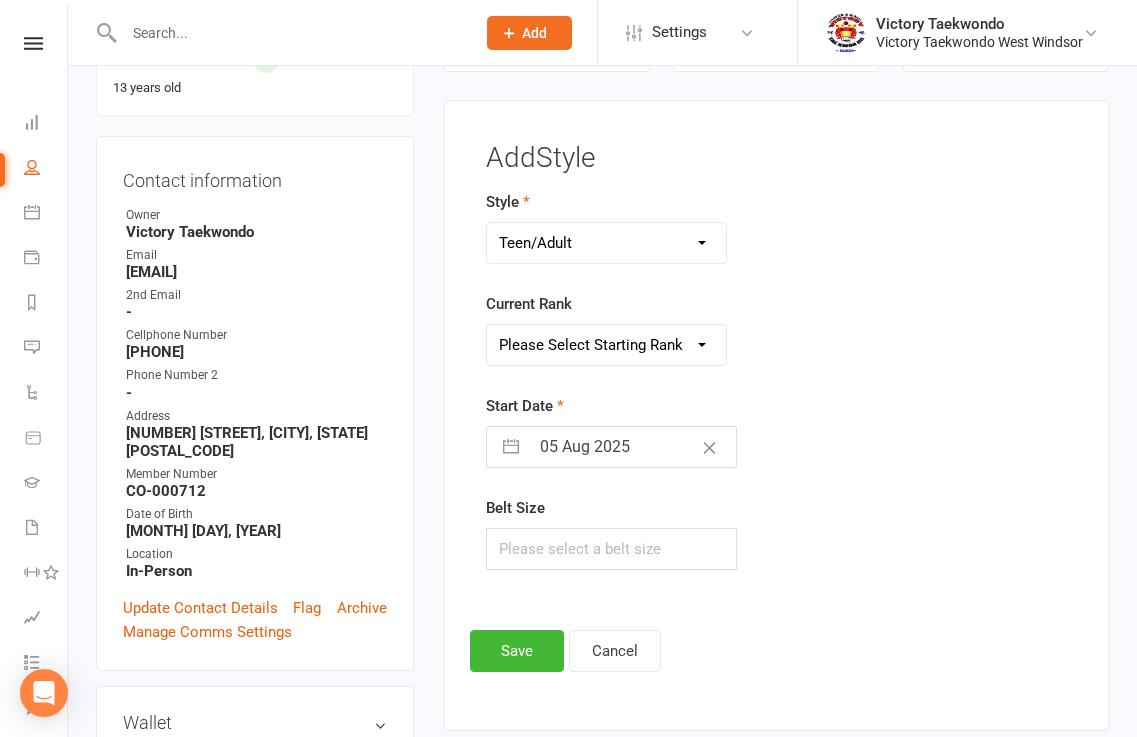 click on "Please Select Starting Rank White Yellow Orange Camo Green Purple Blue Blue High Brown Brown High Red Red High Red/Black Midterm Stripe 1st Dan 1st Dan: #1 (Yellow) 1st Dan: #2 (Green) 1st Dan: #3 (Blue) 1st Dan: #4 (Red) 1st Dan: 2BR (Black) 2nd Dan 2nd Dan: #1 (White) 2nd Dan: #2 (Yellow) 2nd Dan: #3 (Orange) 2nd Dan: #4 (Green) 2nd Dan: #5 (Blue) 2nd Dan: #6 (Red) 2nd Dan: #7 (Black) 2nd Dan: 3BR (Black/Red) 3rd Dan 3rd Dan: #1 (White) 3rd Dan: #2 (Yellow) 3rd Dan: #3 (Orange) 3rd Dan: #4 (Green) 3rd Dan: #5 (Blue) 3rd Dan: #6 (Red) 3rd Dan: #7 (Black) 3rd Dan: #8 (Black/Yellow) 3rd Dan: #9 (Black/Green) 3rd Dan: 4BR (Black/Blue) 3rd Dan: #10 (Black/Red) 4th Dan" at bounding box center [607, 345] 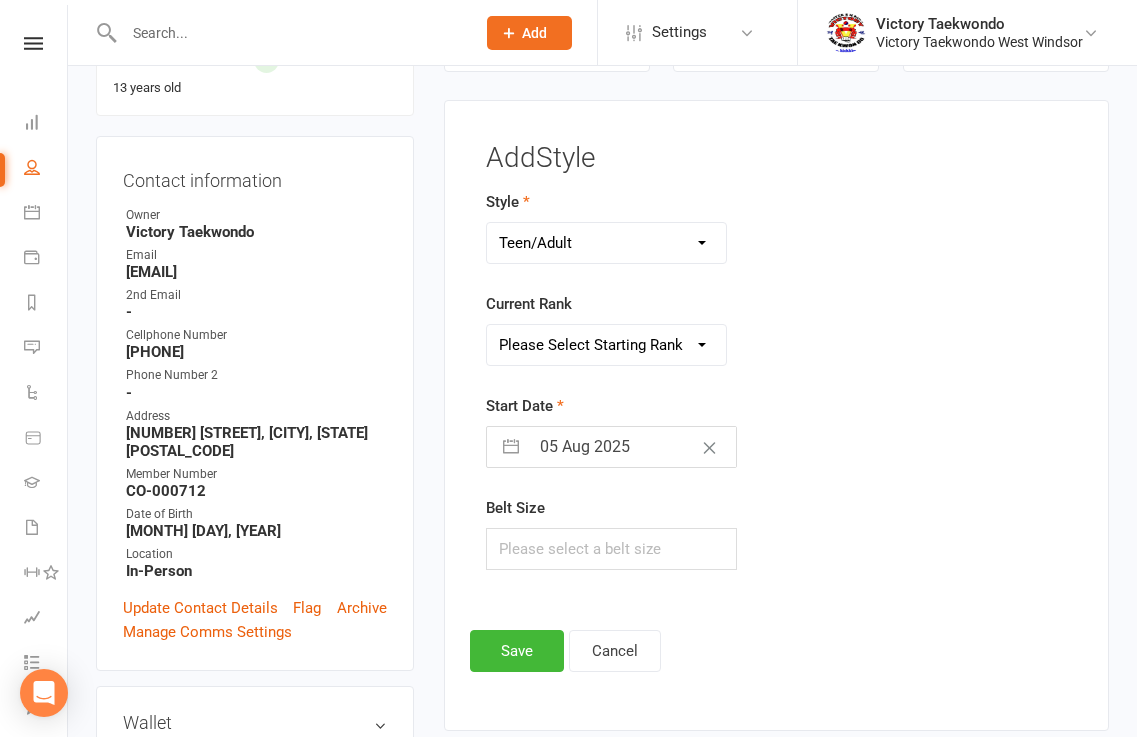 select on "7872" 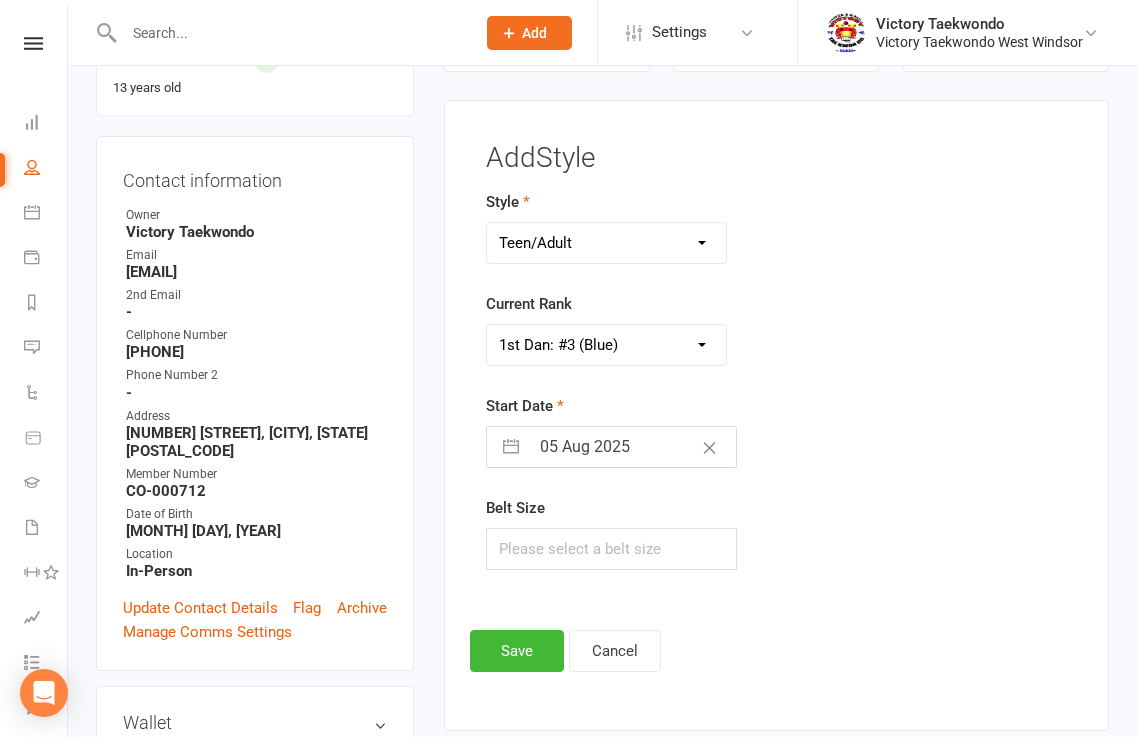 click on "Please Select Starting Rank White Yellow Orange Camo Green Purple Blue Blue High Brown Brown High Red Red High Red/Black Midterm Stripe 1st Dan 1st Dan: #1 (Yellow) 1st Dan: #2 (Green) 1st Dan: #3 (Blue) 1st Dan: #4 (Red) 1st Dan: 2BR (Black) 2nd Dan 2nd Dan: #1 (White) 2nd Dan: #2 (Yellow) 2nd Dan: #3 (Orange) 2nd Dan: #4 (Green) 2nd Dan: #5 (Blue) 2nd Dan: #6 (Red) 2nd Dan: #7 (Black) 2nd Dan: 3BR (Black/Red) 3rd Dan 3rd Dan: #1 (White) 3rd Dan: #2 (Yellow) 3rd Dan: #3 (Orange) 3rd Dan: #4 (Green) 3rd Dan: #5 (Blue) 3rd Dan: #6 (Red) 3rd Dan: #7 (Black) 3rd Dan: #8 (Black/Yellow) 3rd Dan: #9 (Black/Green) 3rd Dan: 4BR (Black/Blue) 3rd Dan: #10 (Black/Red) 4th Dan" at bounding box center (607, 345) 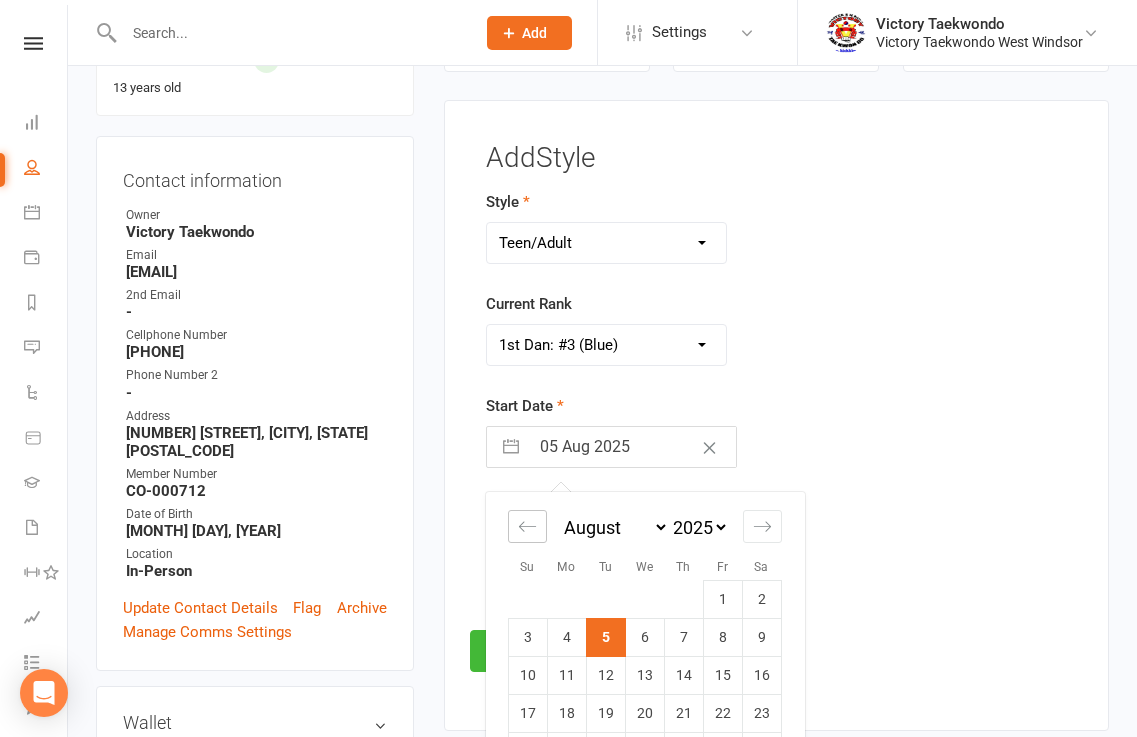 click 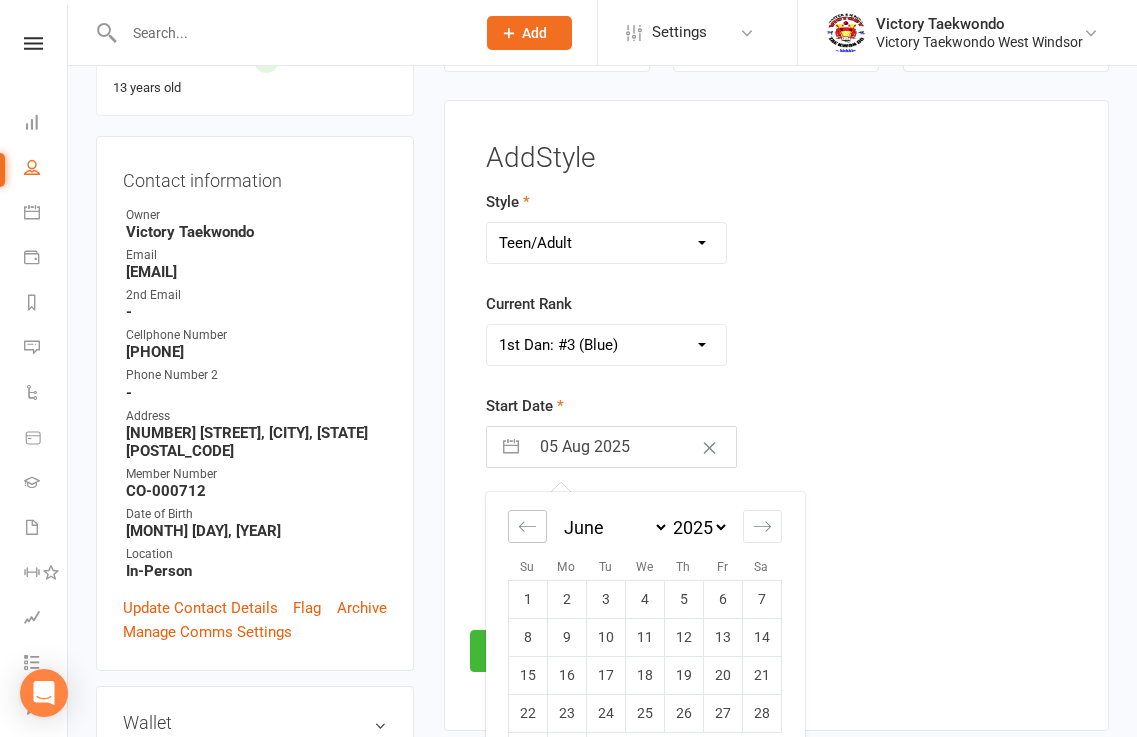 click 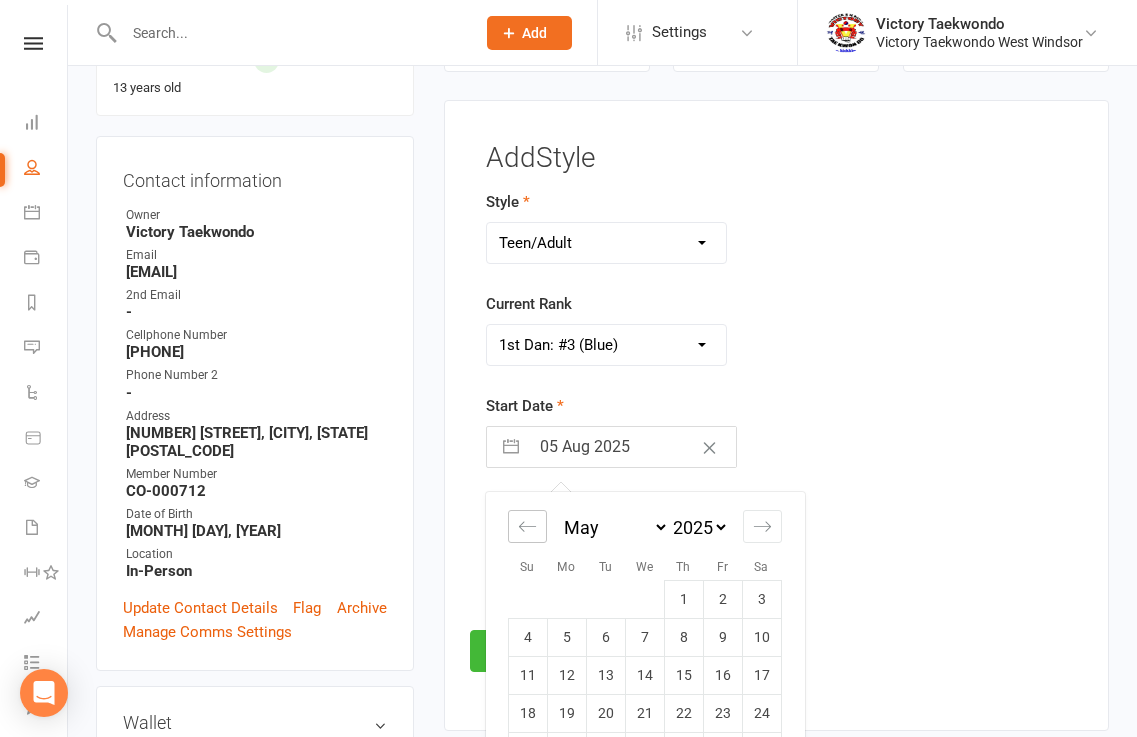 click 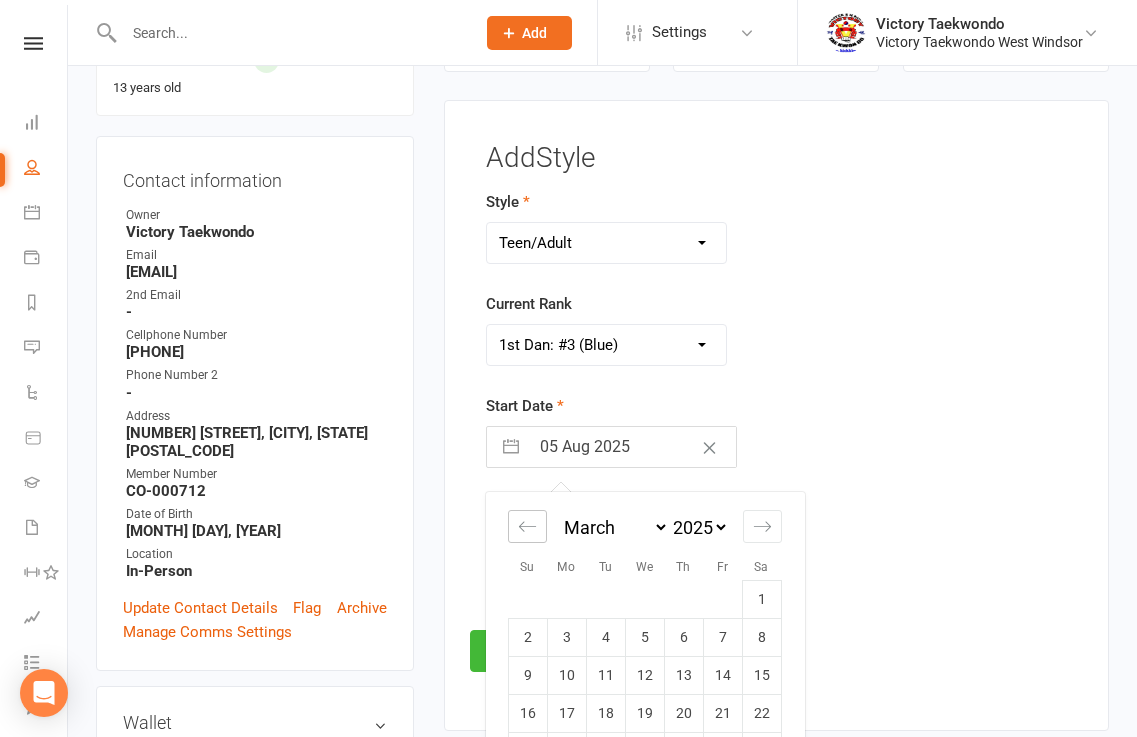 click 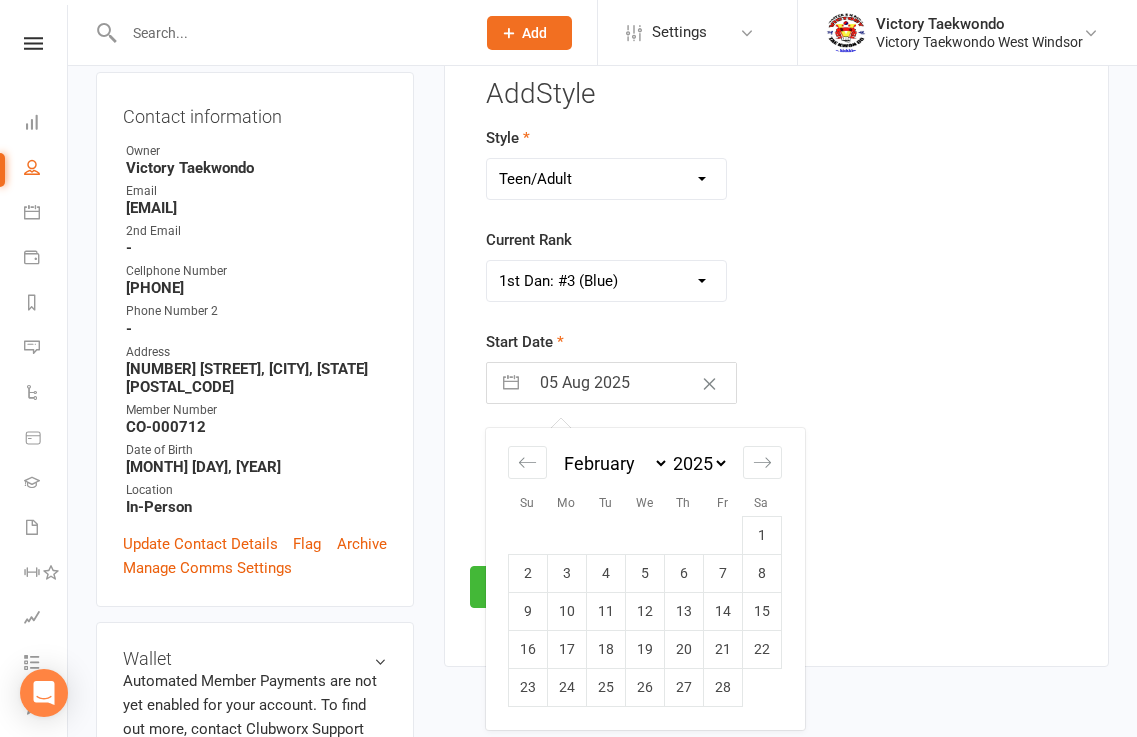 scroll, scrollTop: 271, scrollLeft: 0, axis: vertical 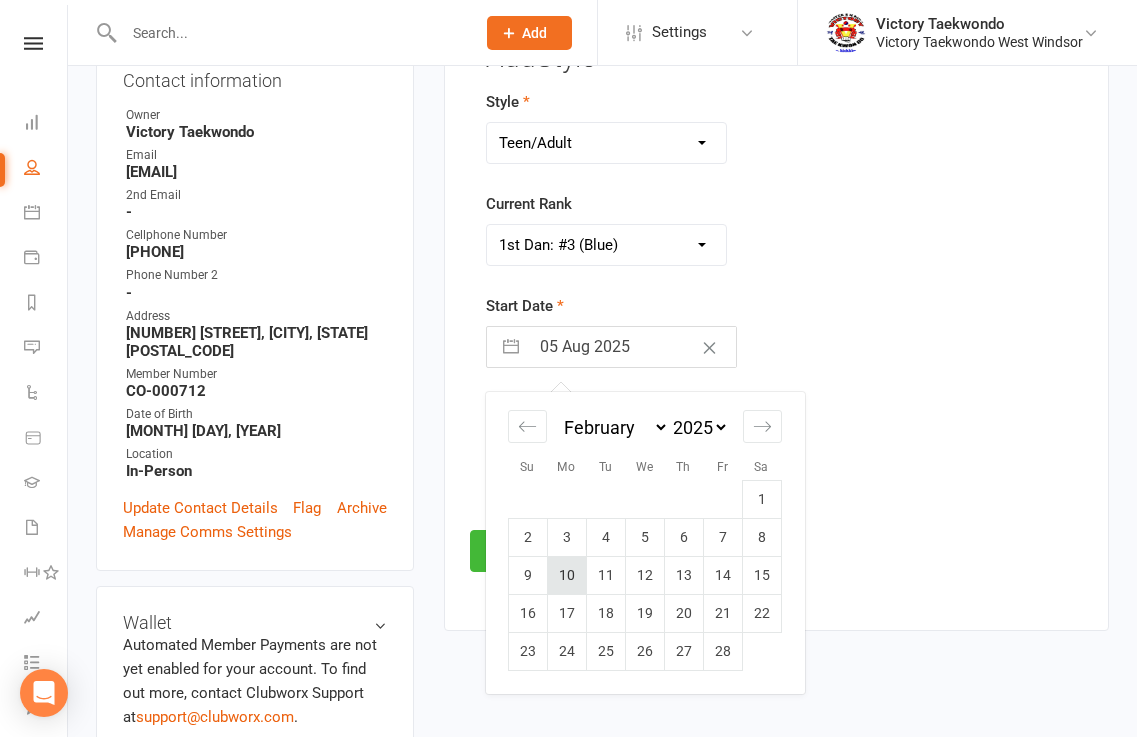 click on "10" at bounding box center [566, 575] 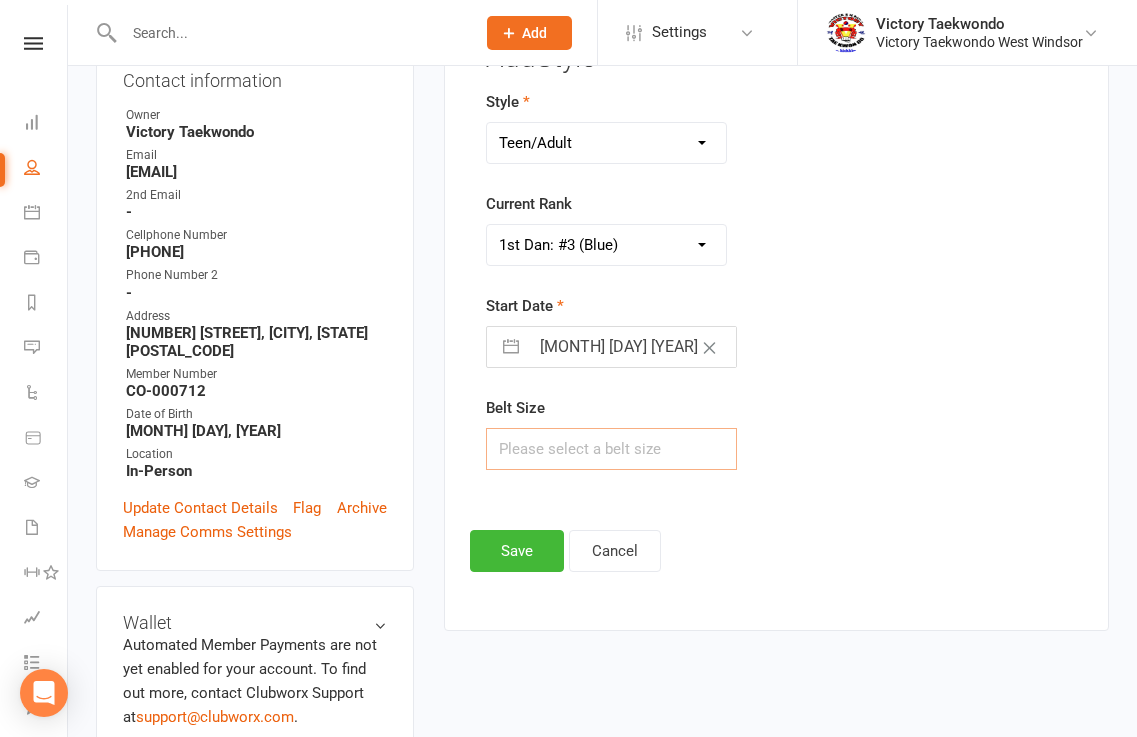 click at bounding box center (612, 449) 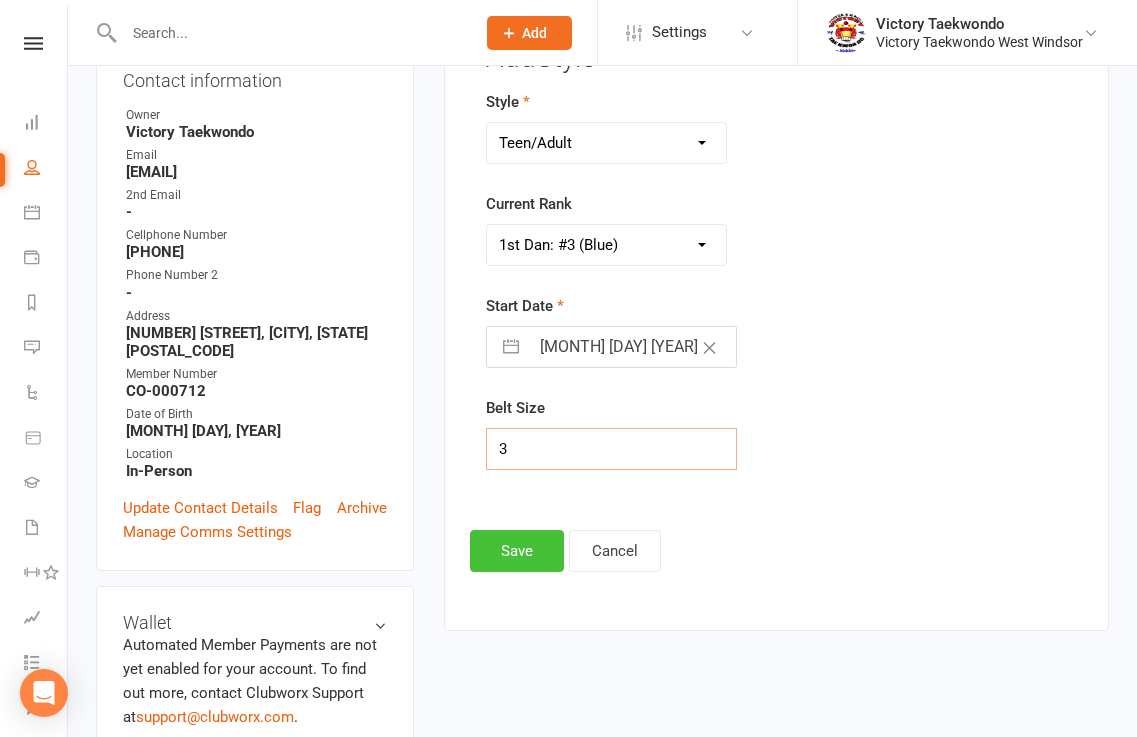 type on "3" 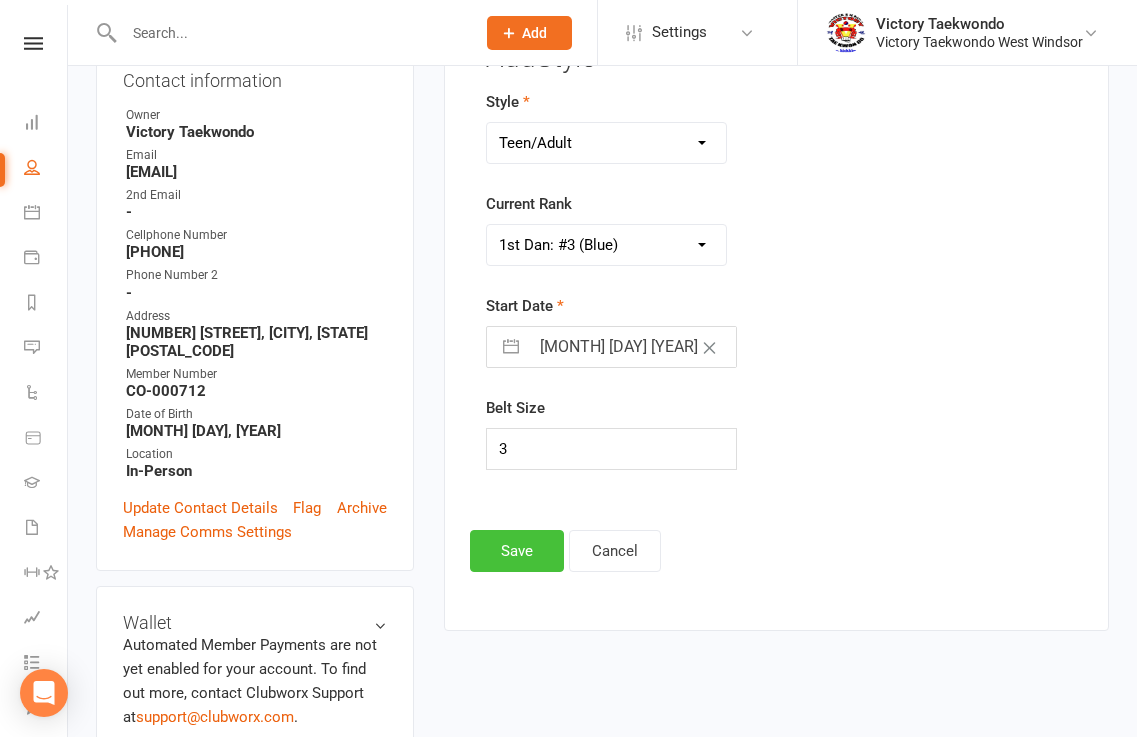 click on "Save" at bounding box center [517, 551] 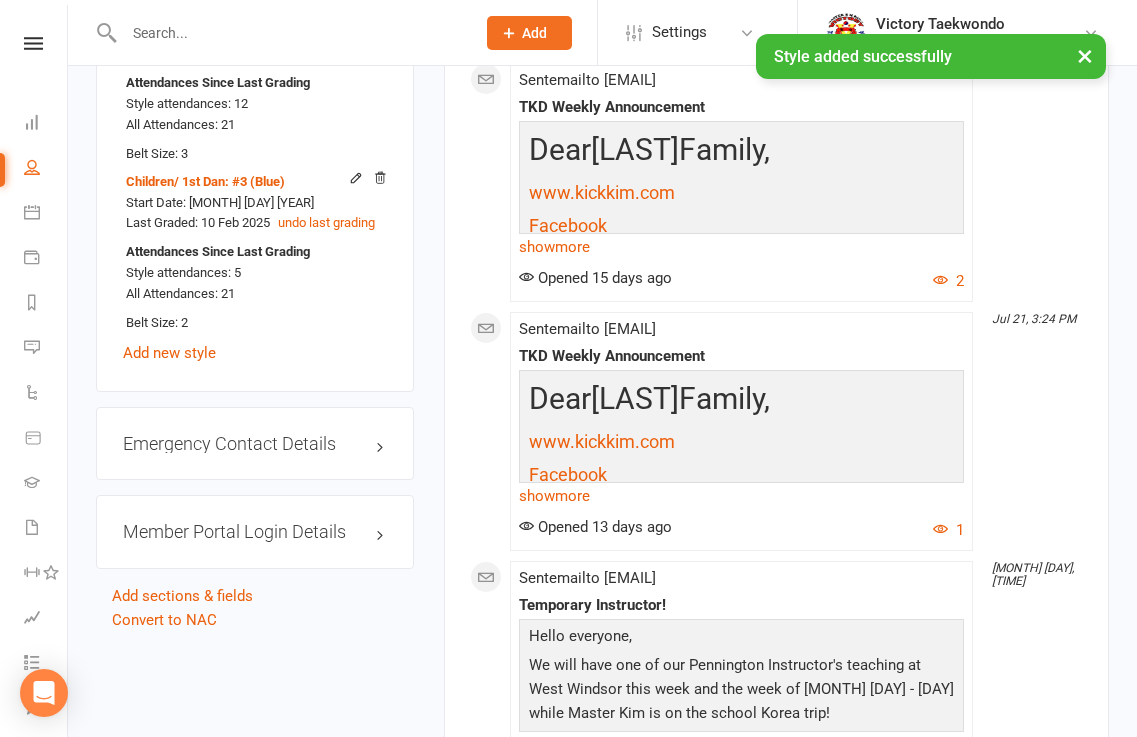 scroll, scrollTop: 1600, scrollLeft: 0, axis: vertical 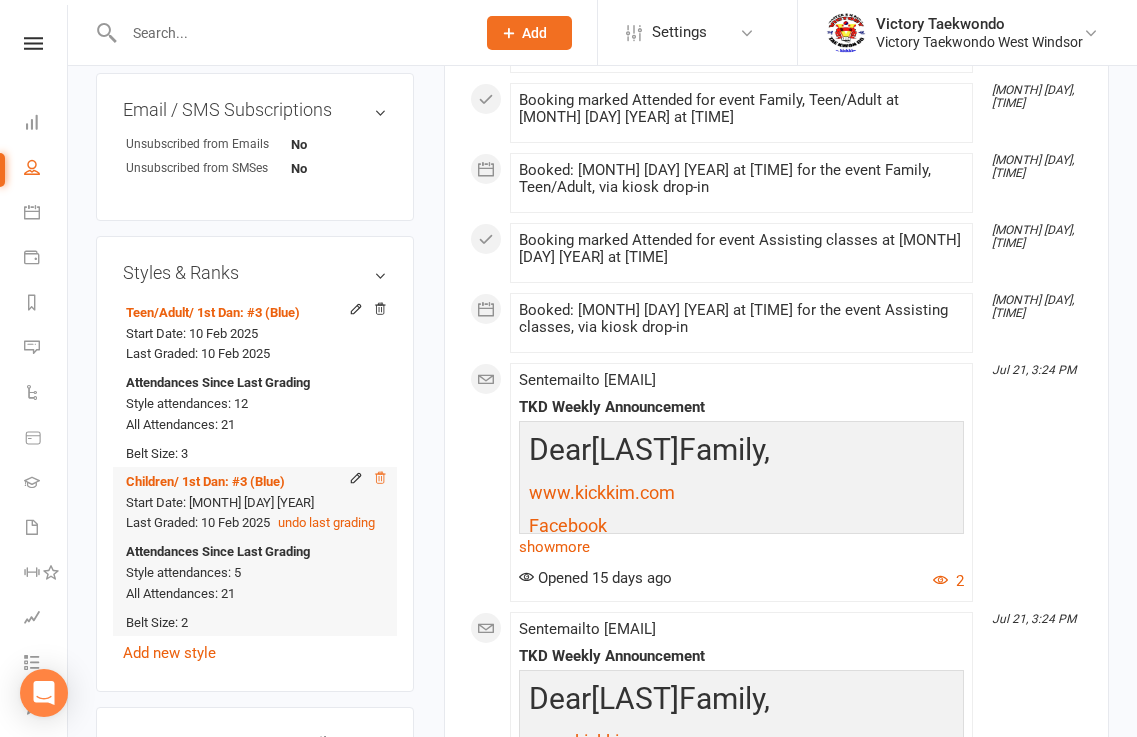 click 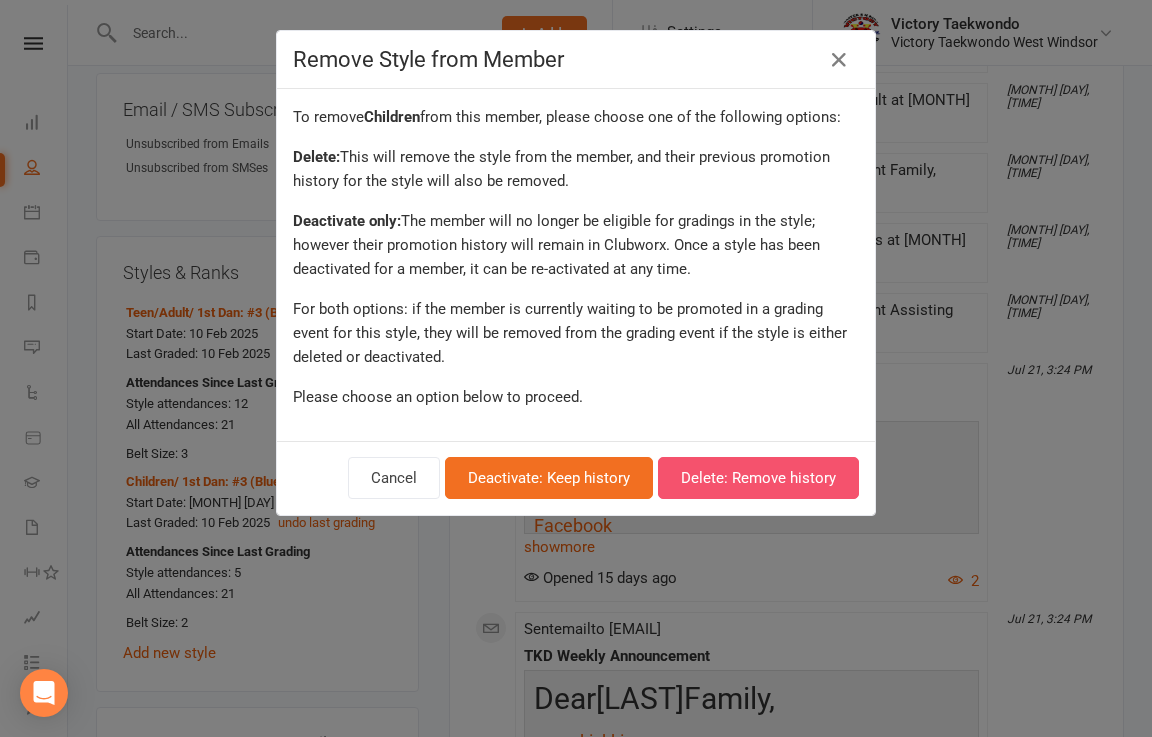 click on "Delete: Remove history" at bounding box center (758, 478) 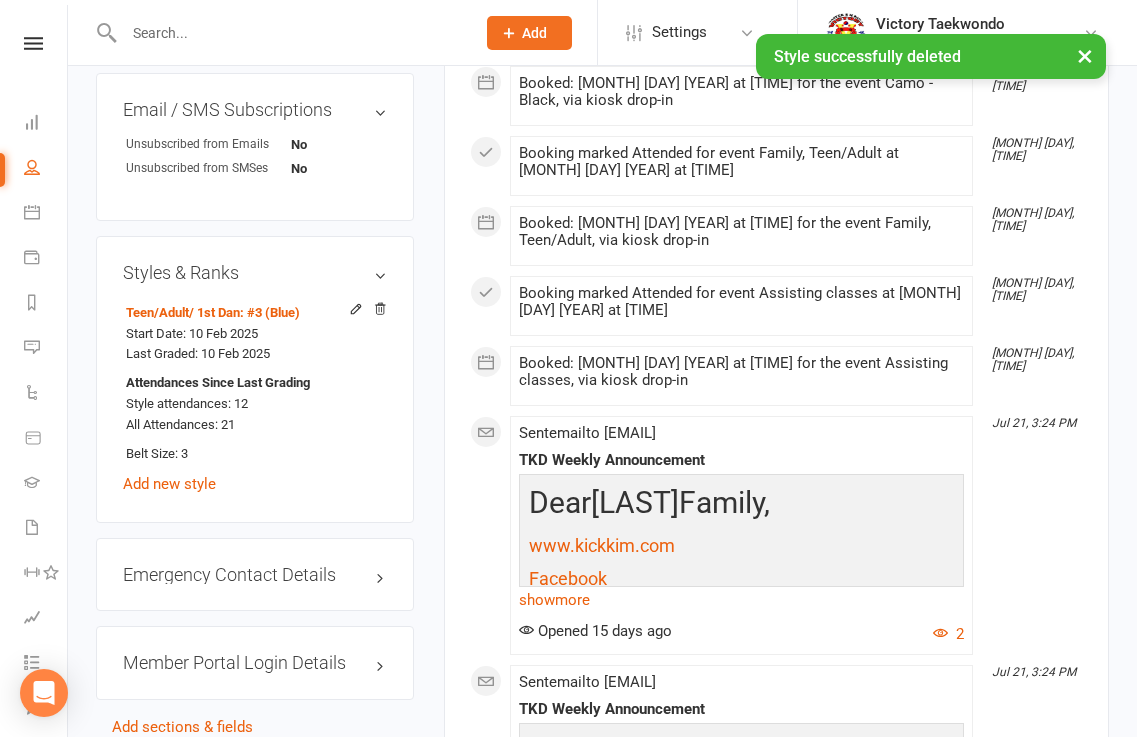 click on "× Style successfully deleted" at bounding box center [555, 34] 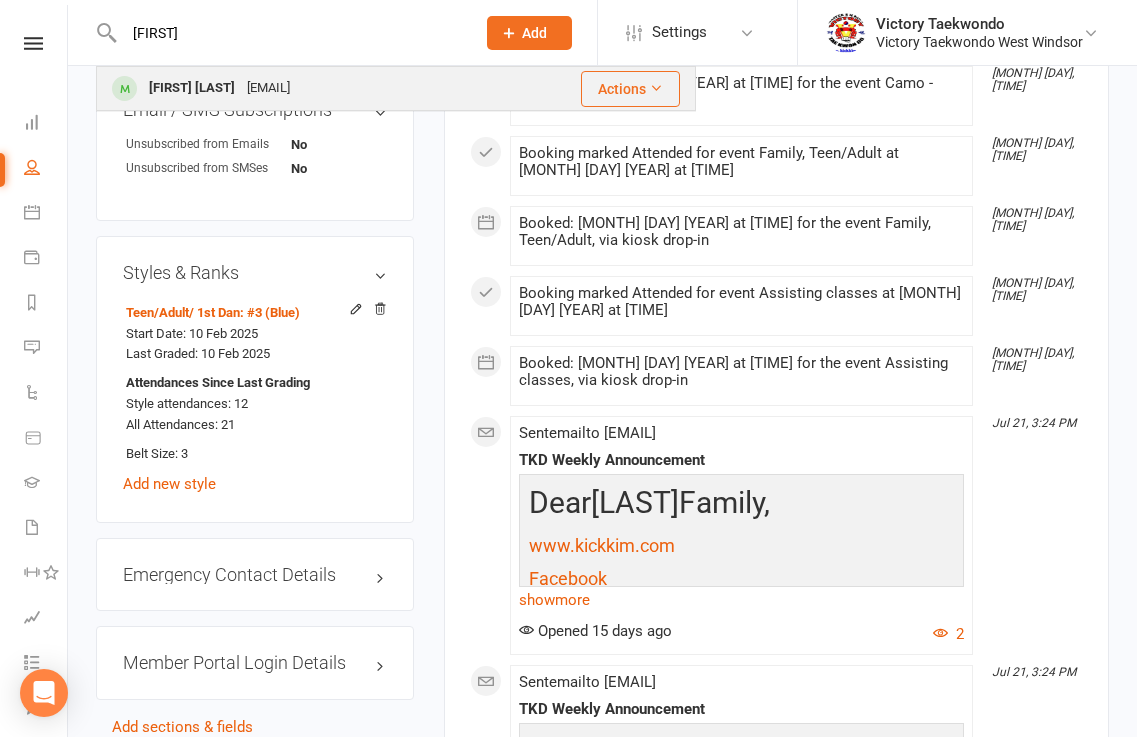 type on "eugine" 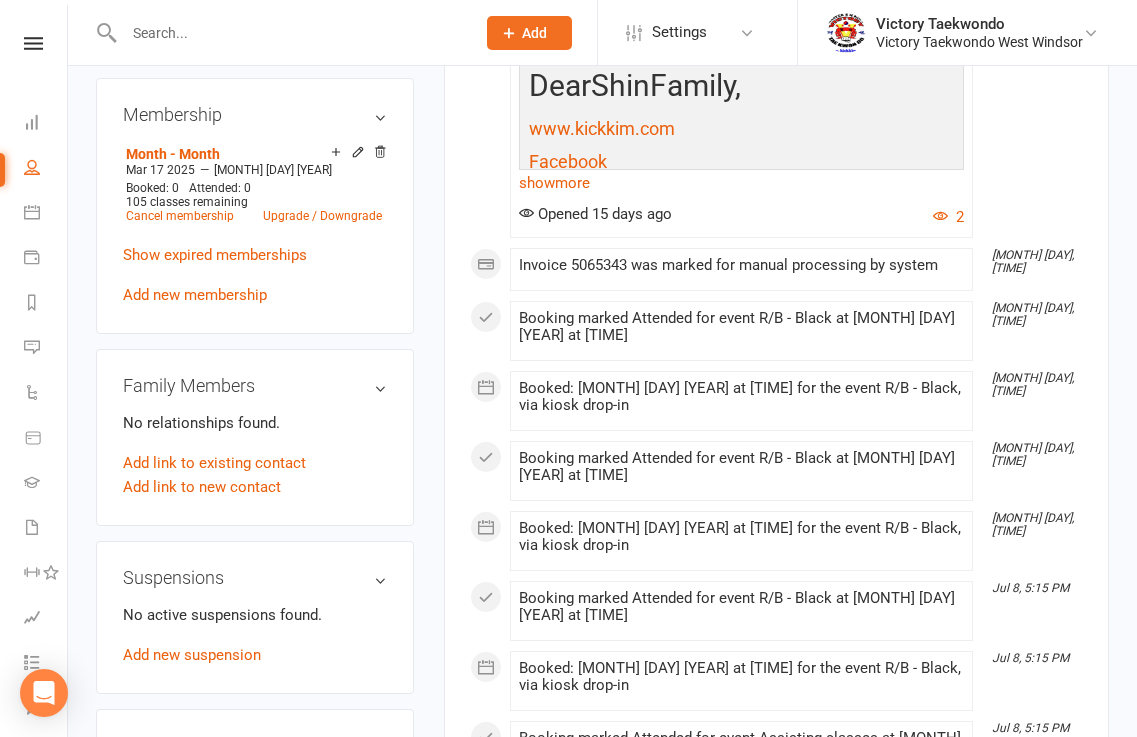 scroll, scrollTop: 1300, scrollLeft: 0, axis: vertical 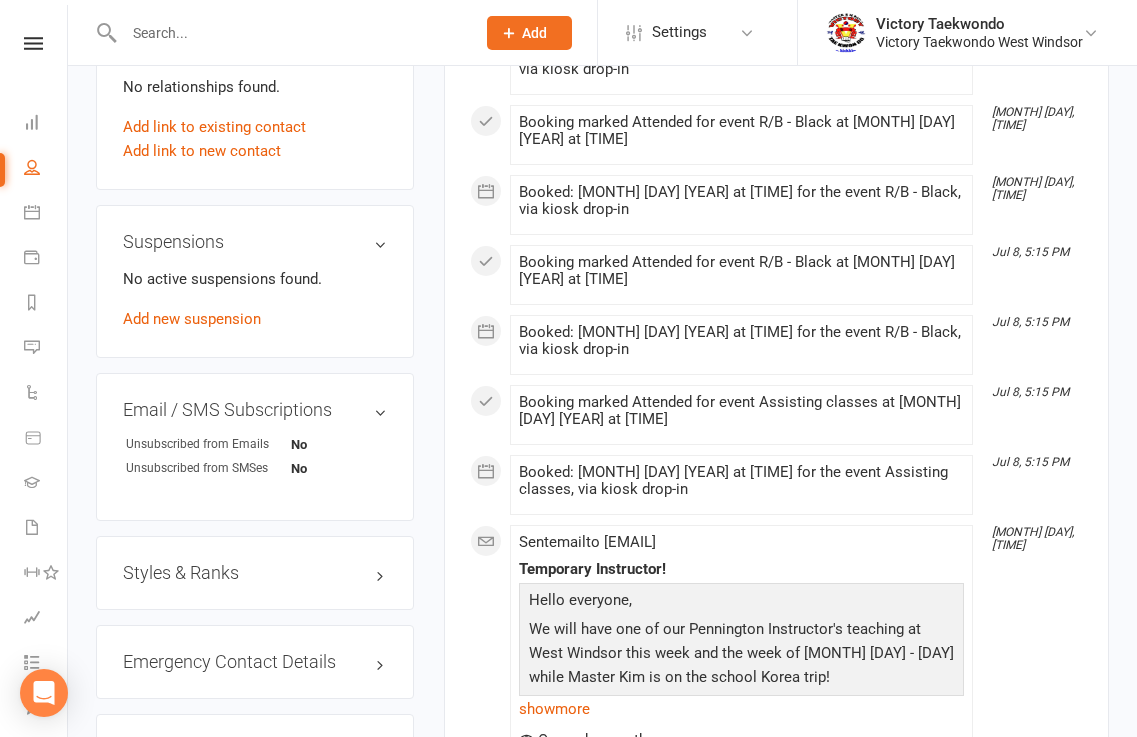 click on "Styles & Ranks" at bounding box center (255, 573) 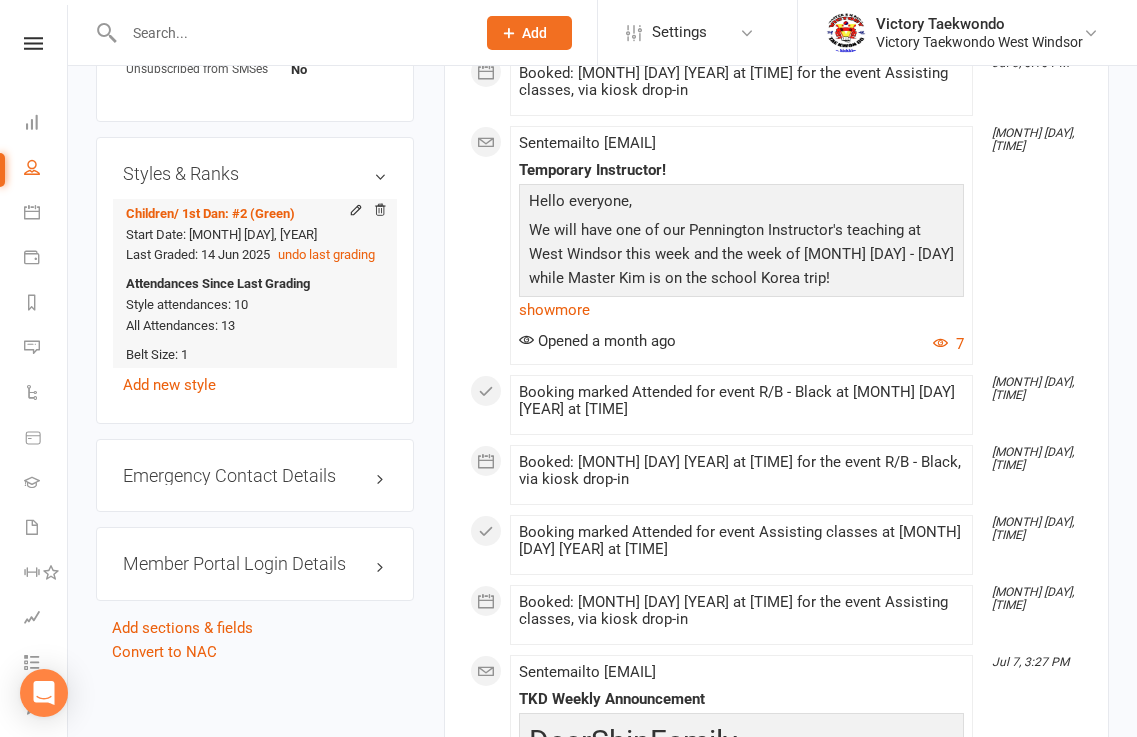 scroll, scrollTop: 1700, scrollLeft: 0, axis: vertical 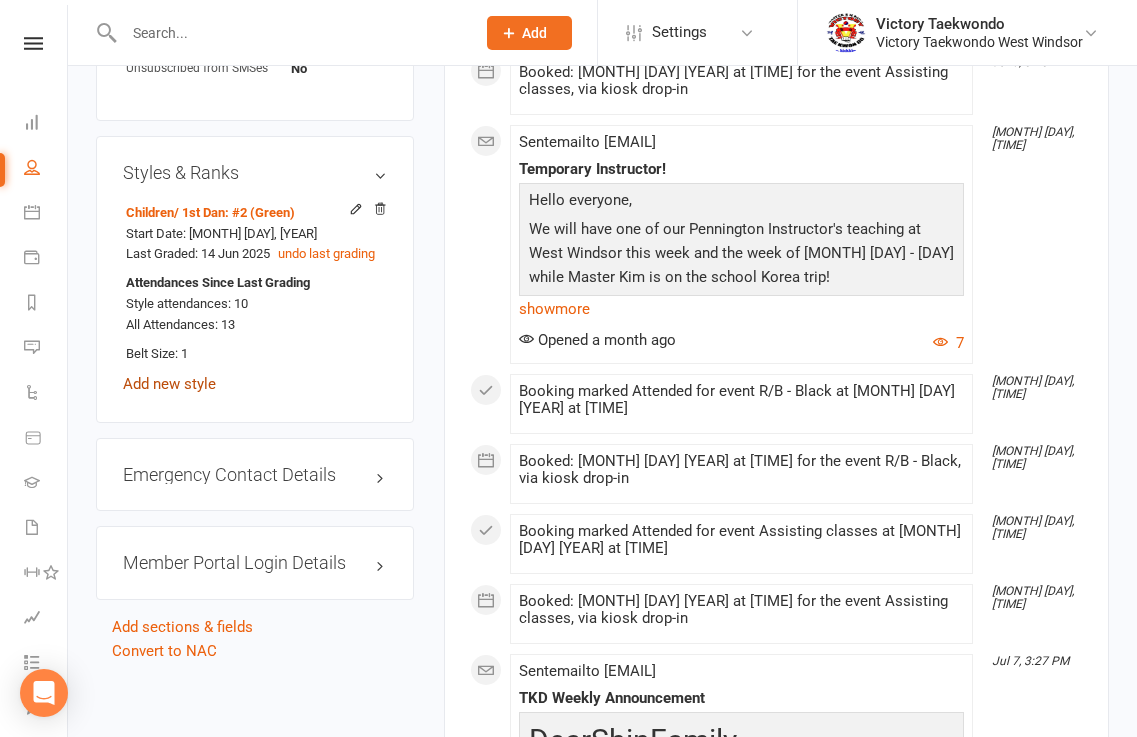 click on "Add new style" at bounding box center (169, 384) 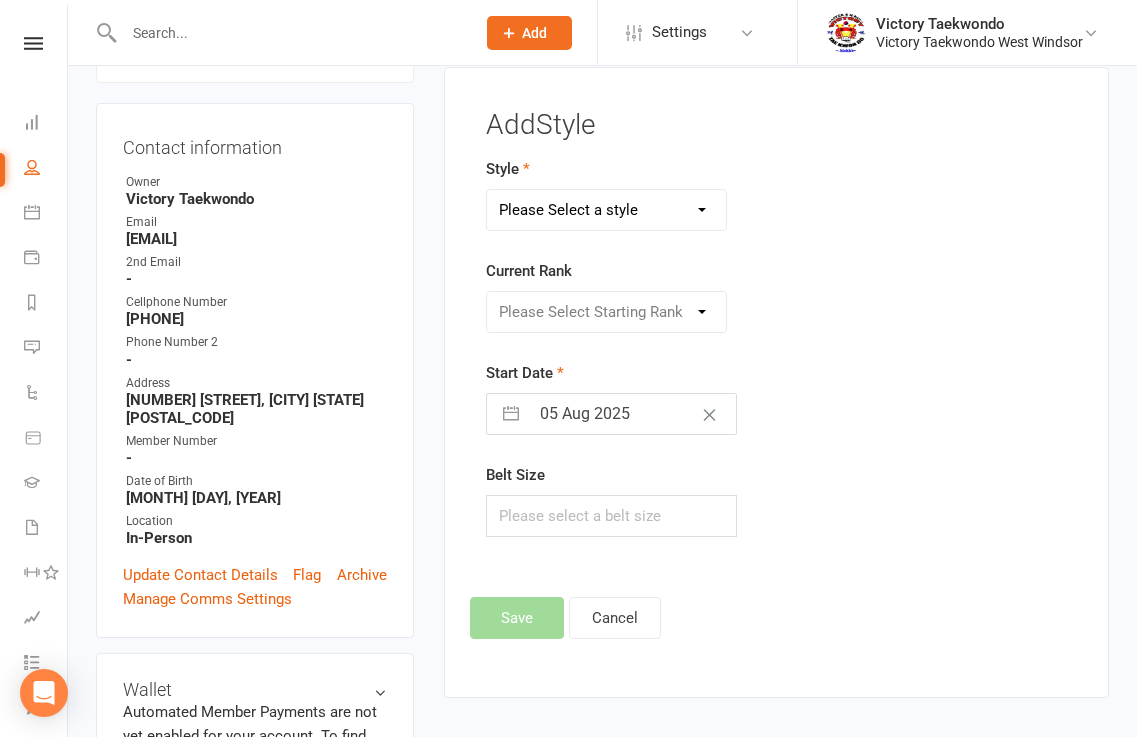 scroll, scrollTop: 171, scrollLeft: 0, axis: vertical 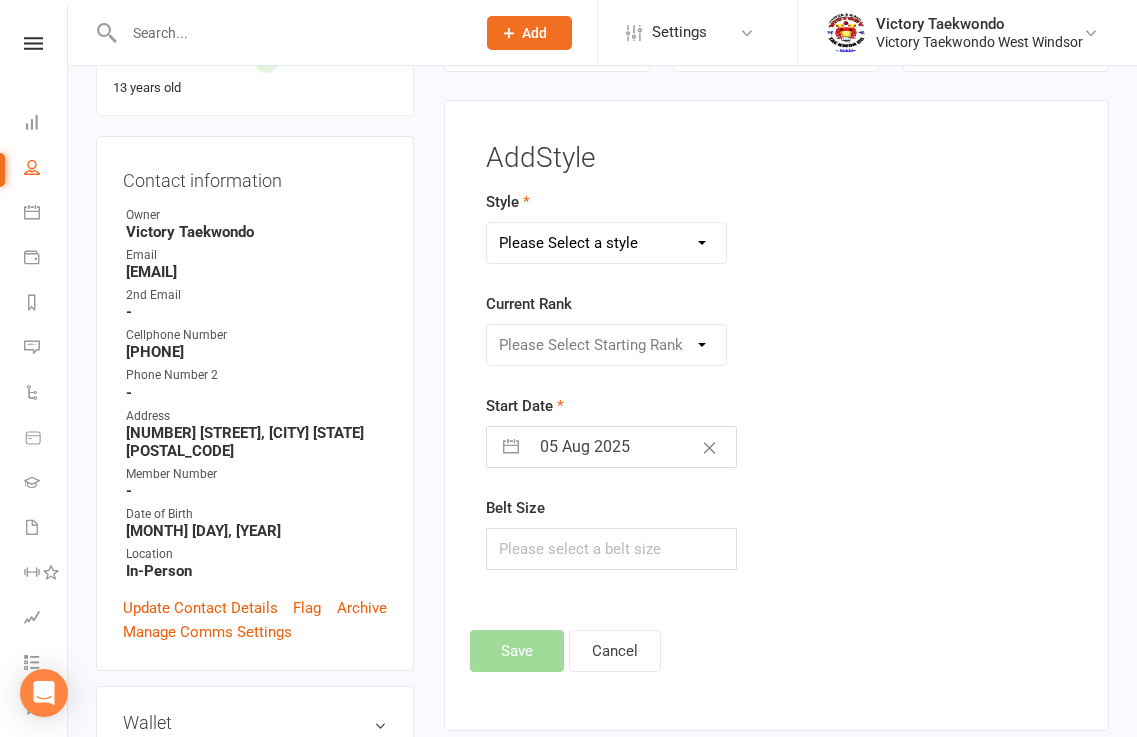 click on "Please Select a style Children Little Eagle Teen/Adult" at bounding box center [607, 243] 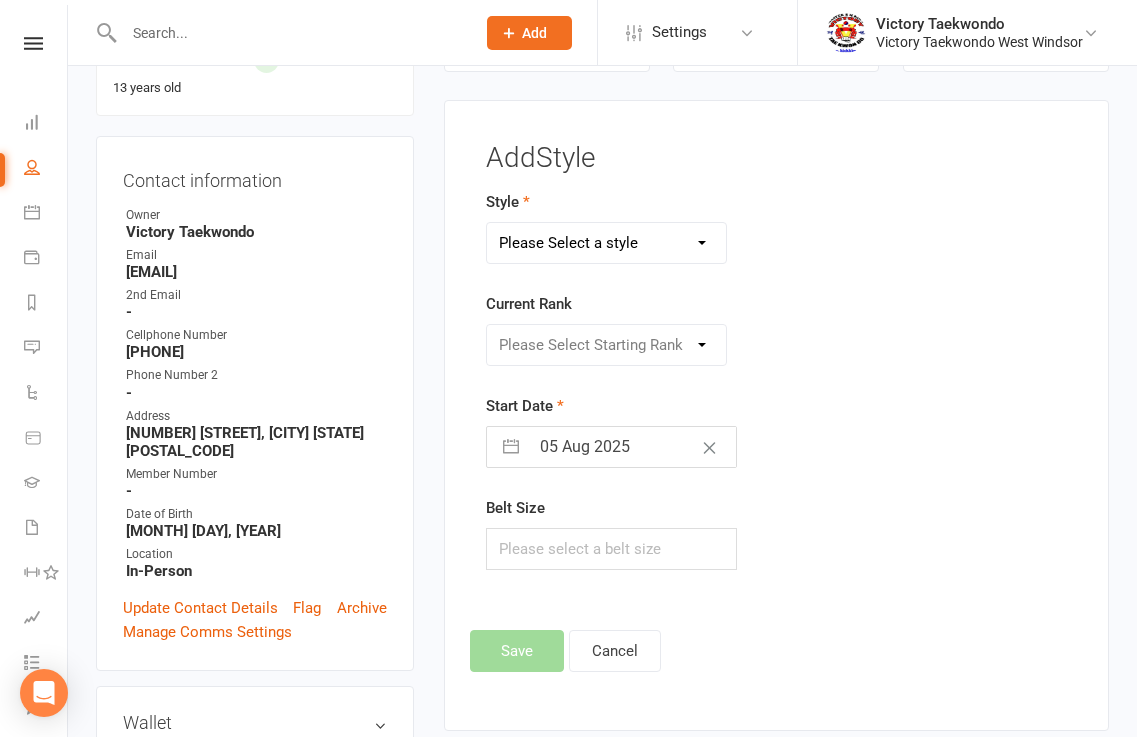select on "870" 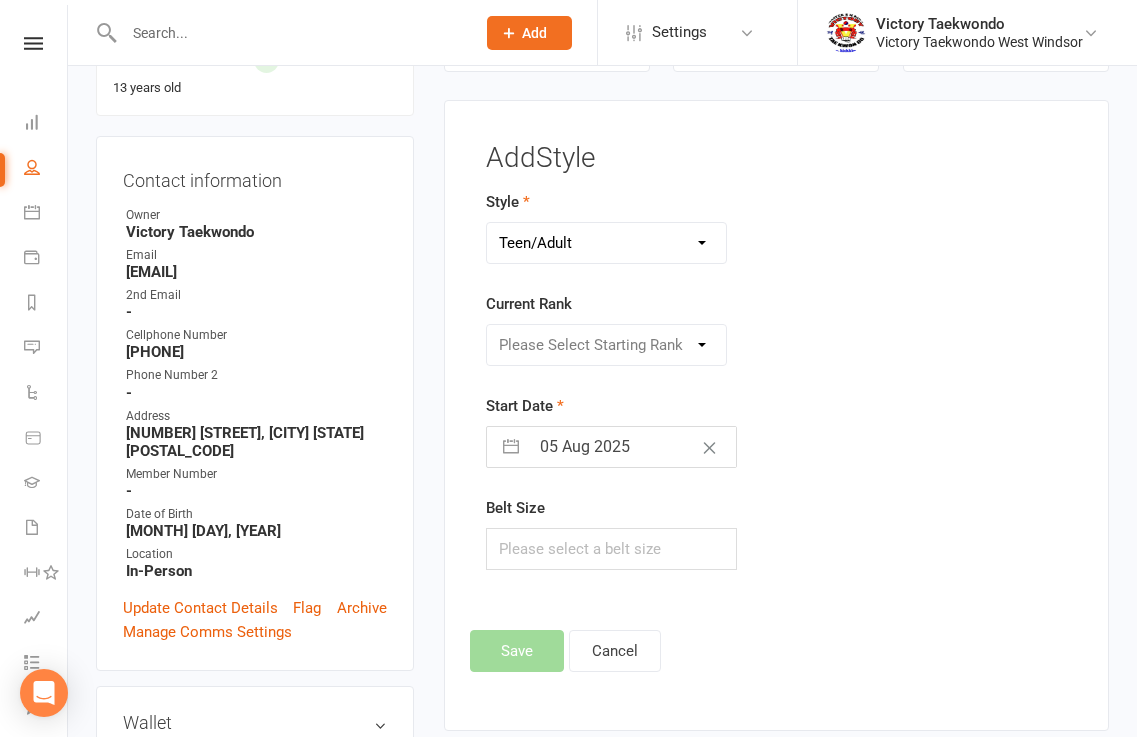 click on "Please Select a style Children Little Eagle Teen/Adult" at bounding box center (607, 243) 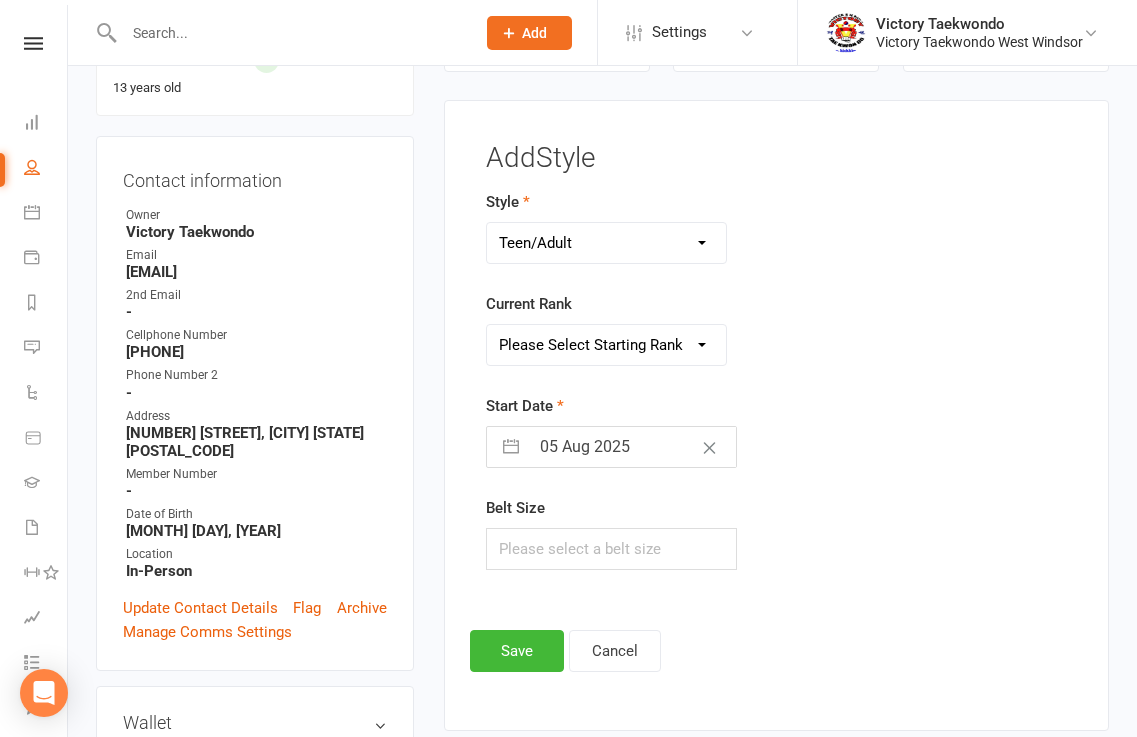 click on "Please Select Starting Rank White Yellow Orange Camo Green Purple Blue Blue High Brown Brown High Red Red High Red/Black Midterm Stripe 1st Dan 1st Dan: #1 (Yellow) 1st Dan: #2 (Green) 1st Dan: #3 (Blue) 1st Dan: #4 (Red) 1st Dan: 2BR (Black) 2nd Dan 2nd Dan: #1 (White) 2nd Dan: #2 (Yellow) 2nd Dan: #3 (Orange) 2nd Dan: #4 (Green) 2nd Dan: #5 (Blue) 2nd Dan: #6 (Red) 2nd Dan: #7 (Black) 2nd Dan: 3BR (Black/Red) 3rd Dan 3rd Dan: #1 (White) 3rd Dan: #2 (Yellow) 3rd Dan: #3 (Orange) 3rd Dan: #4 (Green) 3rd Dan: #5 (Blue) 3rd Dan: #6 (Red) 3rd Dan: #7 (Black) 3rd Dan: #8 (Black/Yellow) 3rd Dan: #9 (Black/Green) 3rd Dan: 4BR (Black/Blue) 3rd Dan: #10 (Black/Red) 4th Dan" at bounding box center (607, 345) 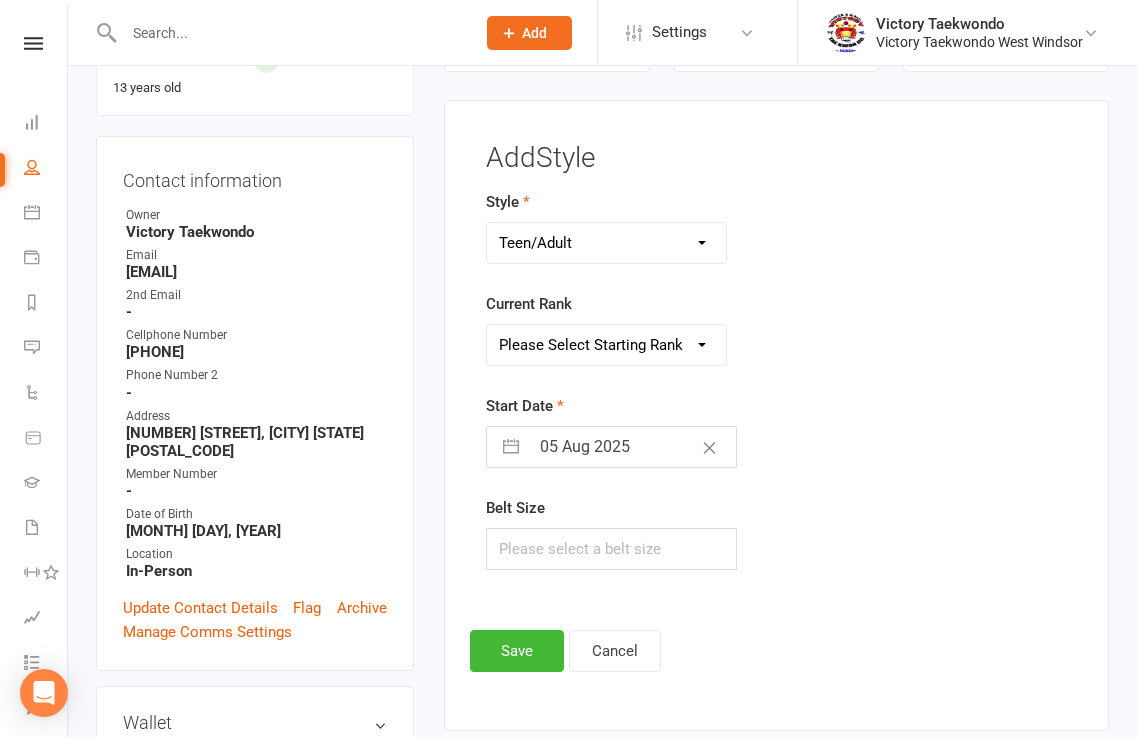 select on "7871" 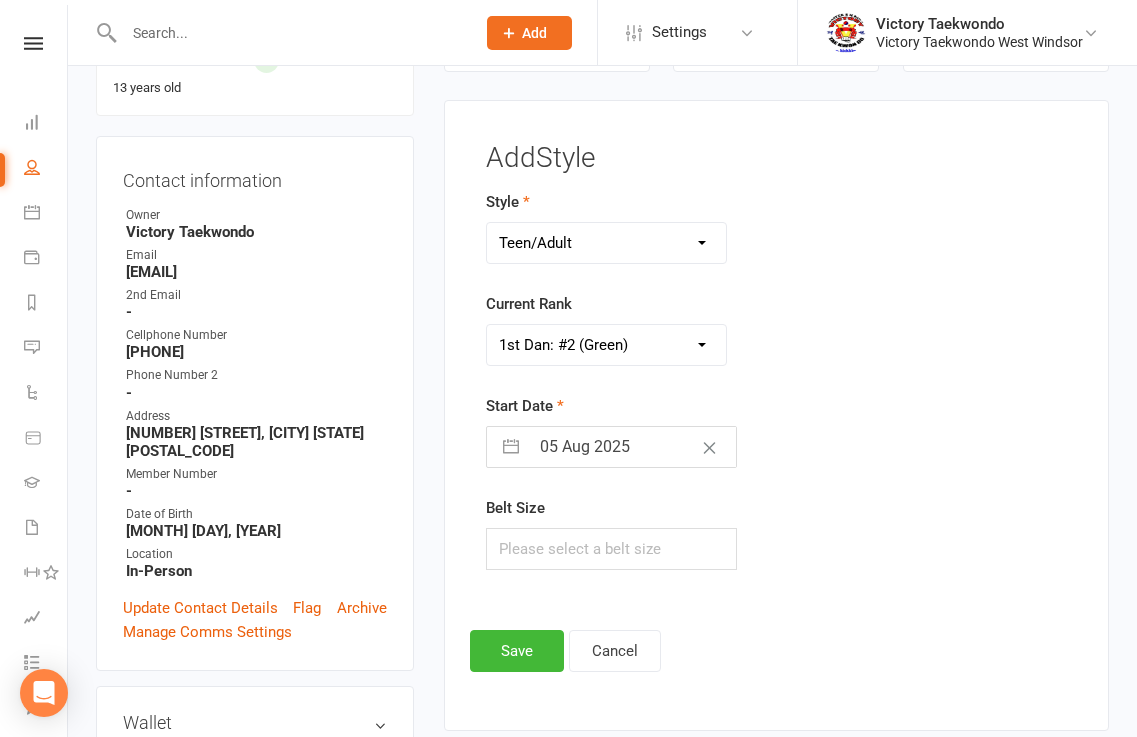 click on "Please Select Starting Rank White Yellow Orange Camo Green Purple Blue Blue High Brown Brown High Red Red High Red/Black Midterm Stripe 1st Dan 1st Dan: #1 (Yellow) 1st Dan: #2 (Green) 1st Dan: #3 (Blue) 1st Dan: #4 (Red) 1st Dan: 2BR (Black) 2nd Dan 2nd Dan: #1 (White) 2nd Dan: #2 (Yellow) 2nd Dan: #3 (Orange) 2nd Dan: #4 (Green) 2nd Dan: #5 (Blue) 2nd Dan: #6 (Red) 2nd Dan: #7 (Black) 2nd Dan: 3BR (Black/Red) 3rd Dan 3rd Dan: #1 (White) 3rd Dan: #2 (Yellow) 3rd Dan: #3 (Orange) 3rd Dan: #4 (Green) 3rd Dan: #5 (Blue) 3rd Dan: #6 (Red) 3rd Dan: #7 (Black) 3rd Dan: #8 (Black/Yellow) 3rd Dan: #9 (Black/Green) 3rd Dan: 4BR (Black/Blue) 3rd Dan: #10 (Black/Red) 4th Dan" at bounding box center [607, 345] 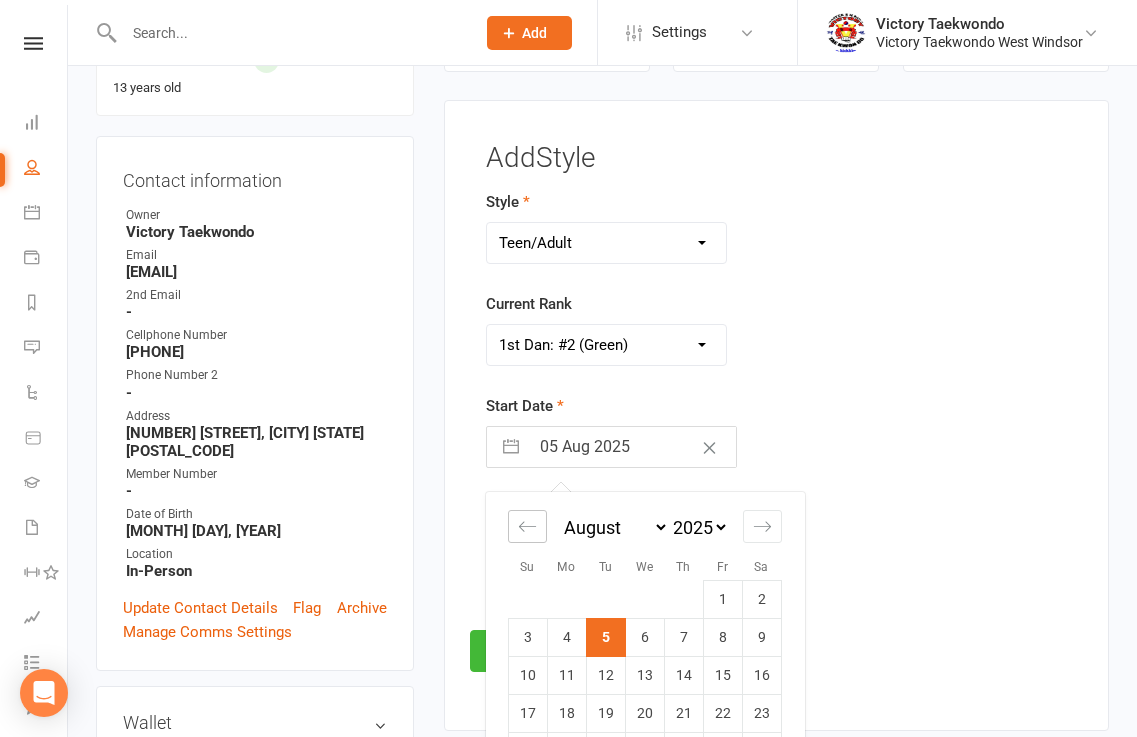click 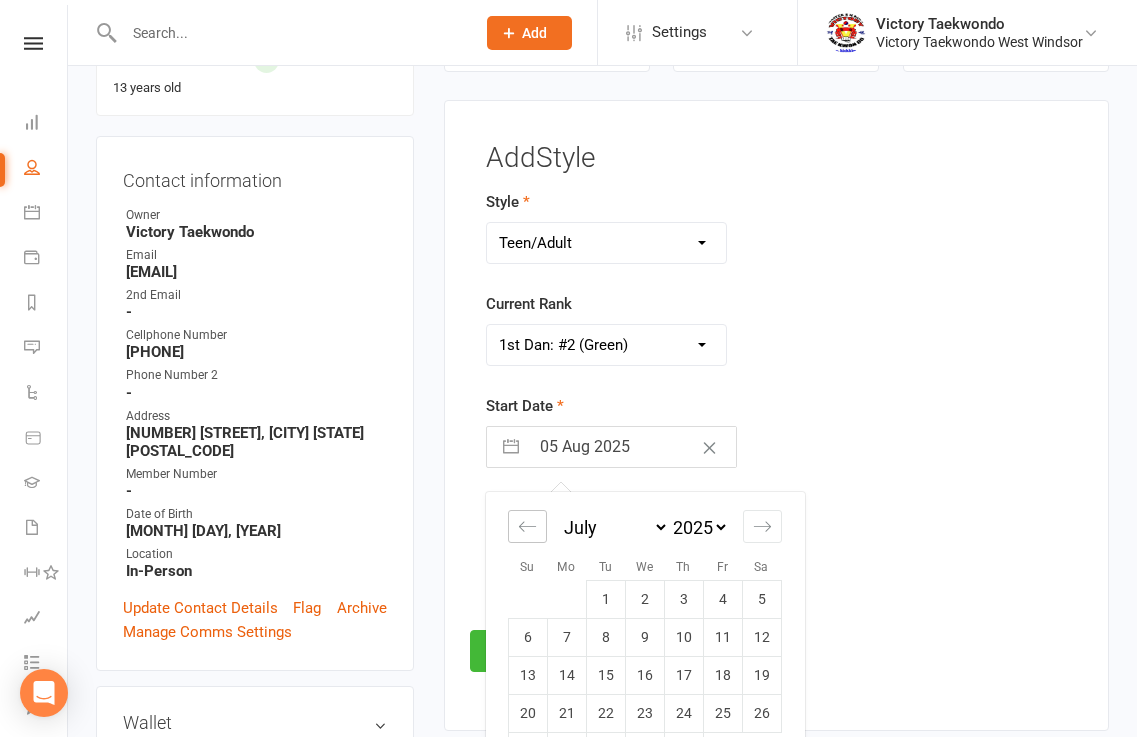 click 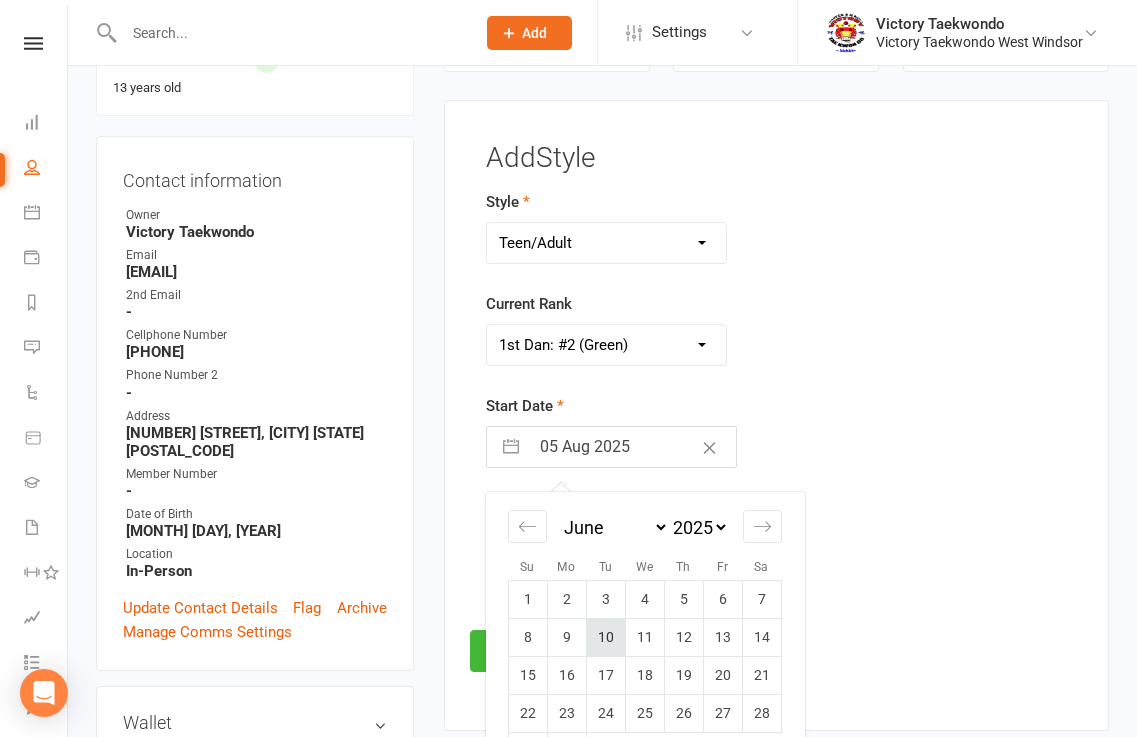 click on "10" at bounding box center (605, 637) 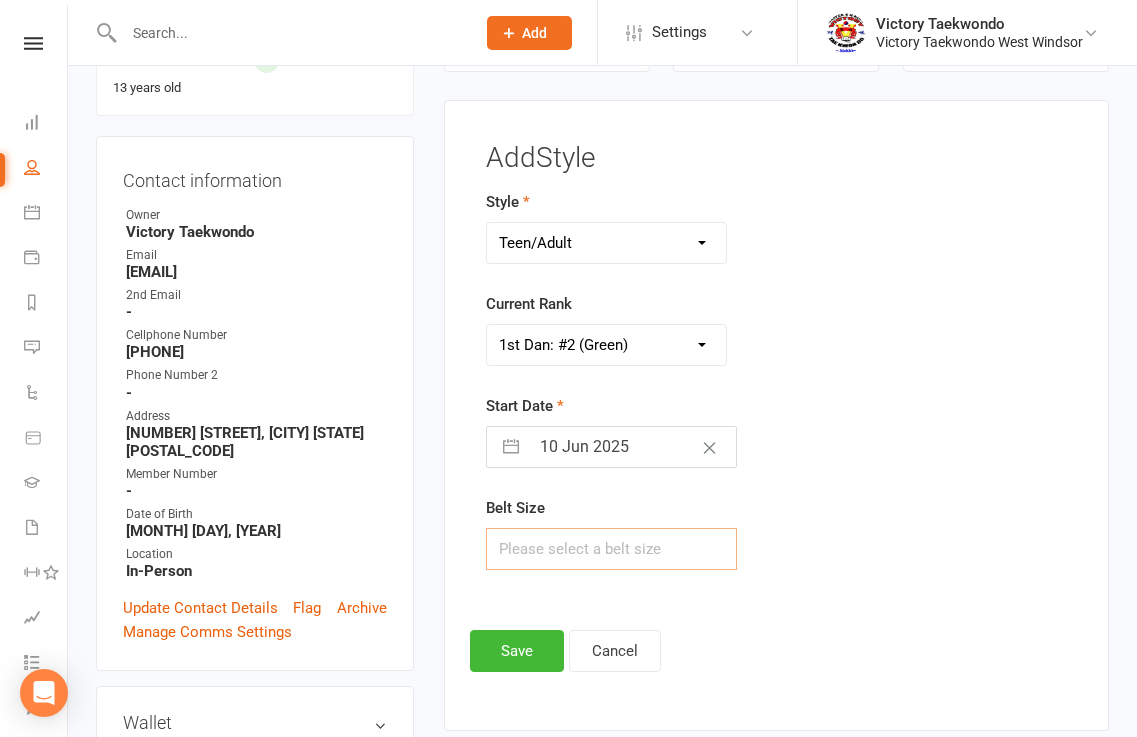 click at bounding box center (612, 549) 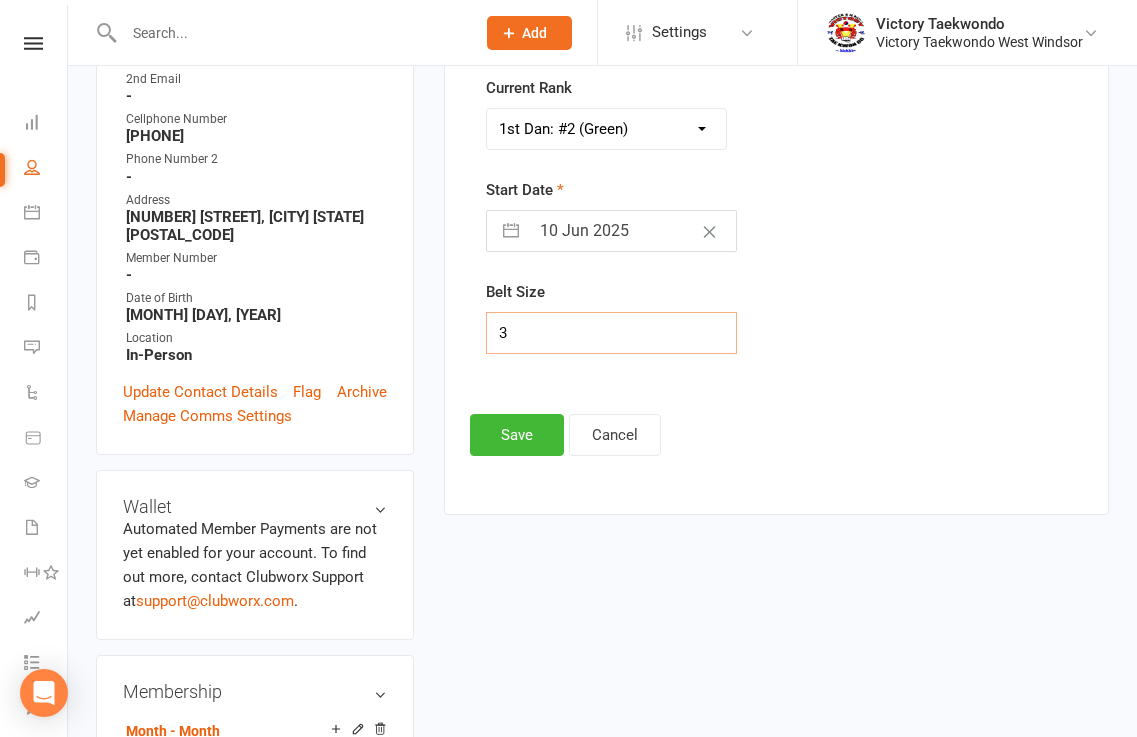 scroll, scrollTop: 0, scrollLeft: 0, axis: both 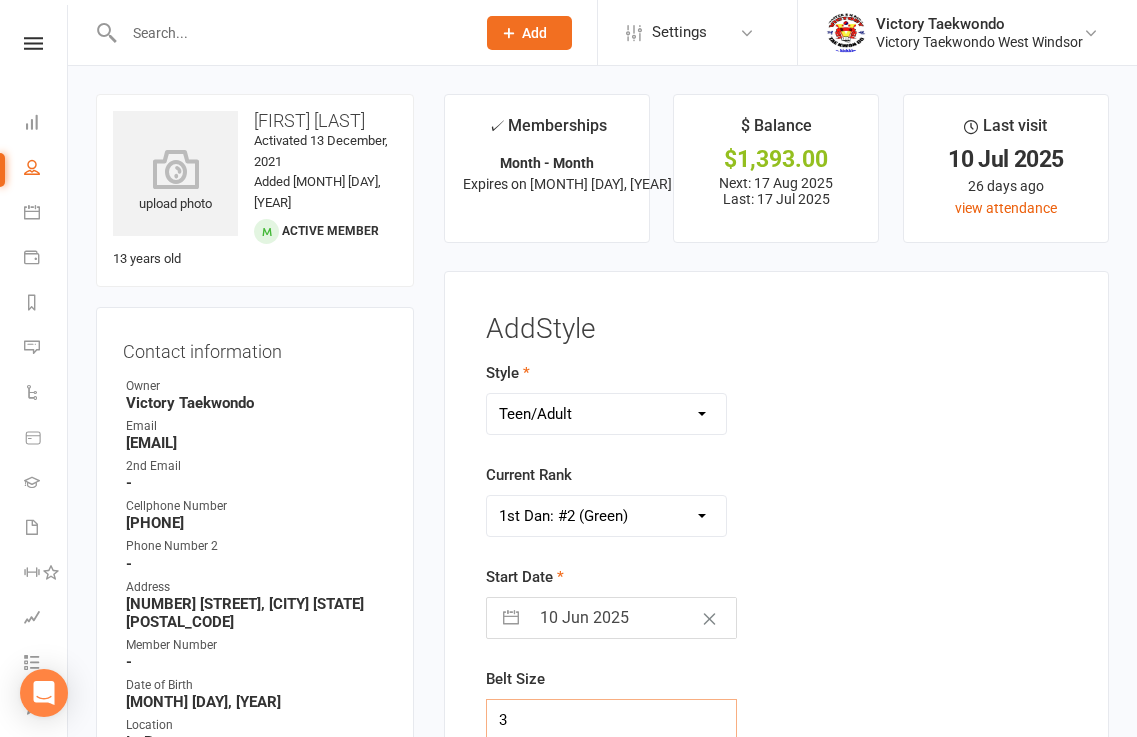 type on "3" 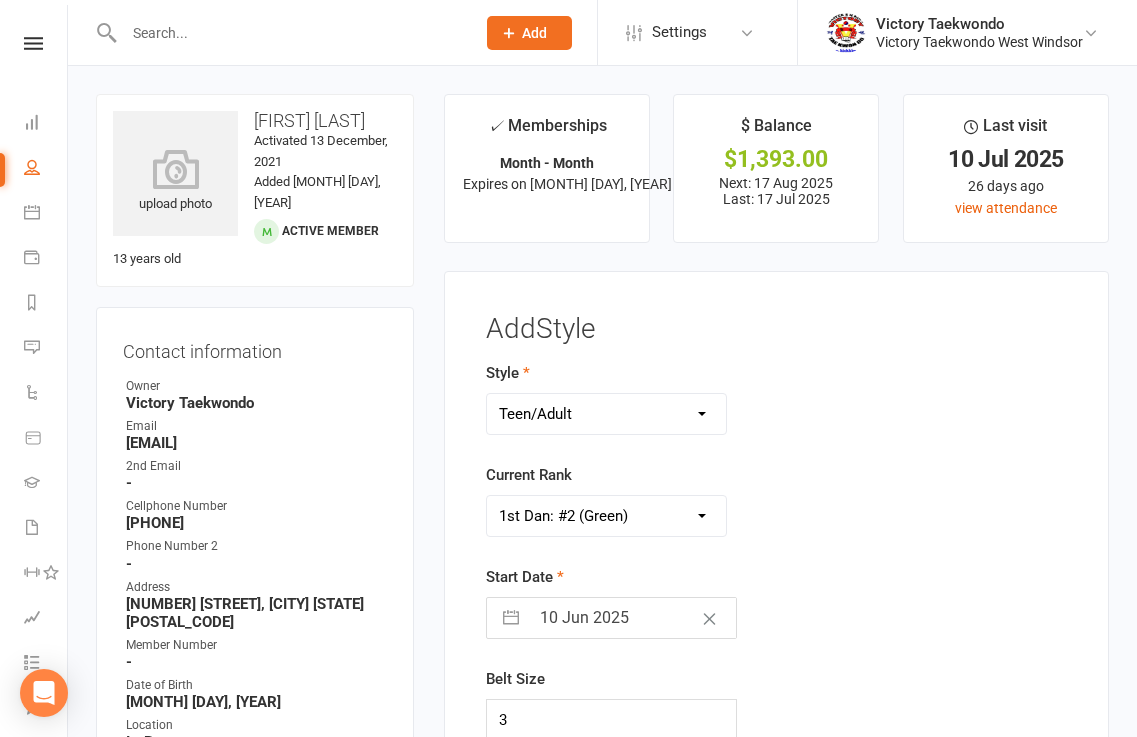 click on "10 Jun 2025" at bounding box center (633, 618) 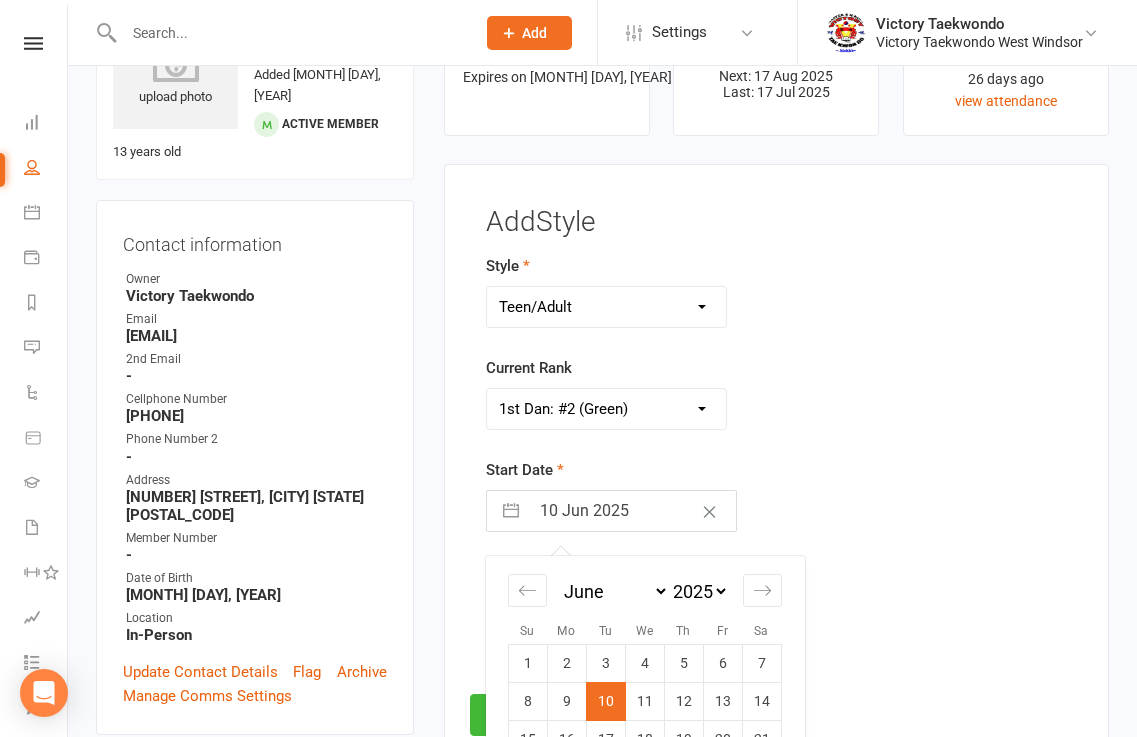 scroll, scrollTop: 300, scrollLeft: 0, axis: vertical 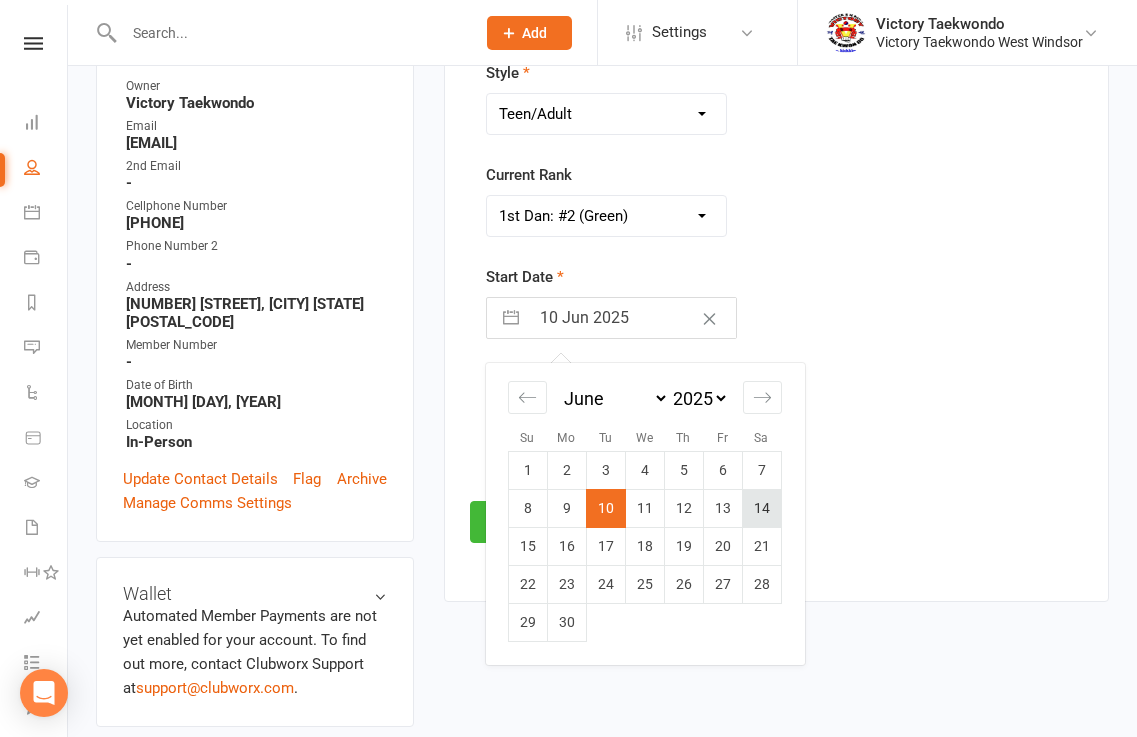 click on "14" at bounding box center [761, 508] 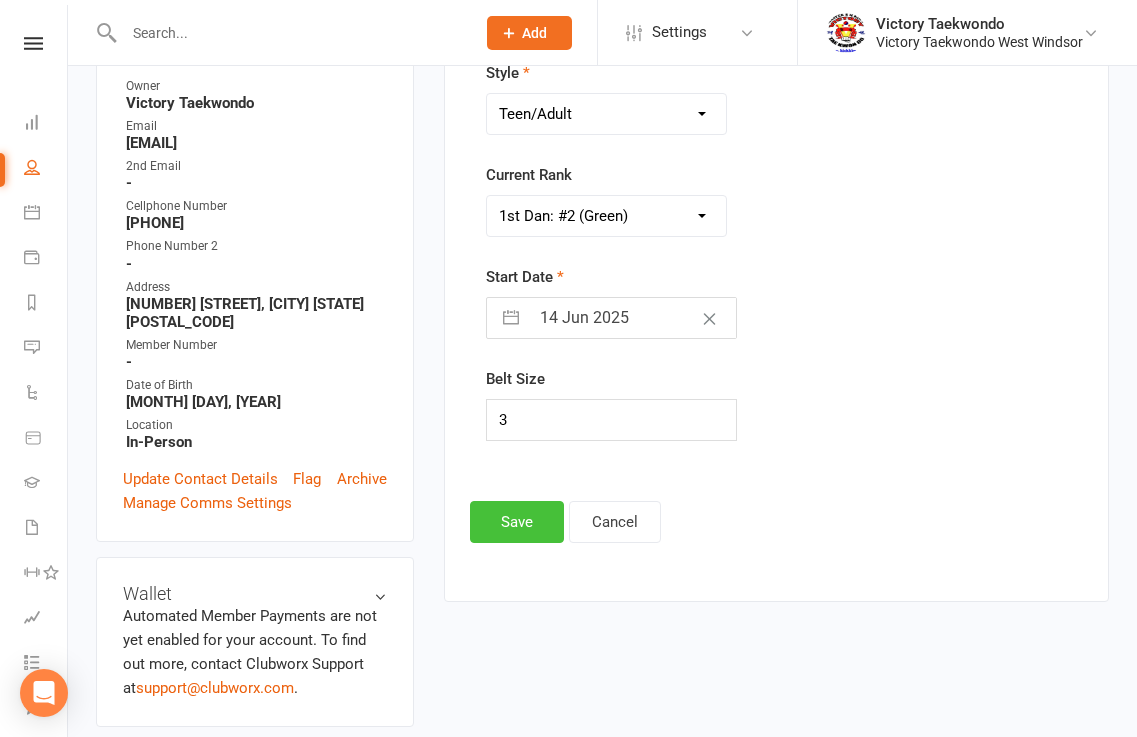 click on "Save" at bounding box center (517, 522) 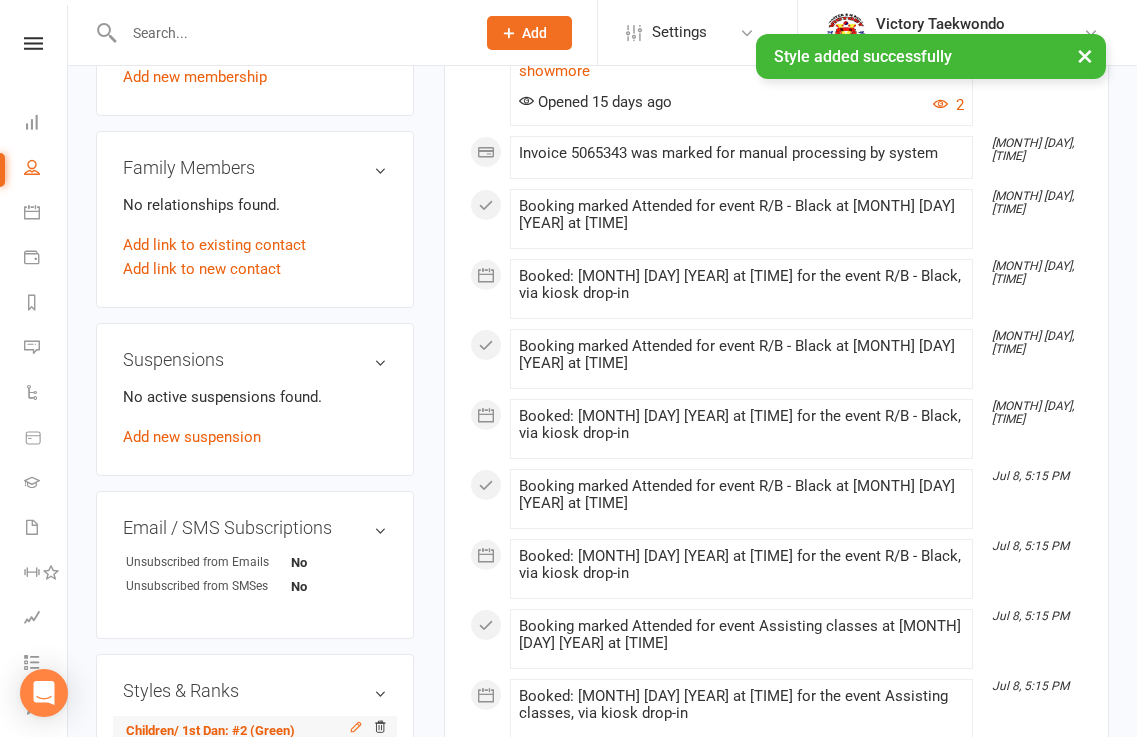 scroll, scrollTop: 1600, scrollLeft: 0, axis: vertical 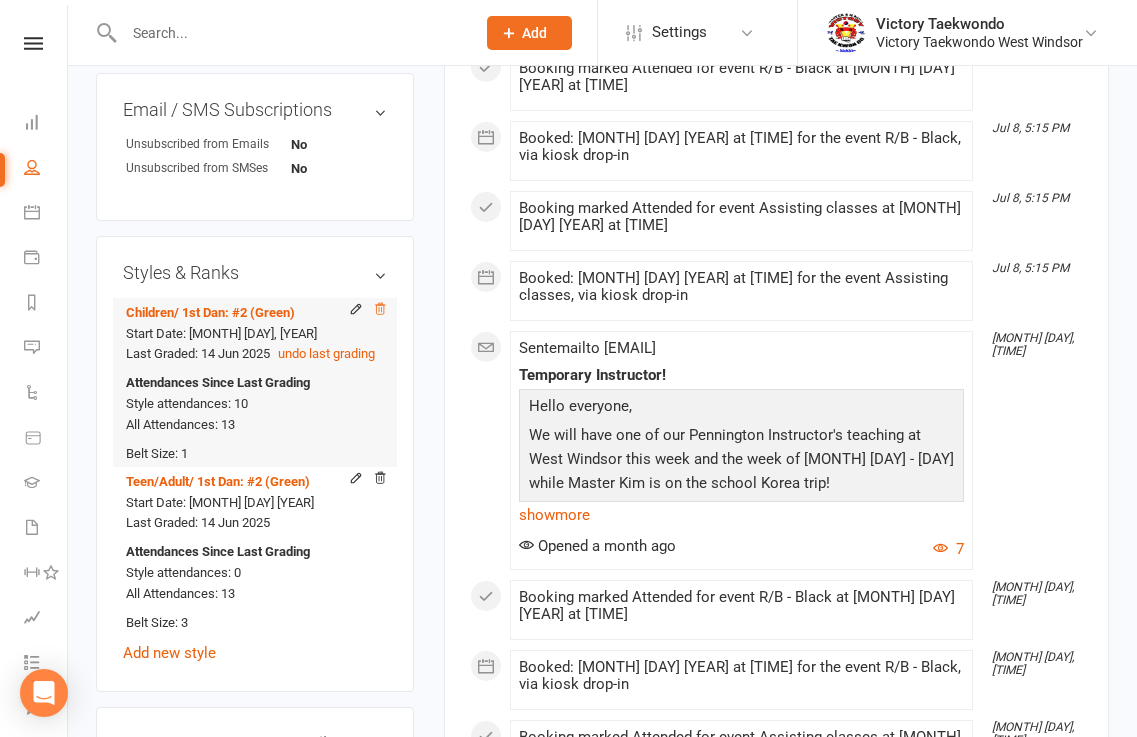 click 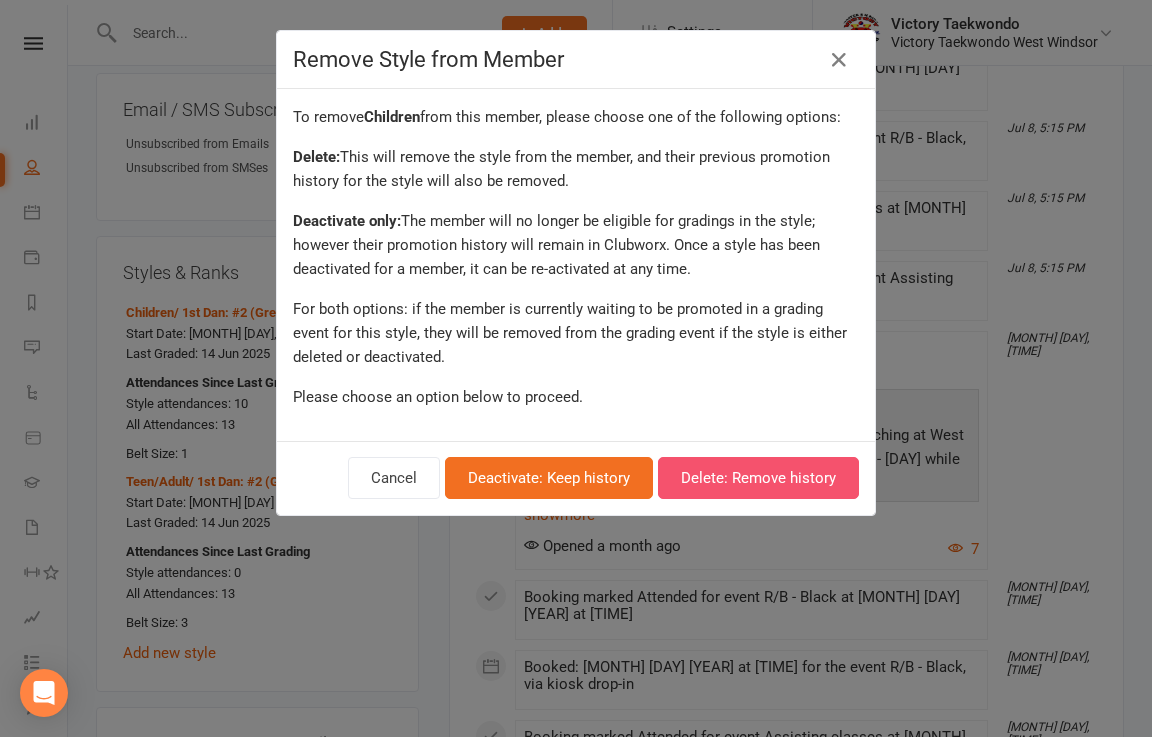 click on "Delete: Remove history" at bounding box center [758, 478] 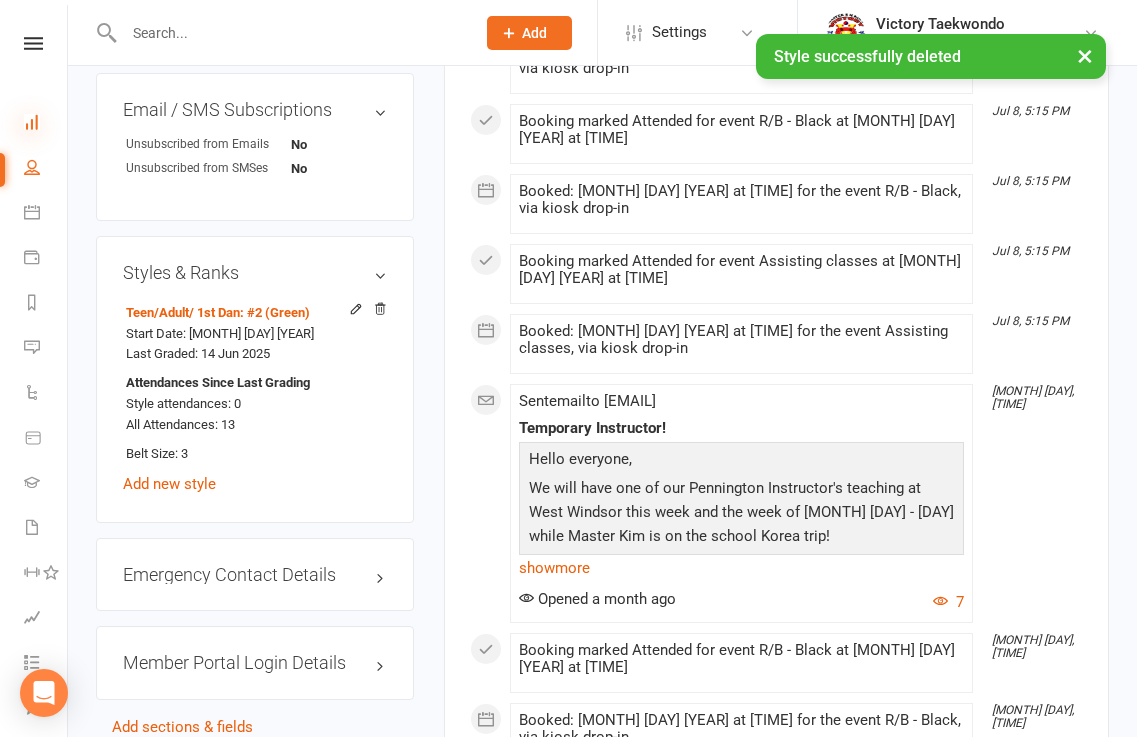 click at bounding box center (32, 122) 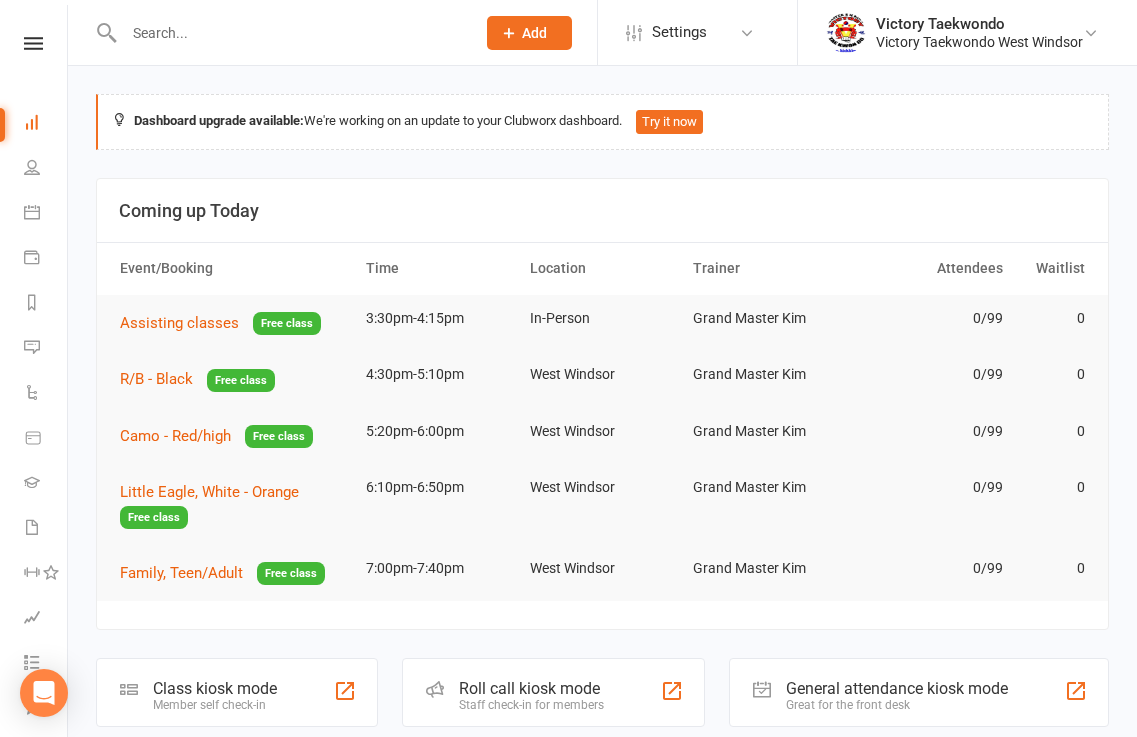 click at bounding box center [289, 33] 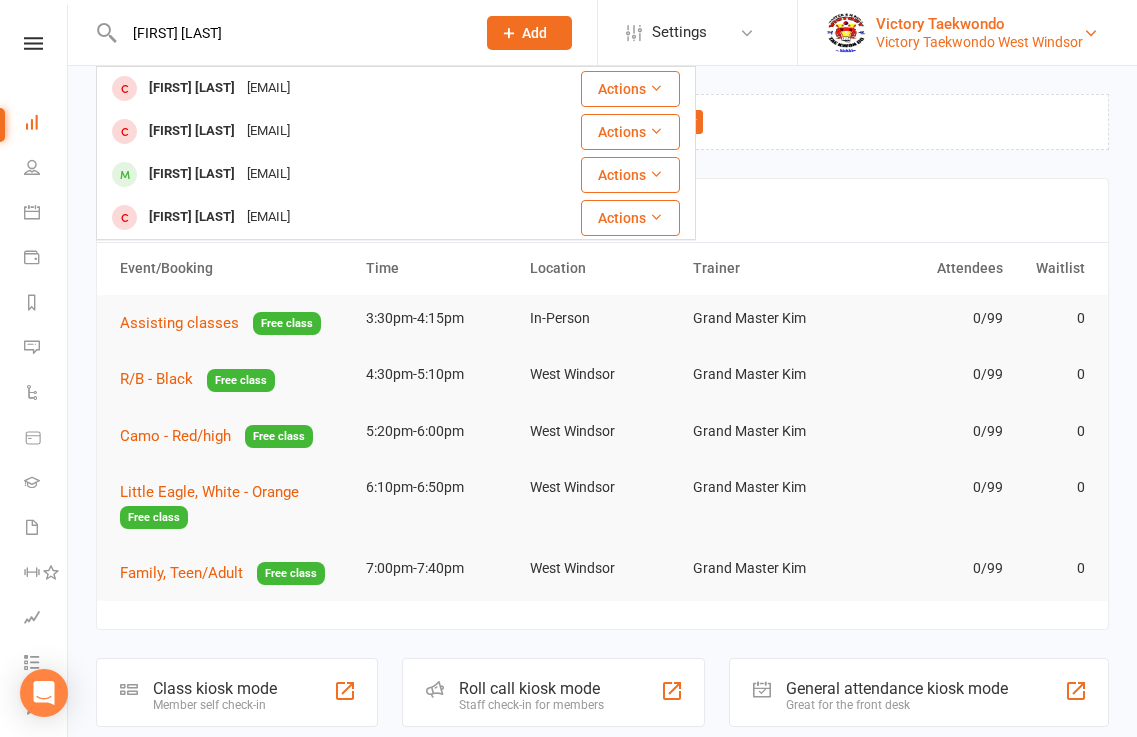 type on "logan la" 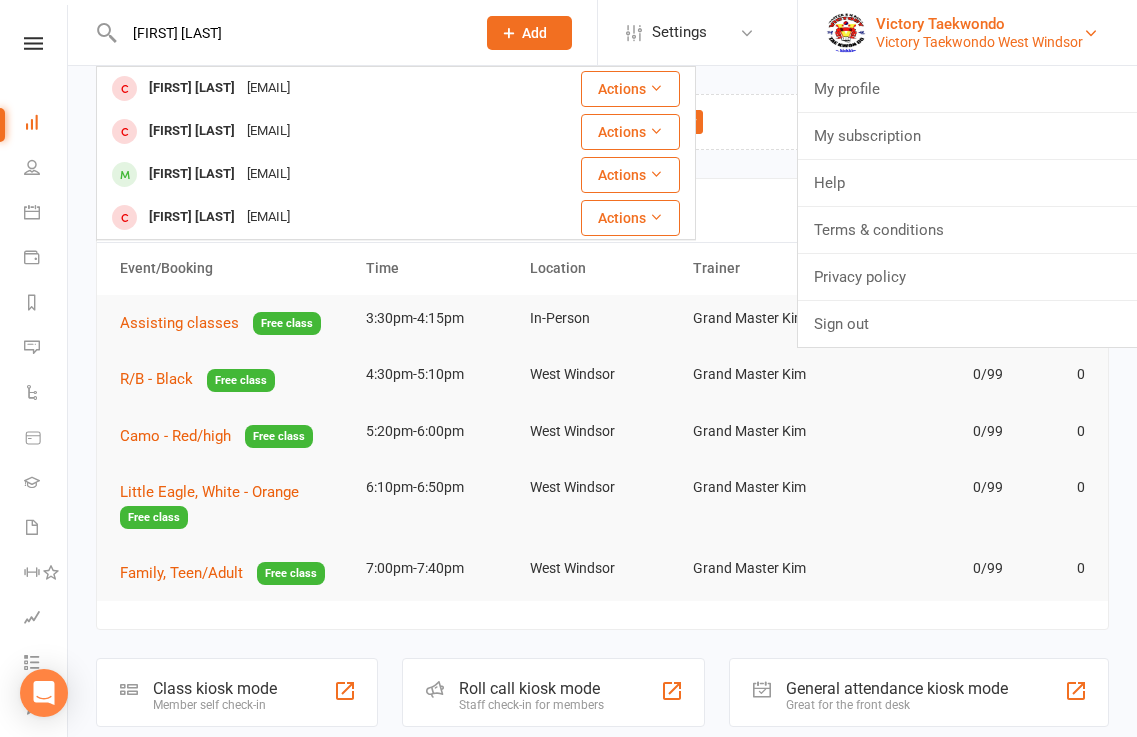 type 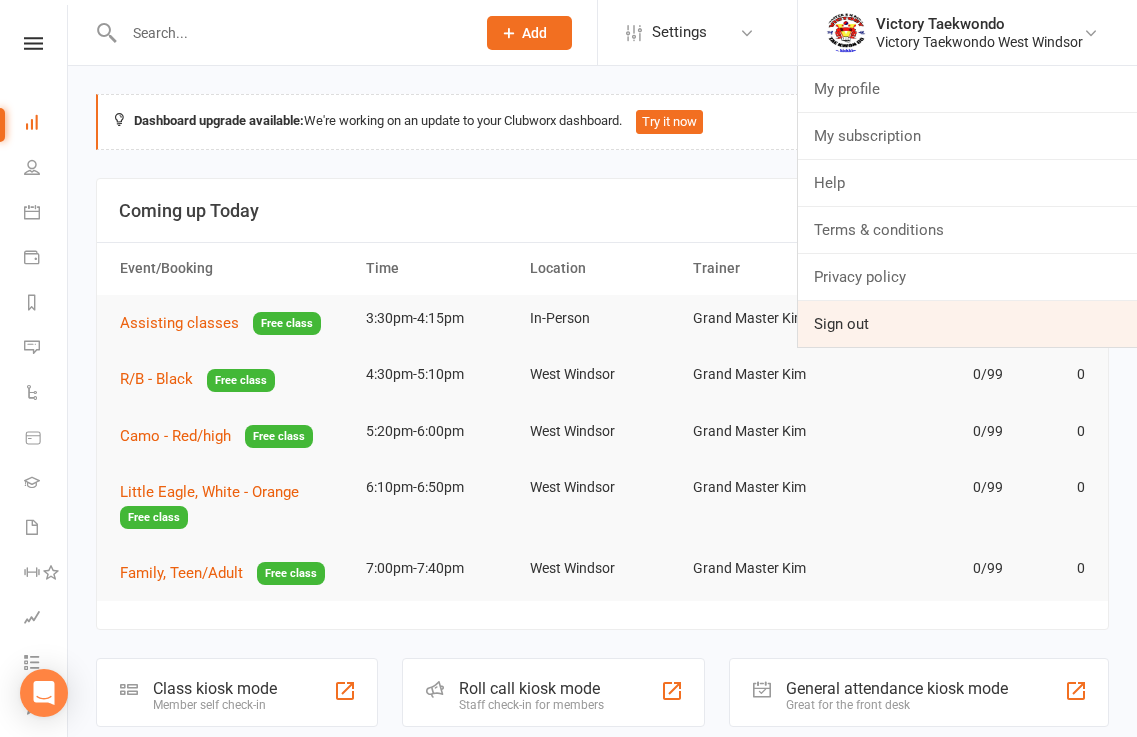 click on "Sign out" at bounding box center [967, 324] 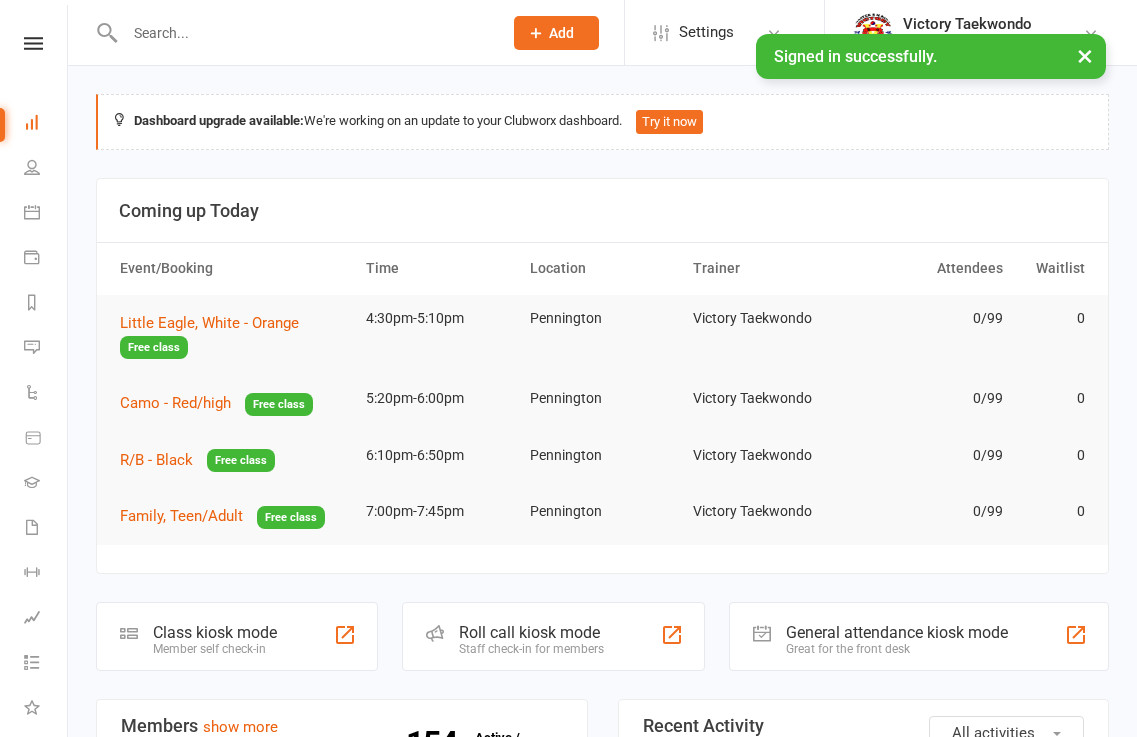 scroll, scrollTop: 0, scrollLeft: 0, axis: both 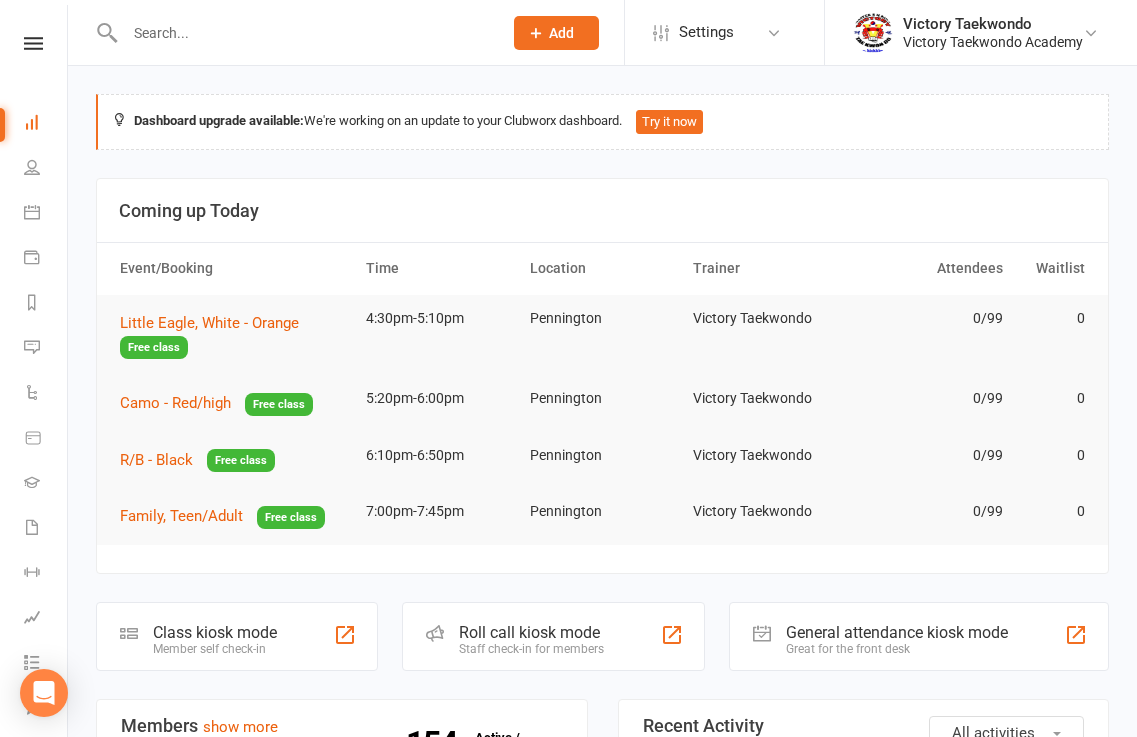 click on "Clubworx Dashboard People Calendar Payments Reports Messages   Automations   Product Sales Gradings   Waivers   Workouts   Assessments  Tasks   What's New Check-in Kiosk modes General attendance Roll call Class check-in" at bounding box center (34, 373) 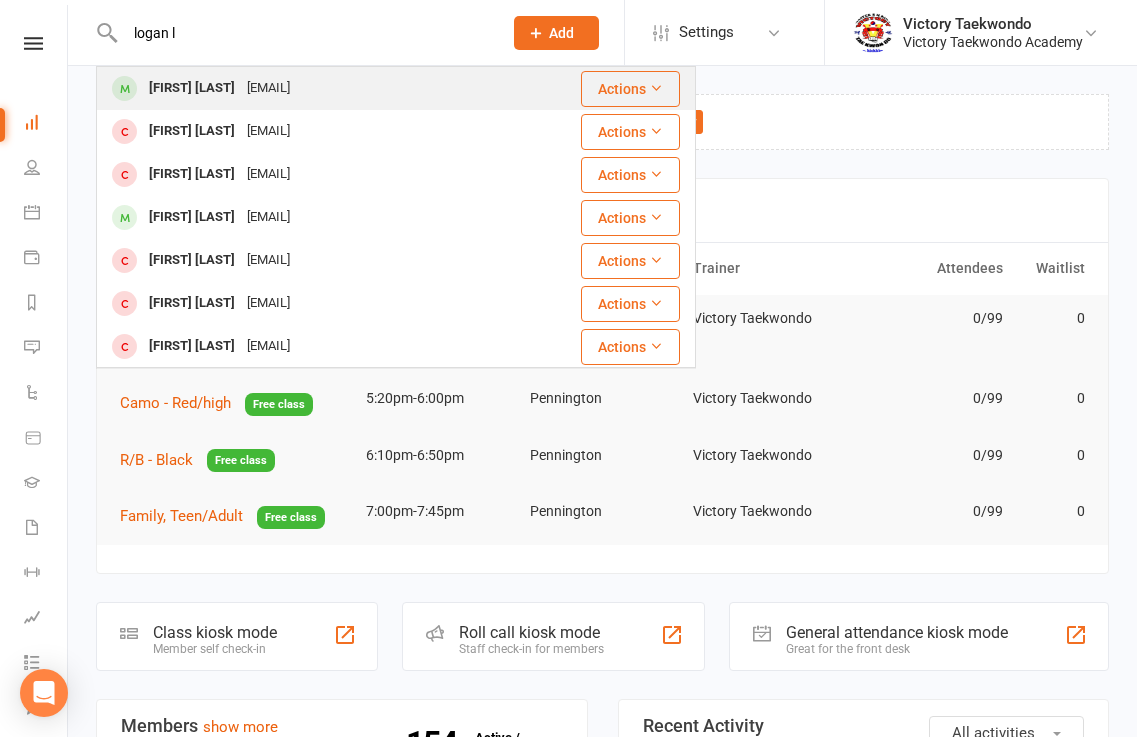 type on "logan l" 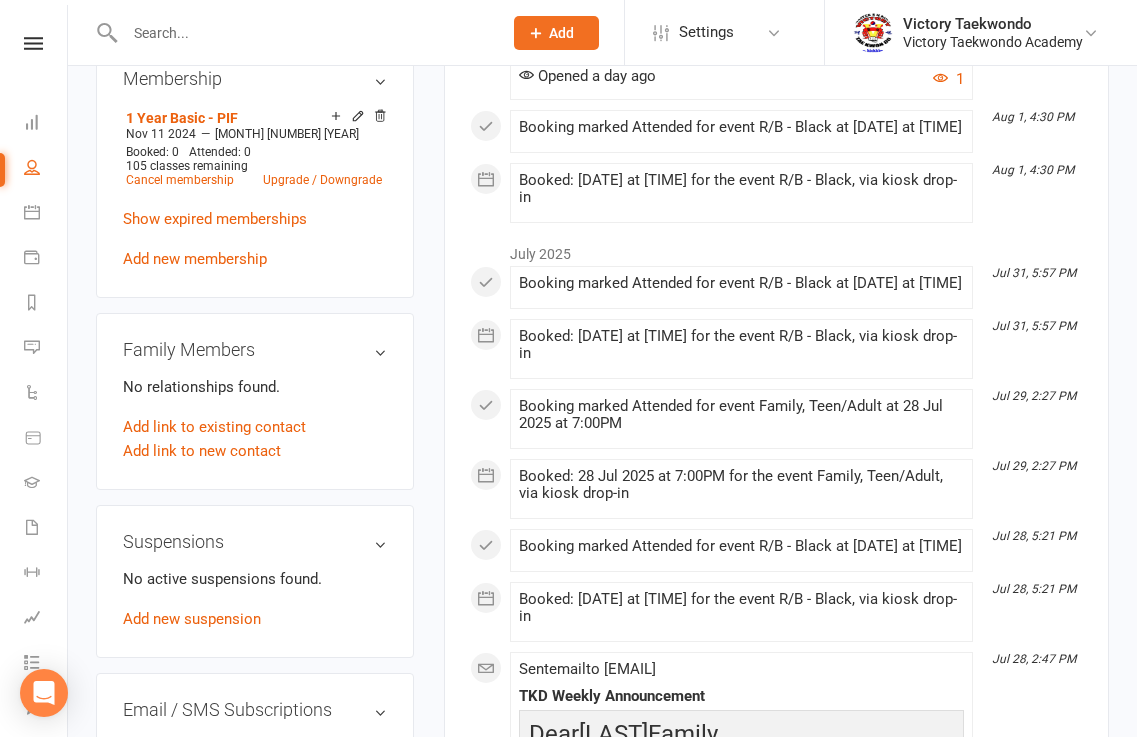 scroll, scrollTop: 1400, scrollLeft: 0, axis: vertical 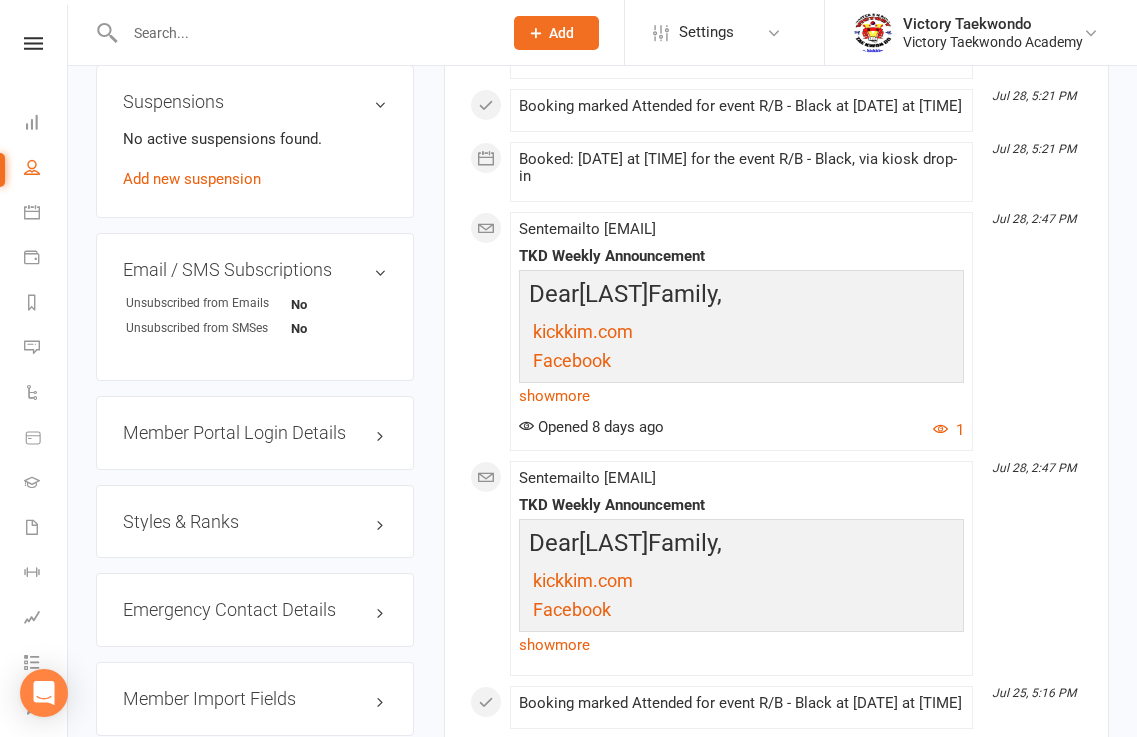 click on "Styles & Ranks" at bounding box center [255, 522] 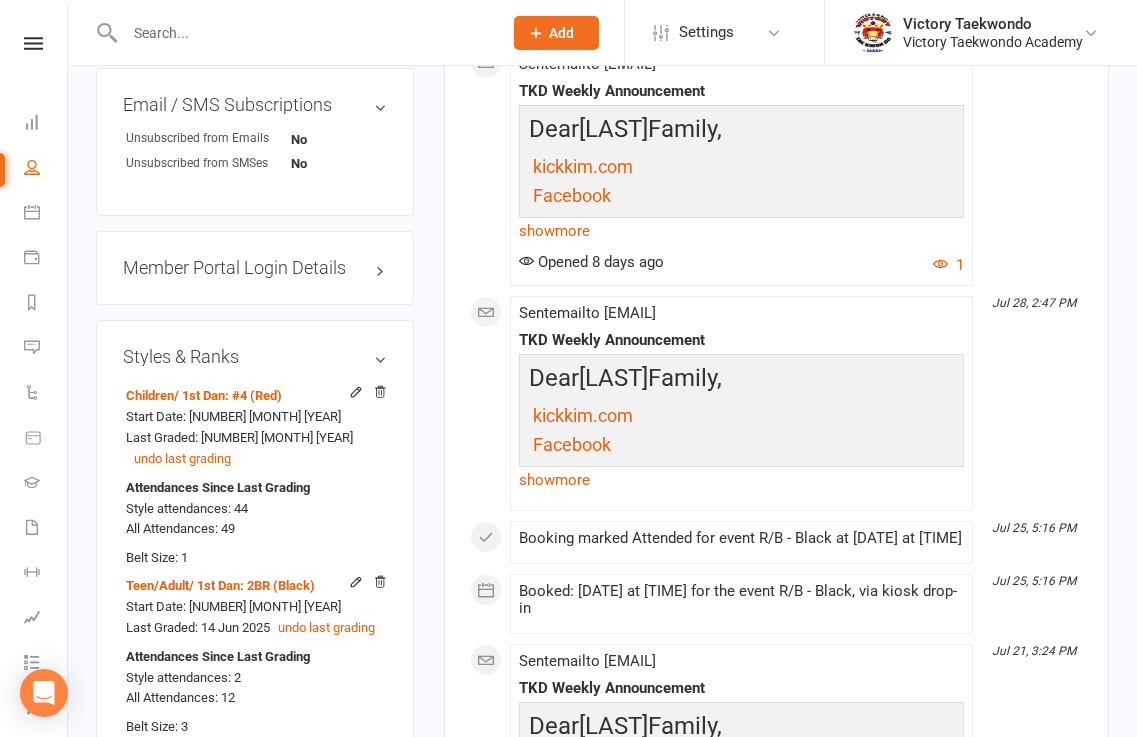 scroll, scrollTop: 1600, scrollLeft: 0, axis: vertical 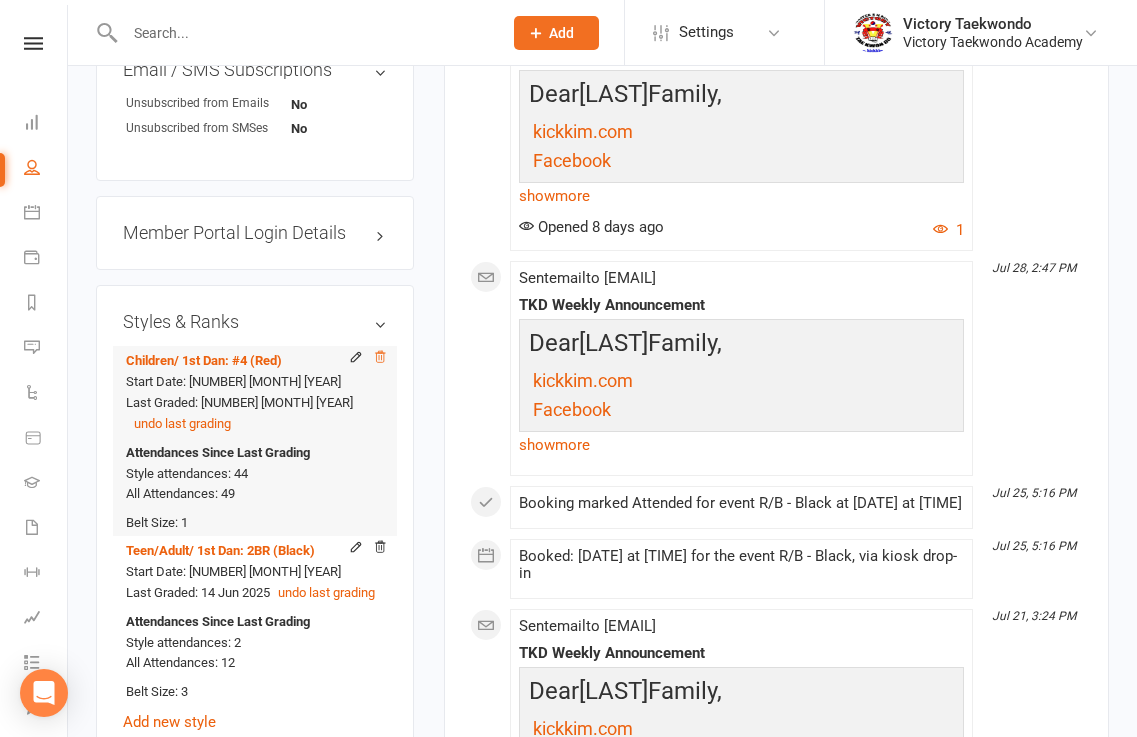 click 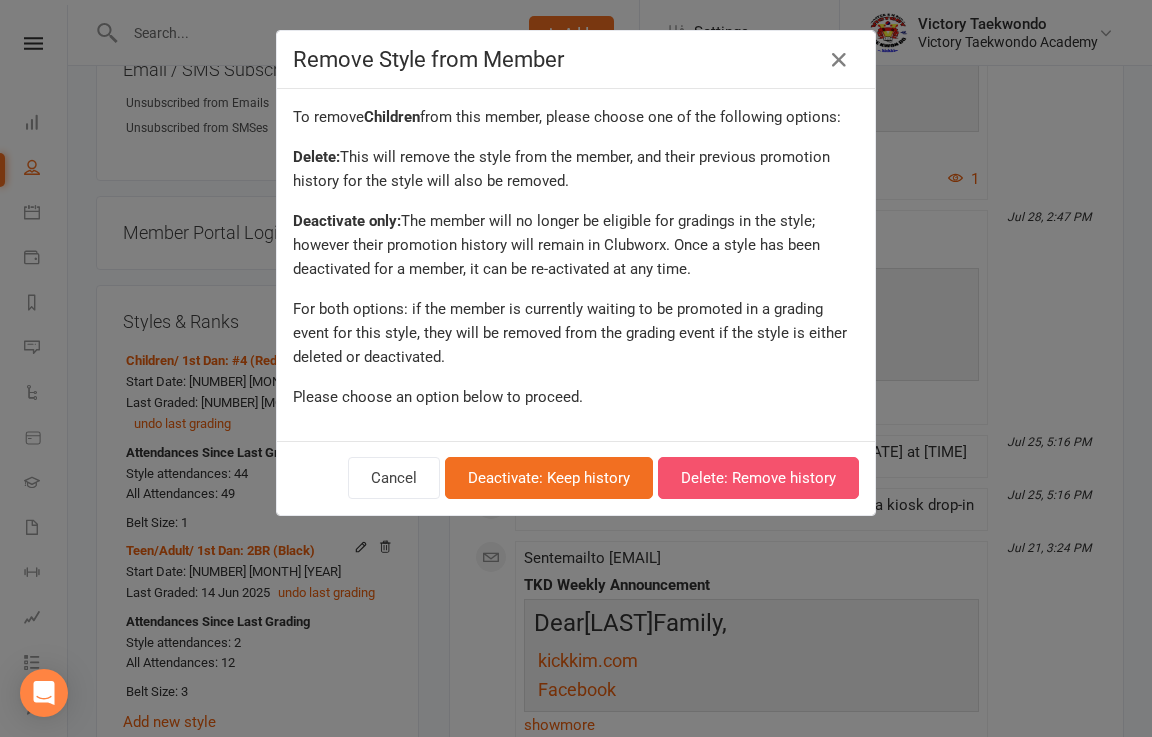 click on "Delete: Remove history" at bounding box center [758, 478] 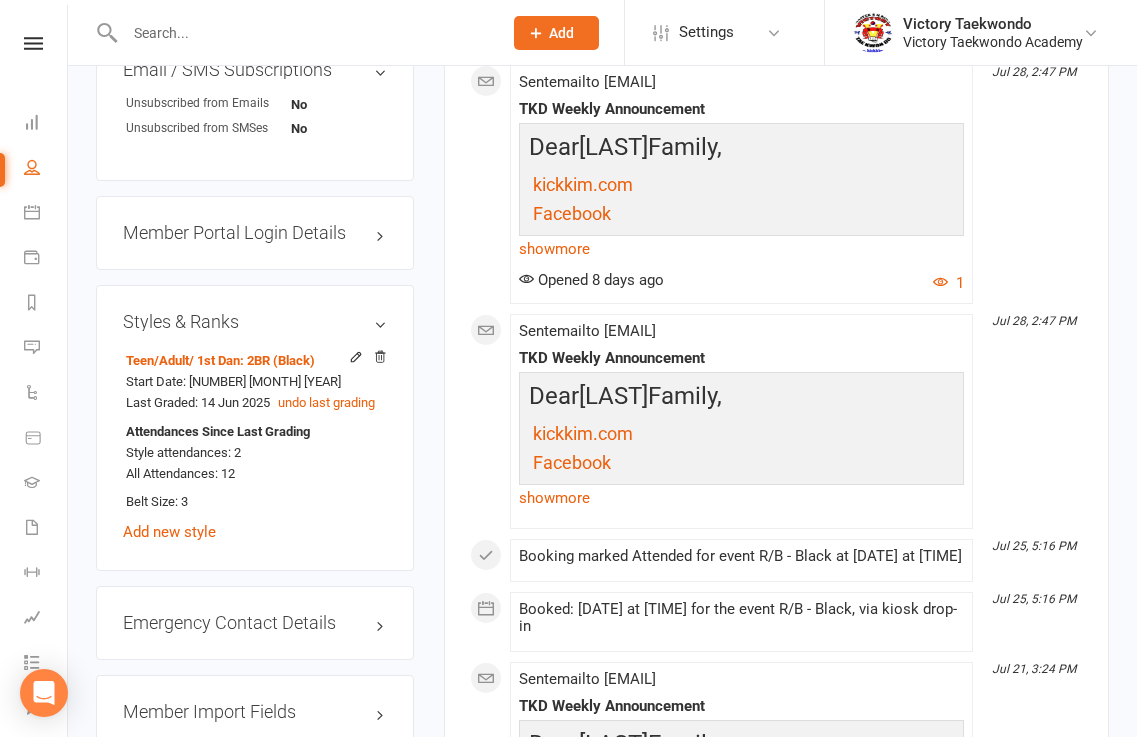 click at bounding box center (304, 33) 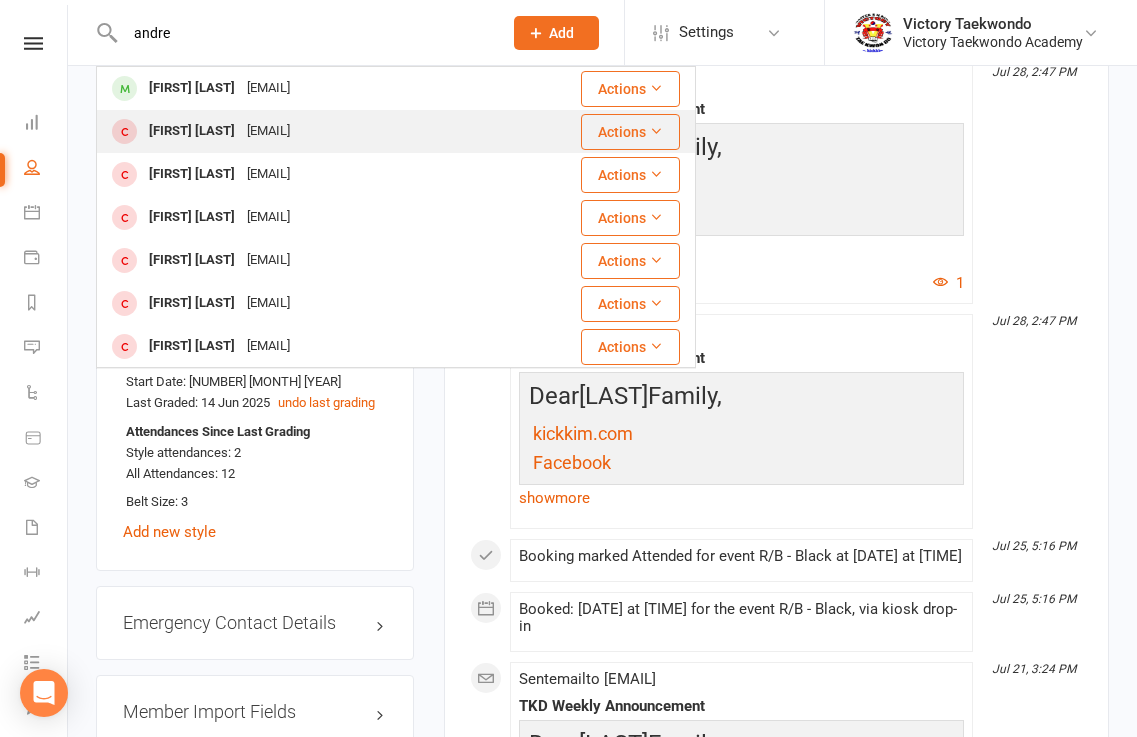 type on "andre" 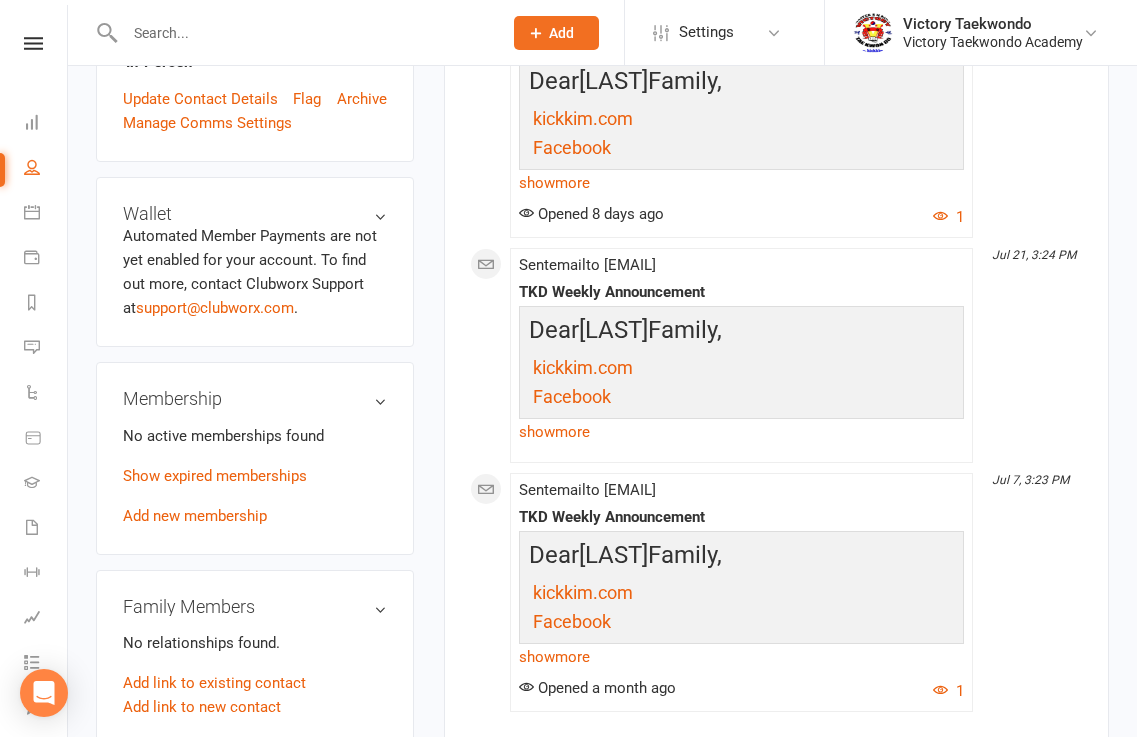 scroll, scrollTop: 500, scrollLeft: 0, axis: vertical 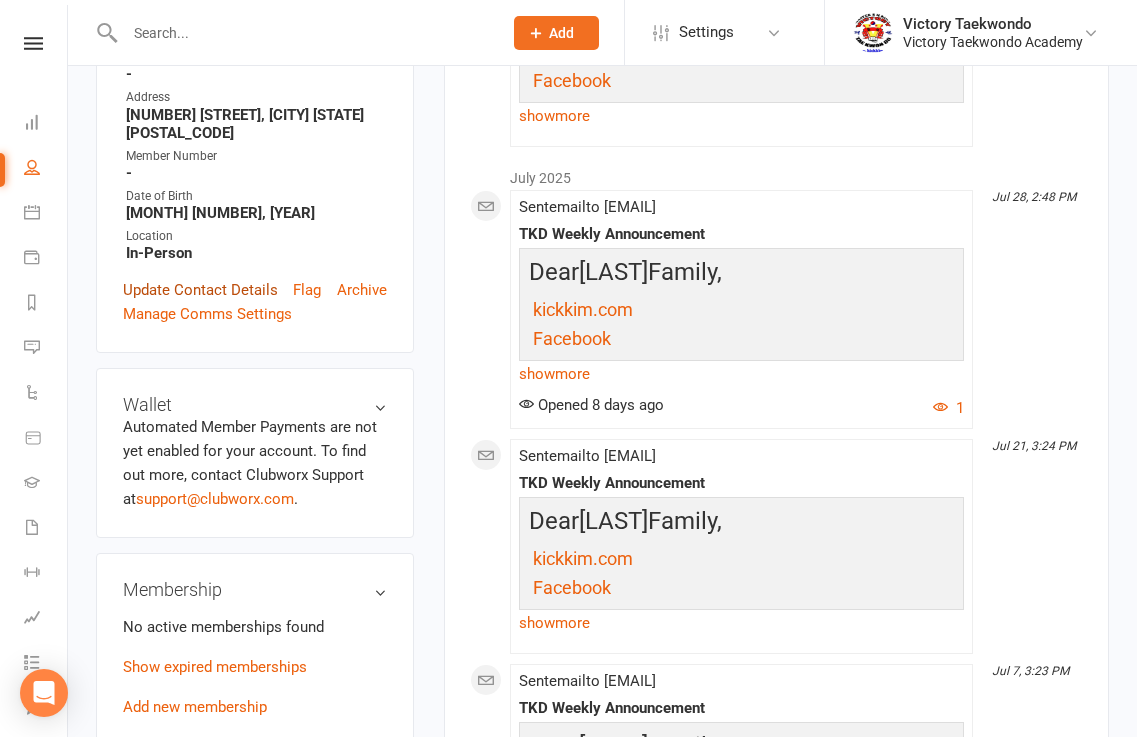 click on "Update Contact Details" at bounding box center (200, 290) 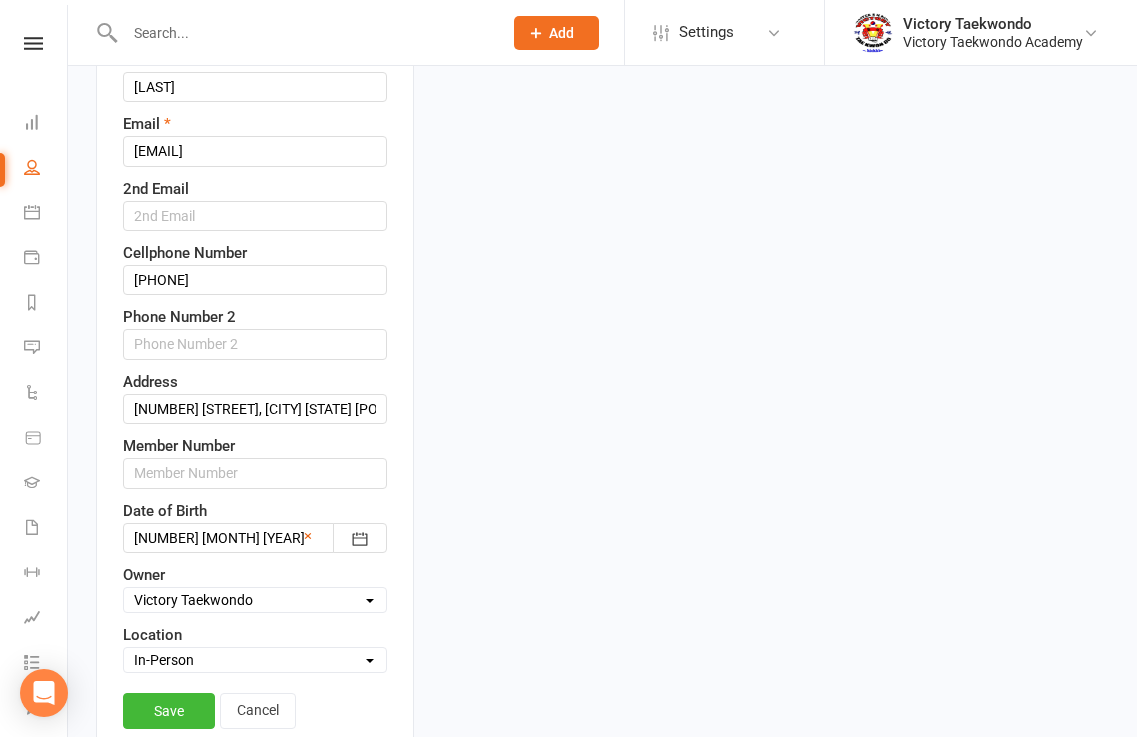 scroll, scrollTop: 394, scrollLeft: 0, axis: vertical 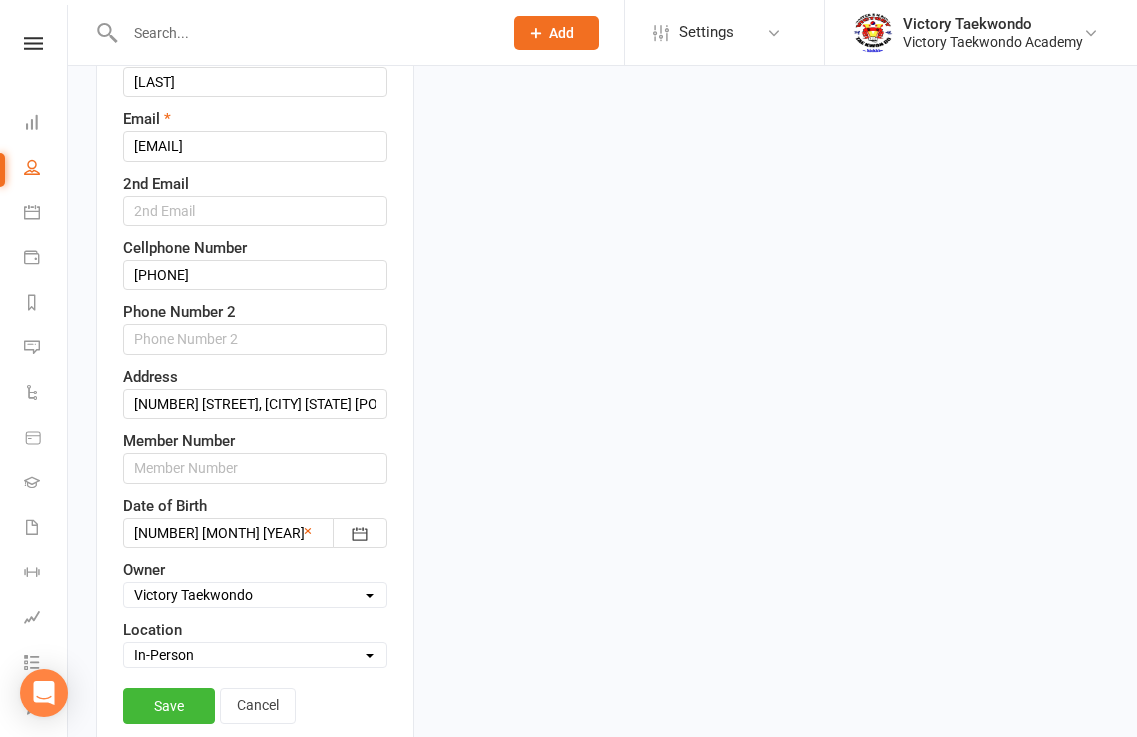 click on "Select Location COVID-19 Break In-Person Online Pennington Return from COVID-19 Break" at bounding box center (255, 655) 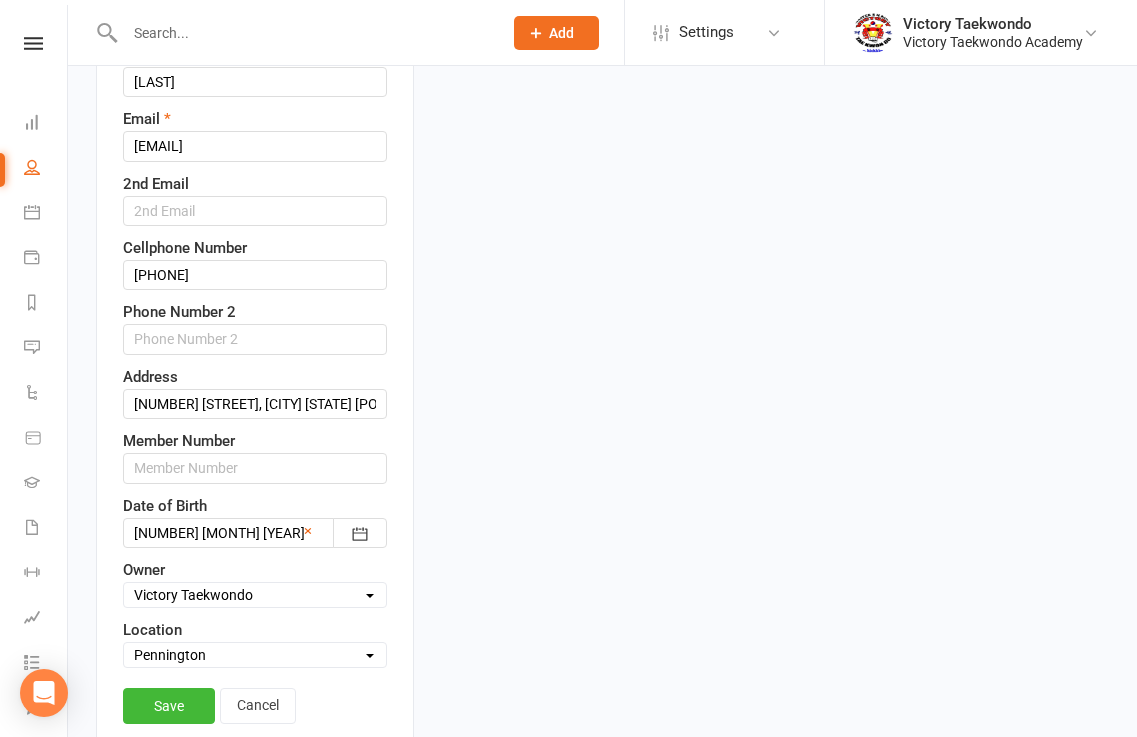 click on "Select Location COVID-19 Break In-Person Online Pennington Return from COVID-19 Break" at bounding box center (255, 655) 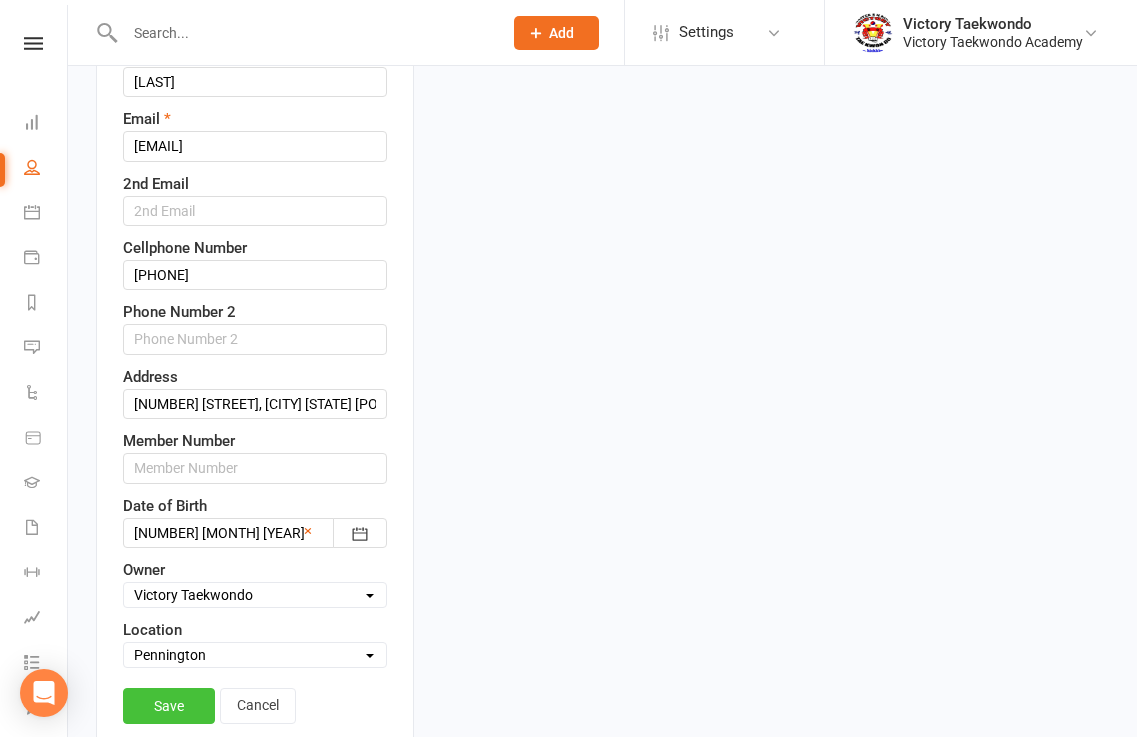 click on "Save" at bounding box center [169, 706] 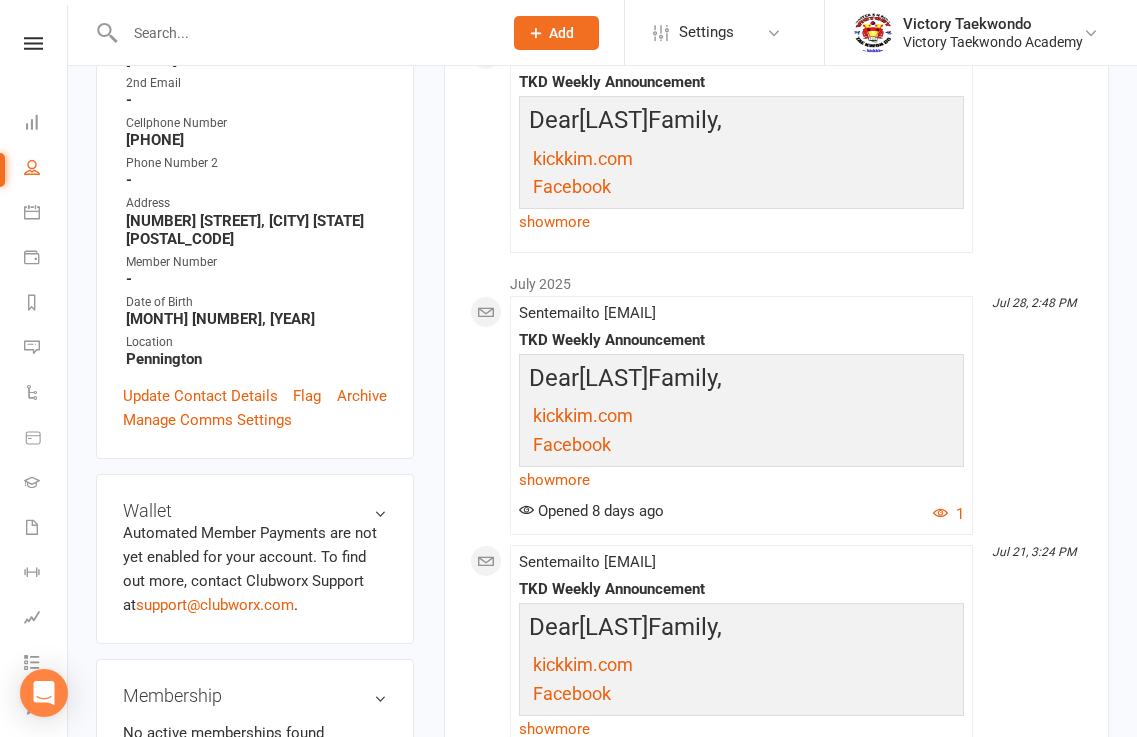 scroll, scrollTop: 0, scrollLeft: 0, axis: both 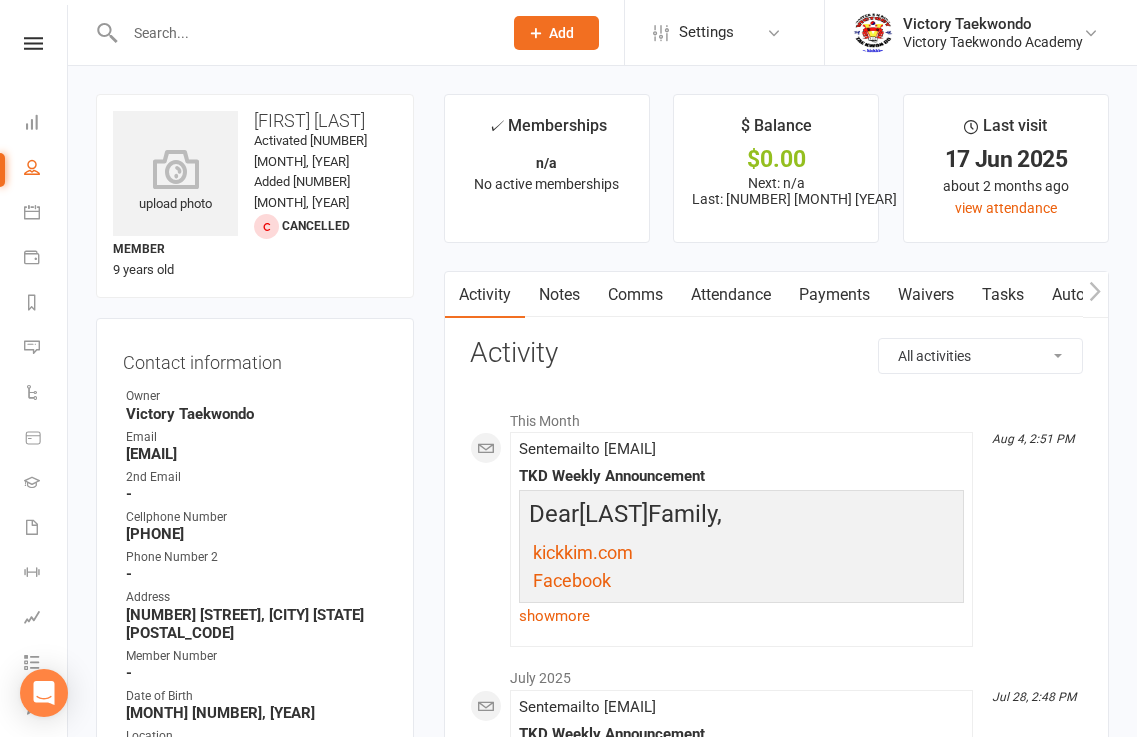 click at bounding box center [304, 33] 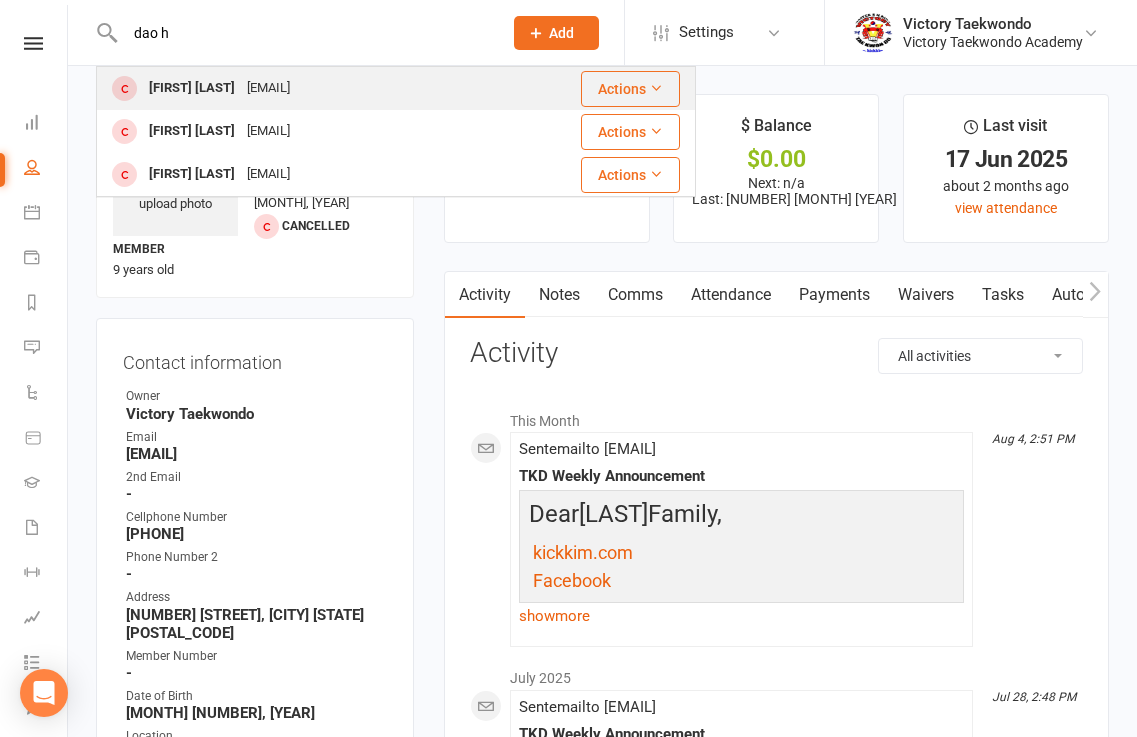 type on "dao h" 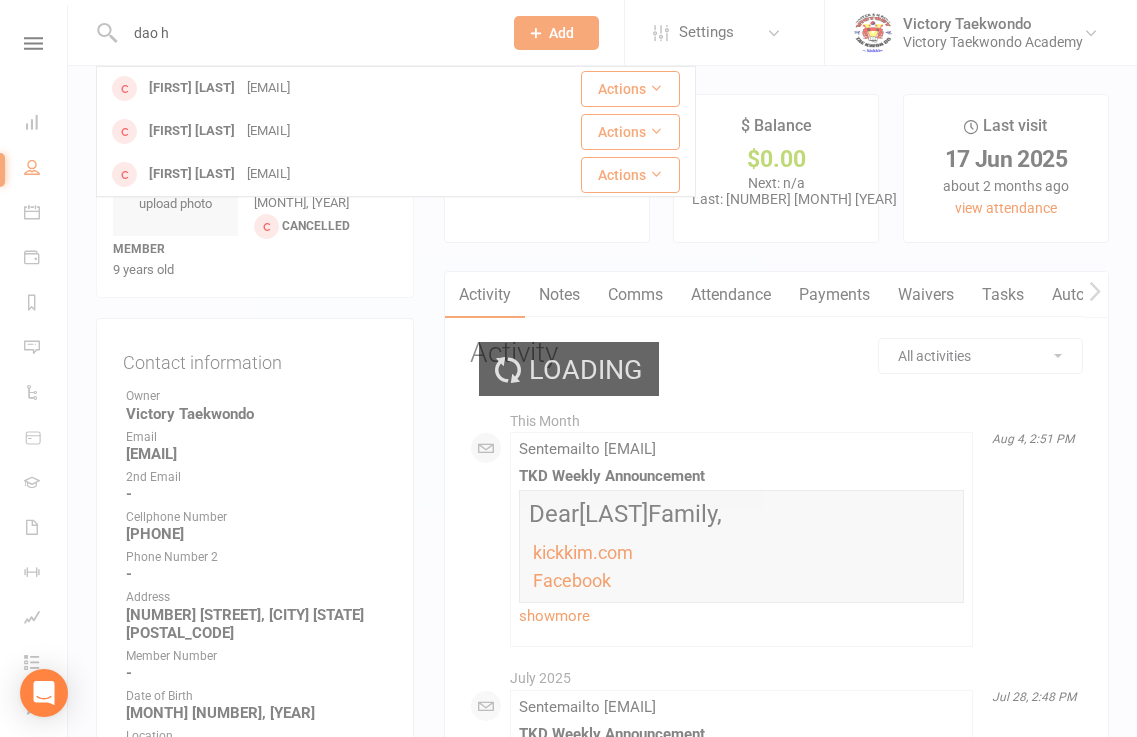 type 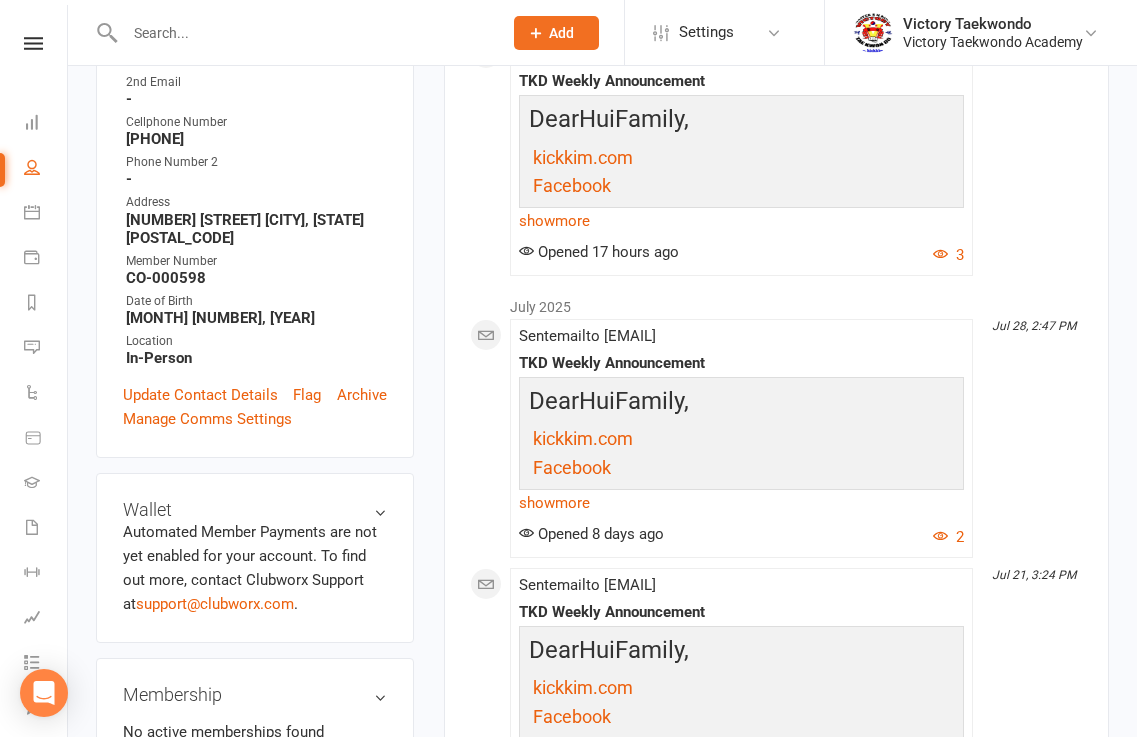 scroll, scrollTop: 500, scrollLeft: 0, axis: vertical 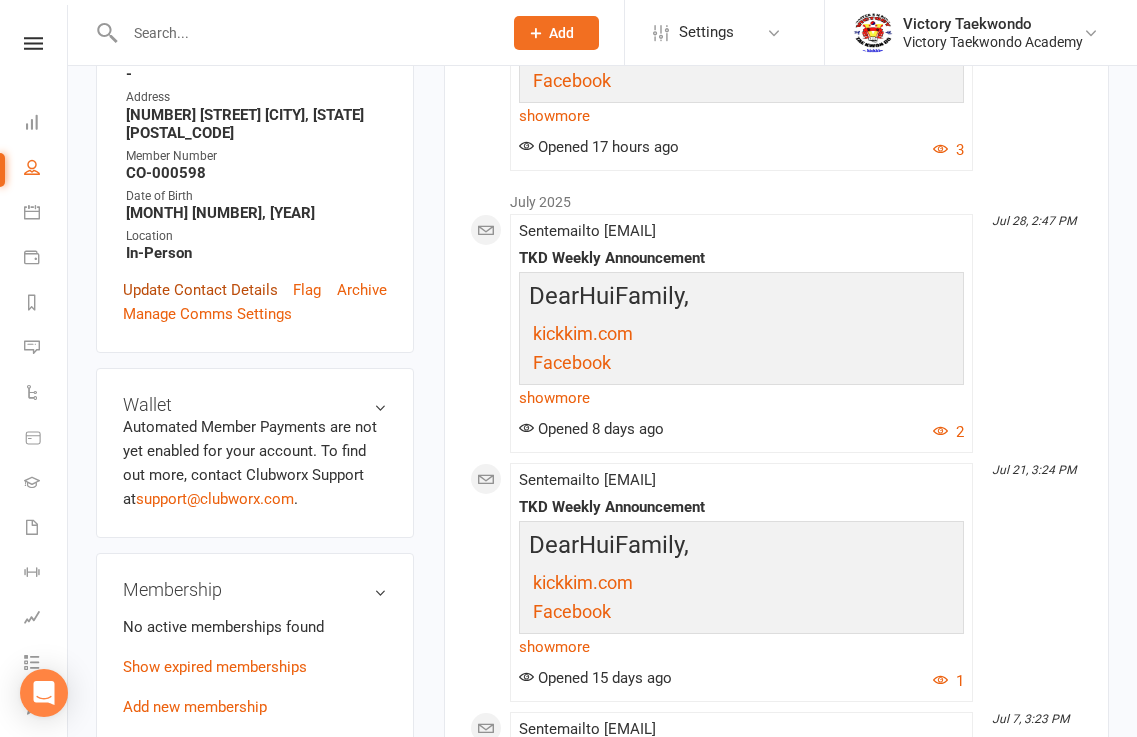 click on "Update Contact Details" at bounding box center (200, 290) 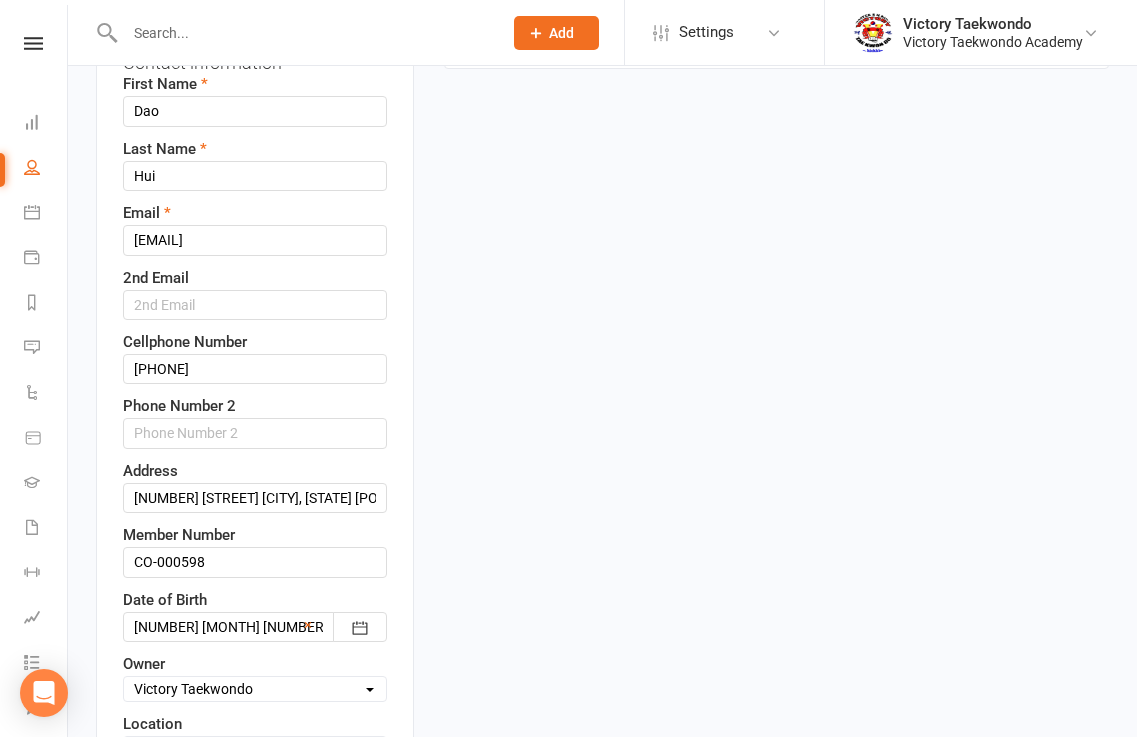 scroll, scrollTop: 694, scrollLeft: 0, axis: vertical 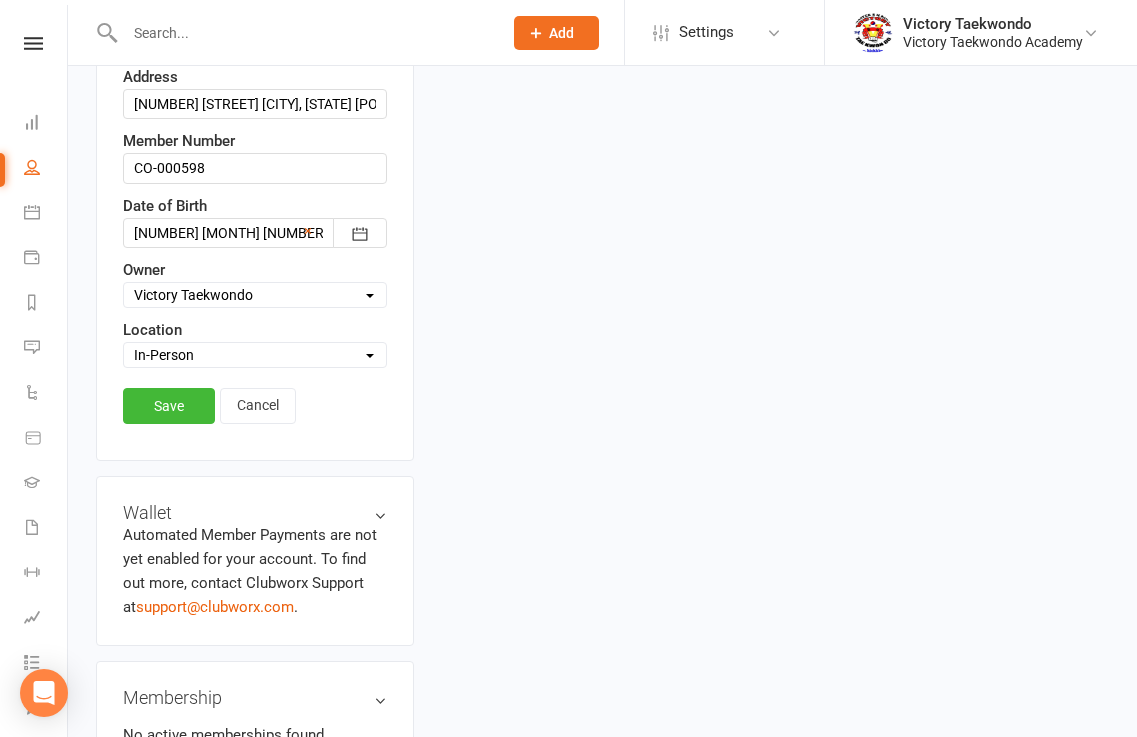 click on "Select Location COVID-19 Break In-Person Online Pennington Return from COVID-19 Break" at bounding box center [255, 355] 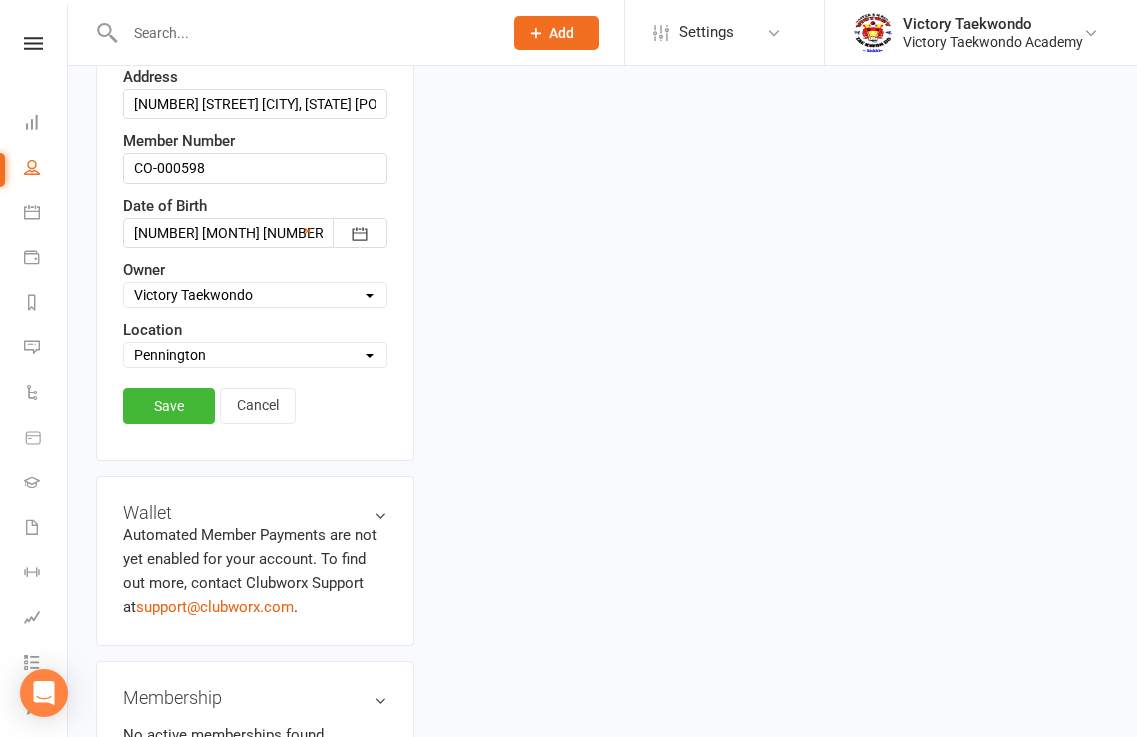 click on "Select Location COVID-19 Break In-Person Online Pennington Return from COVID-19 Break" at bounding box center (255, 355) 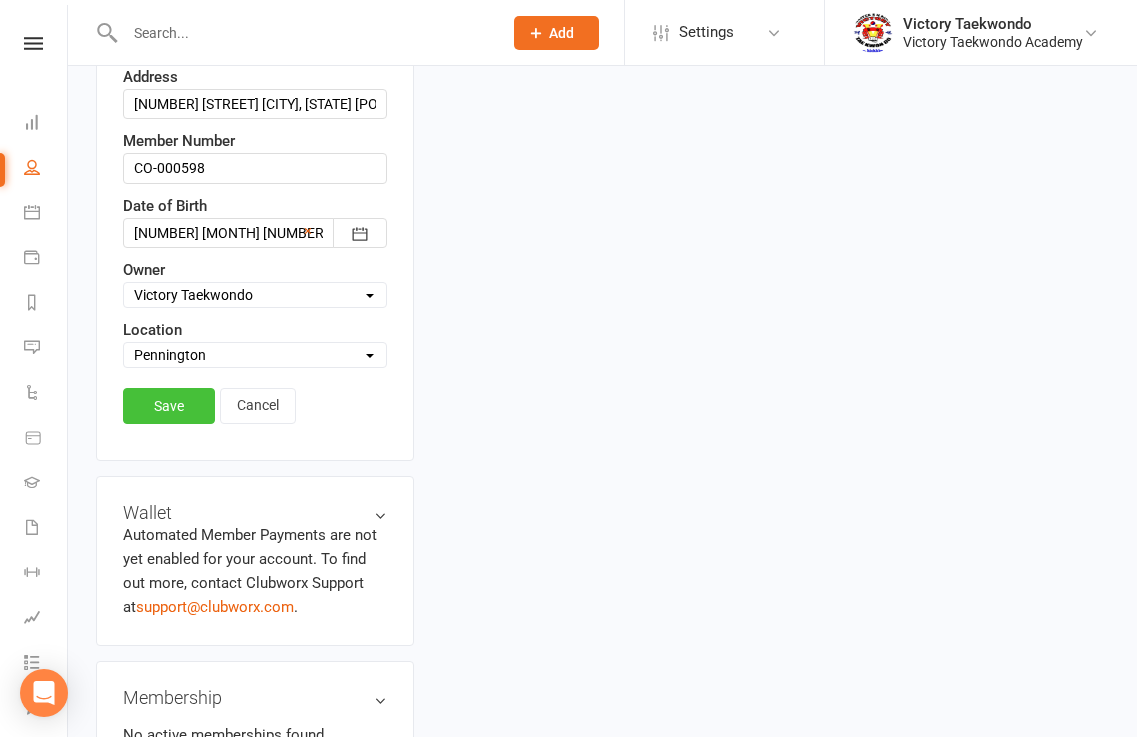 click on "Save" at bounding box center (169, 406) 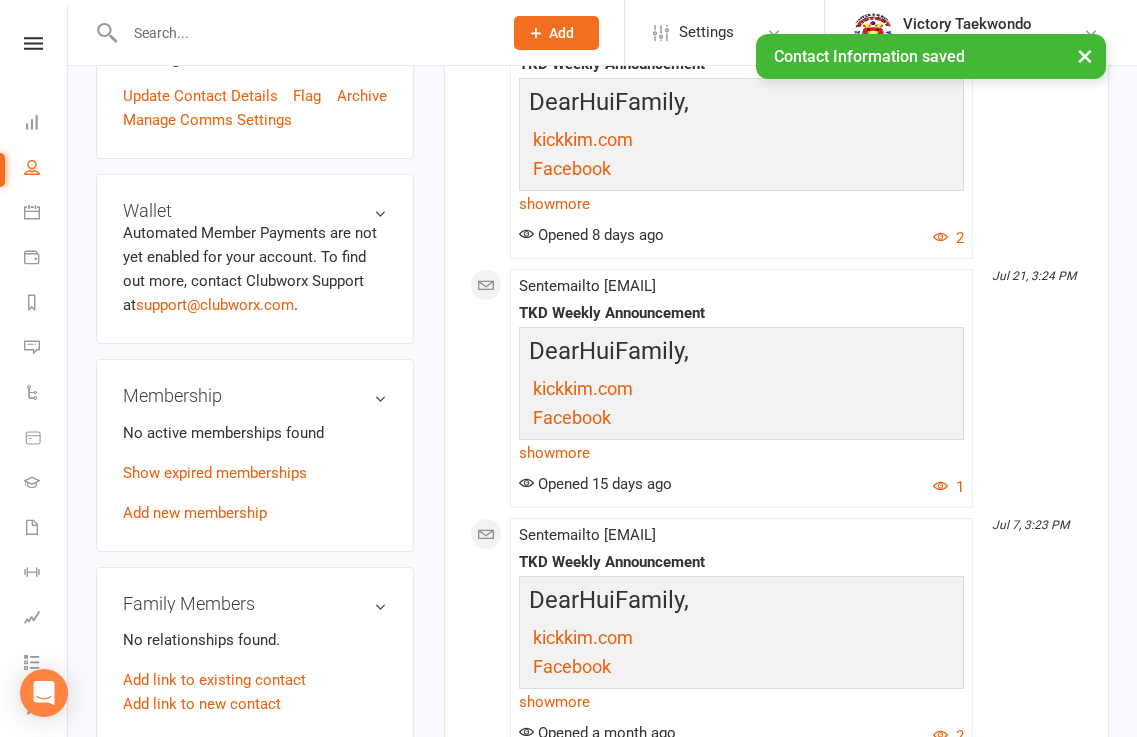 scroll, scrollTop: 0, scrollLeft: 0, axis: both 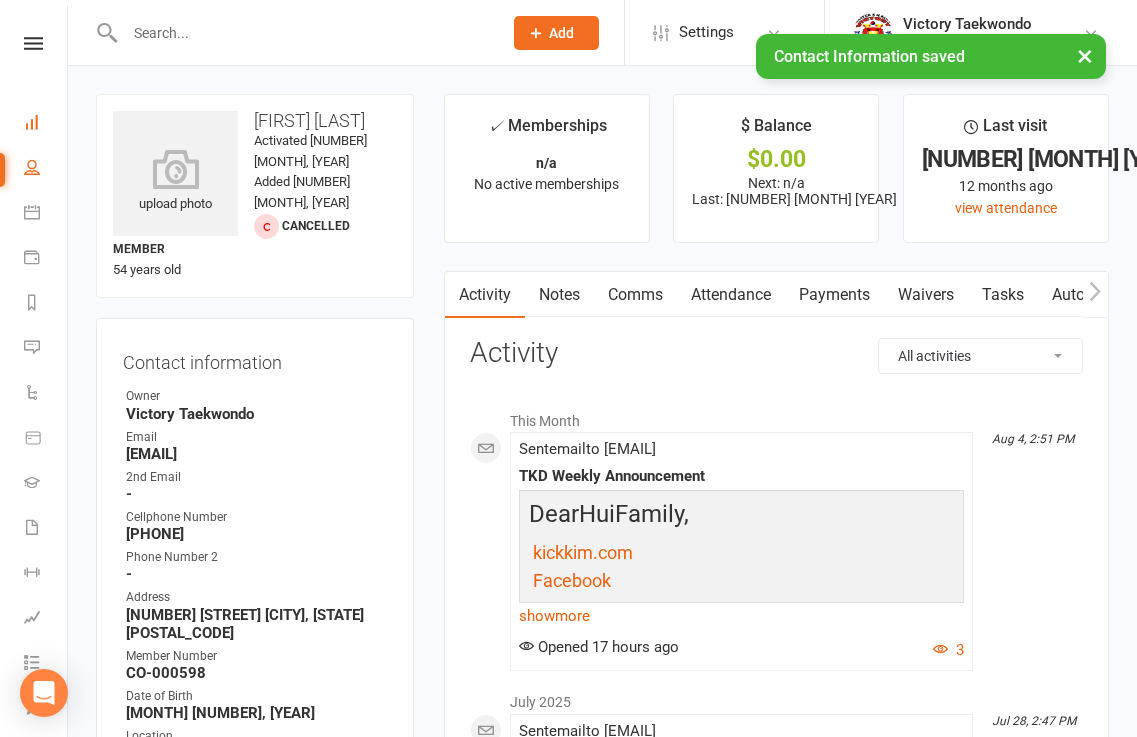 click on "Dashboard" at bounding box center (46, 124) 